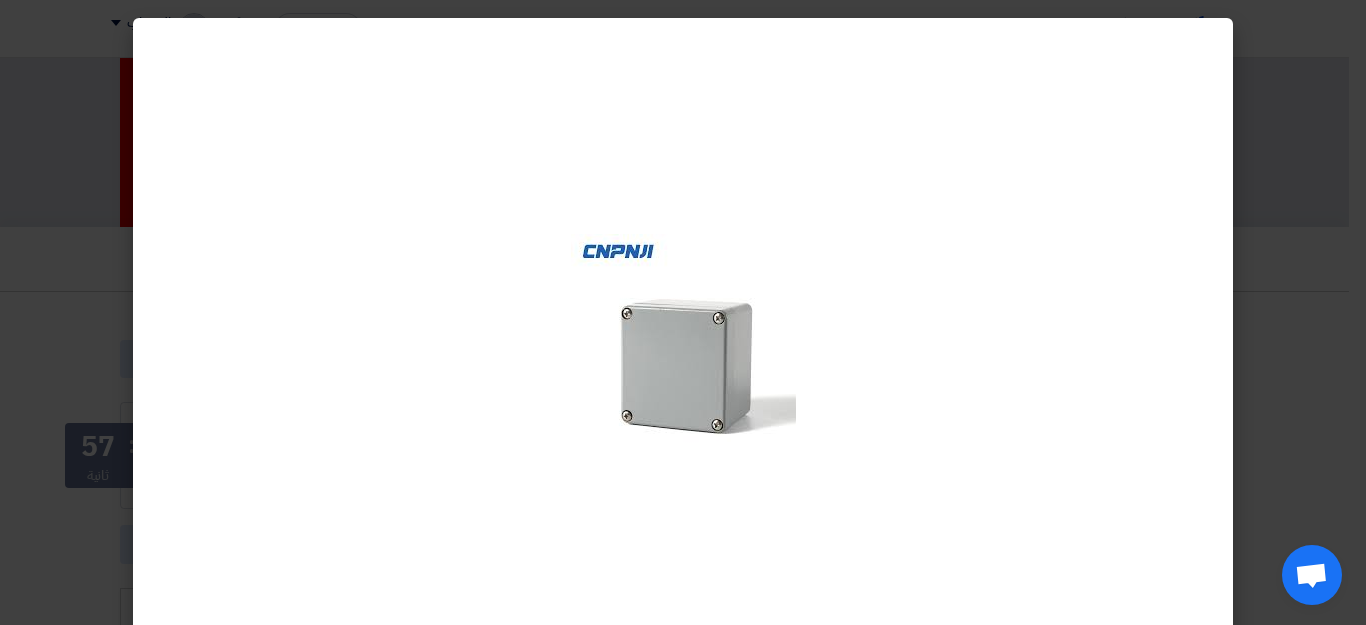 scroll, scrollTop: 757, scrollLeft: 0, axis: vertical 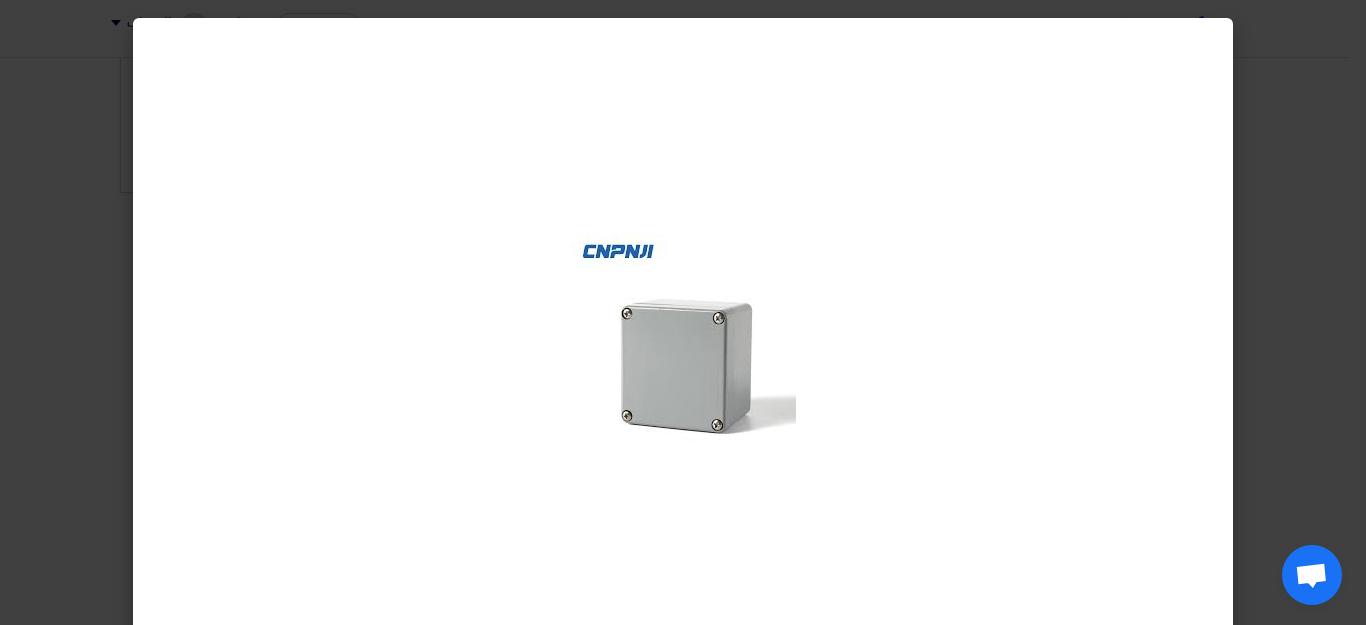 click 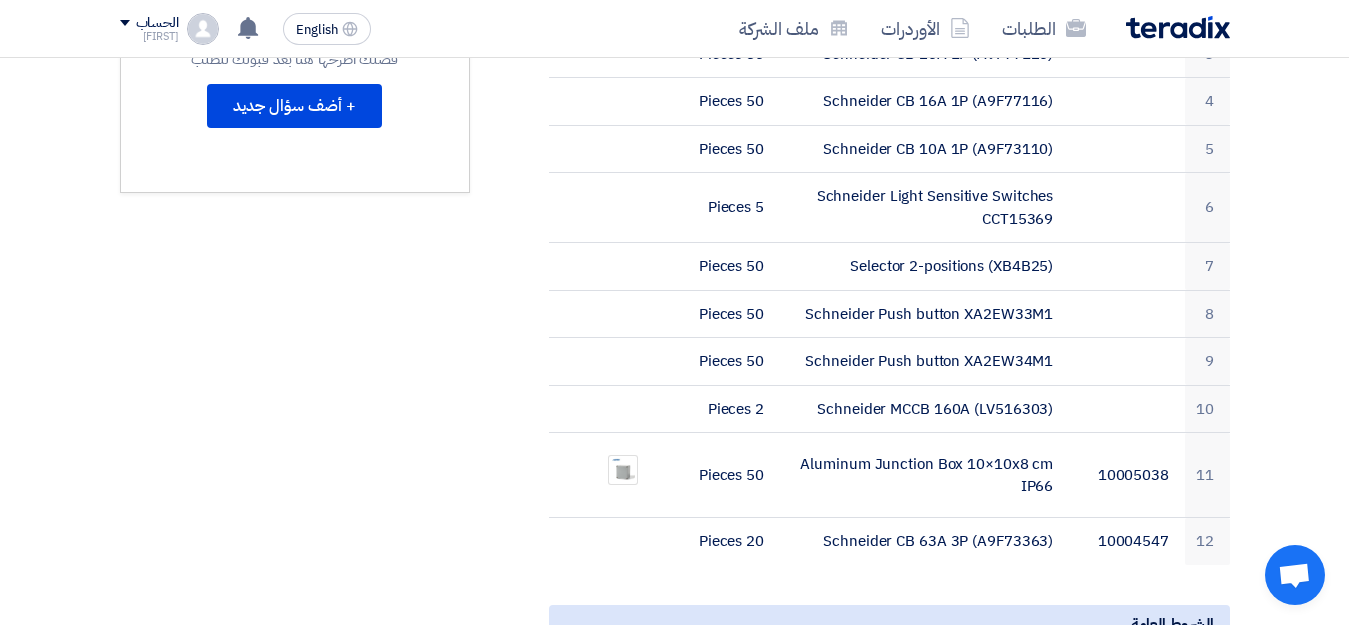 scroll, scrollTop: 717, scrollLeft: 0, axis: vertical 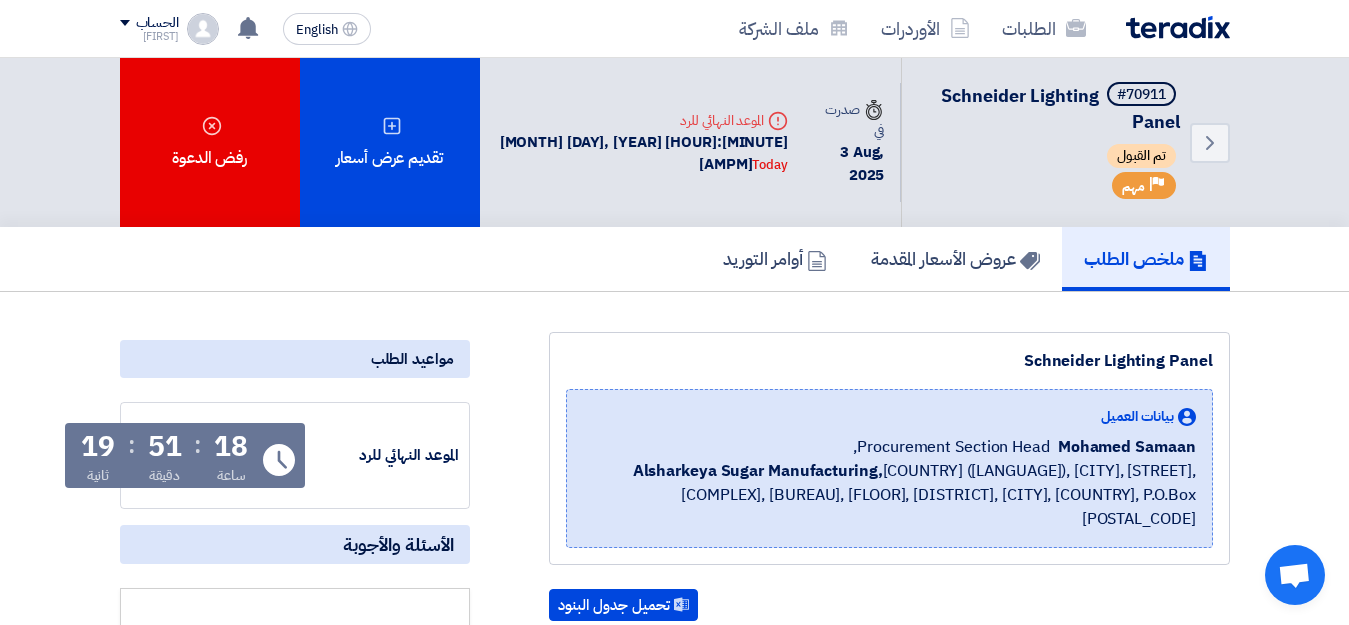 click 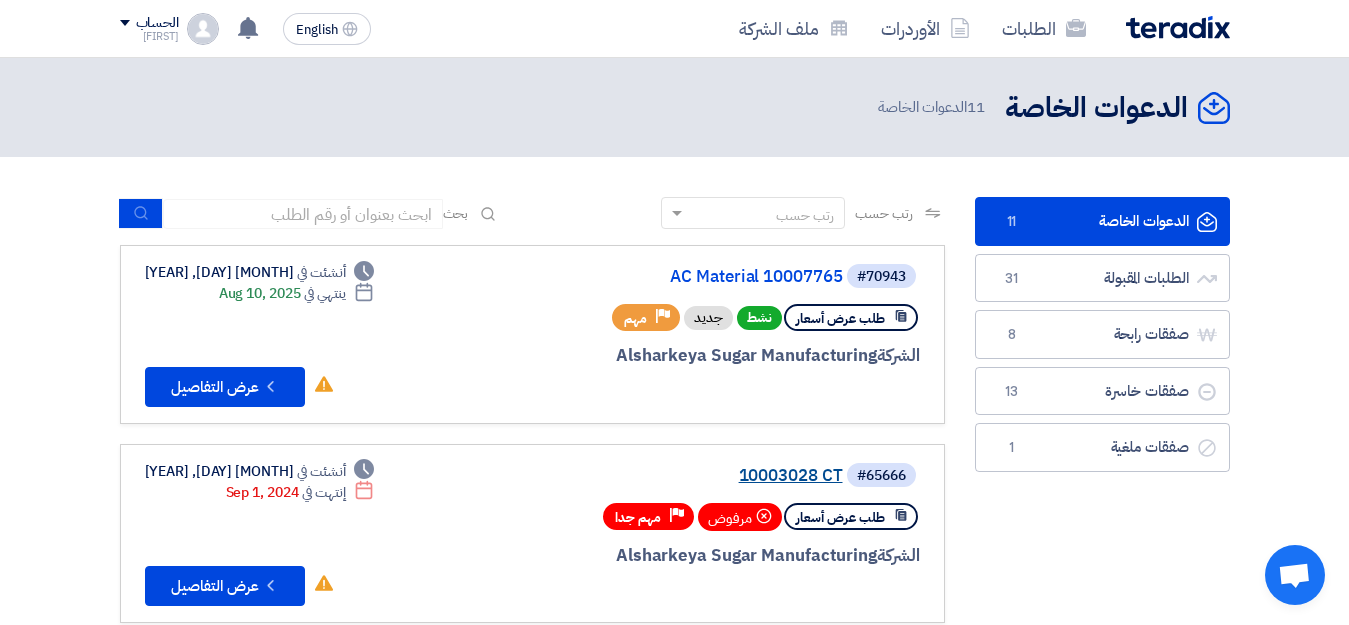 click on "10003028 CT" 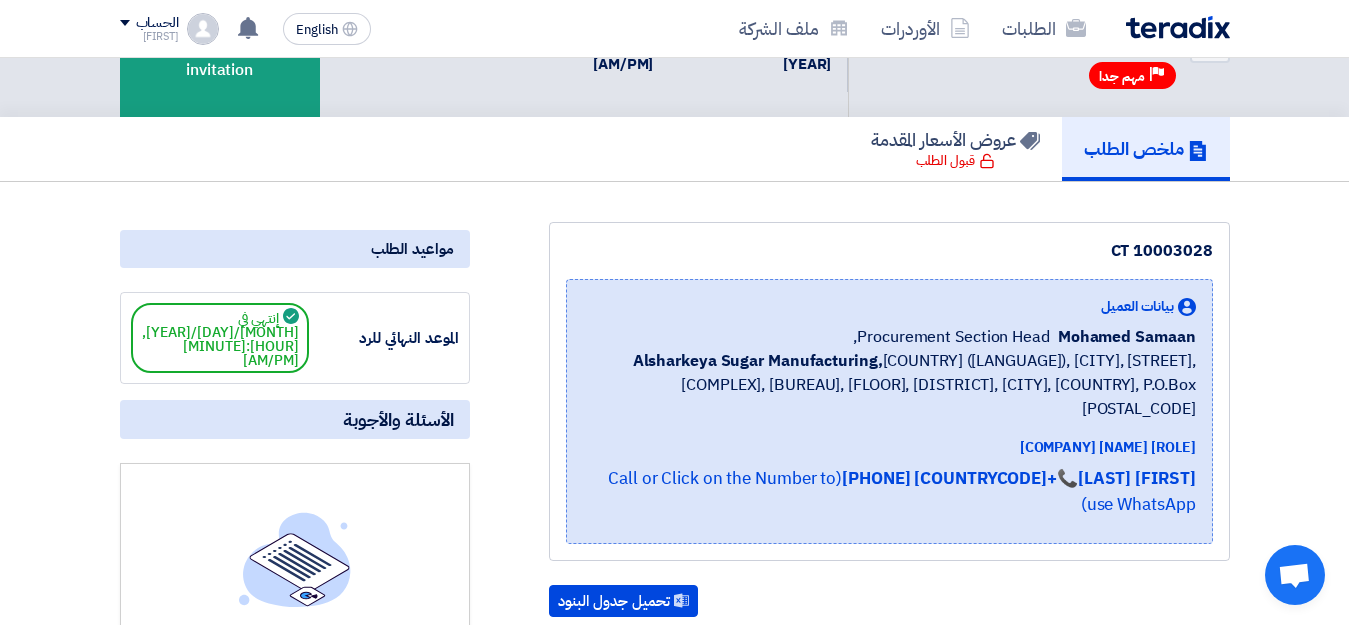 scroll, scrollTop: 0, scrollLeft: 0, axis: both 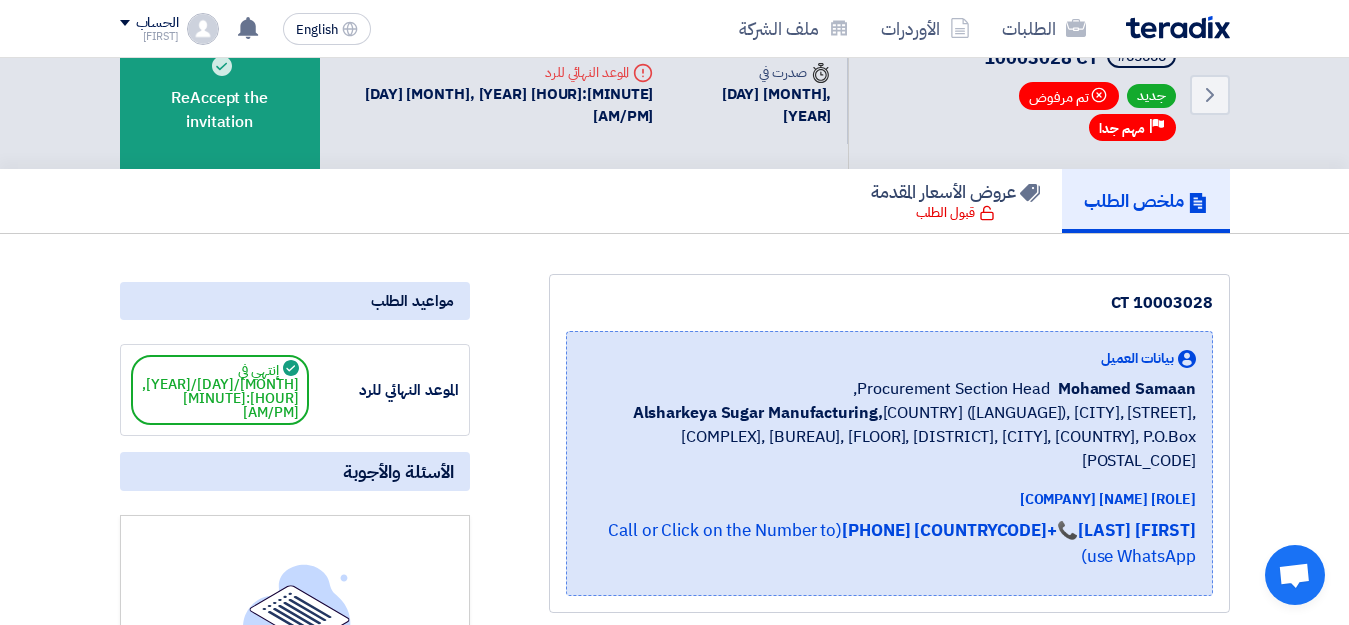 click 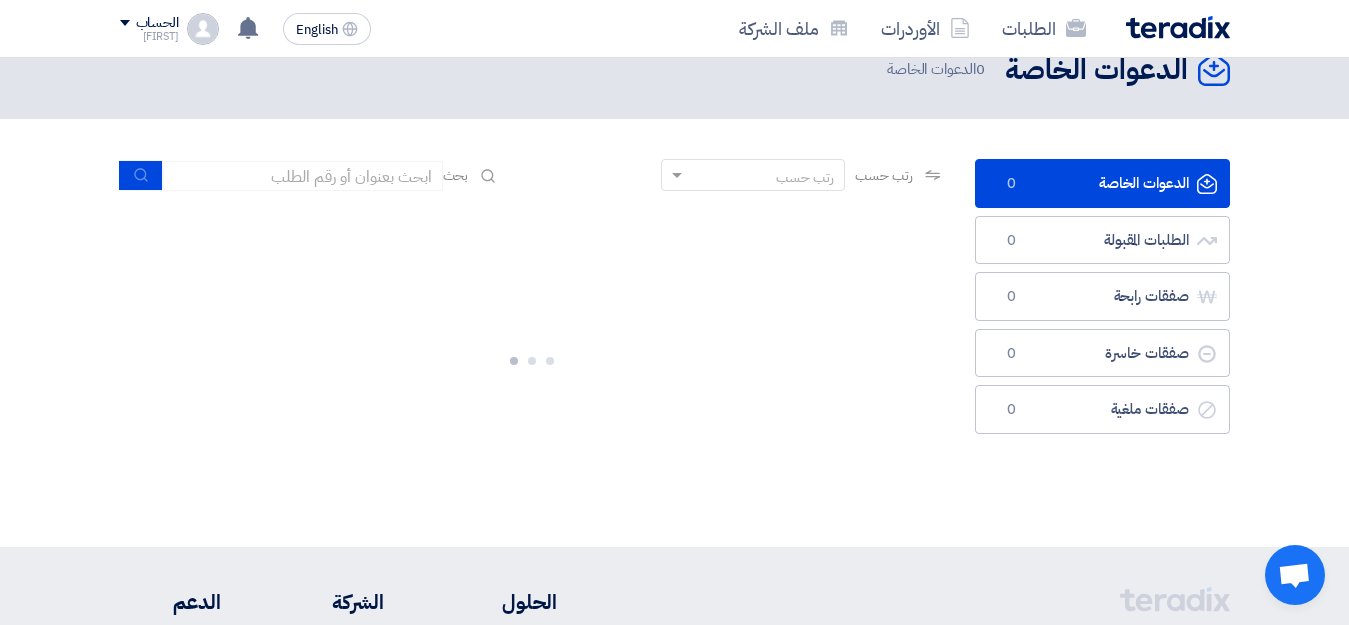 scroll, scrollTop: 0, scrollLeft: 0, axis: both 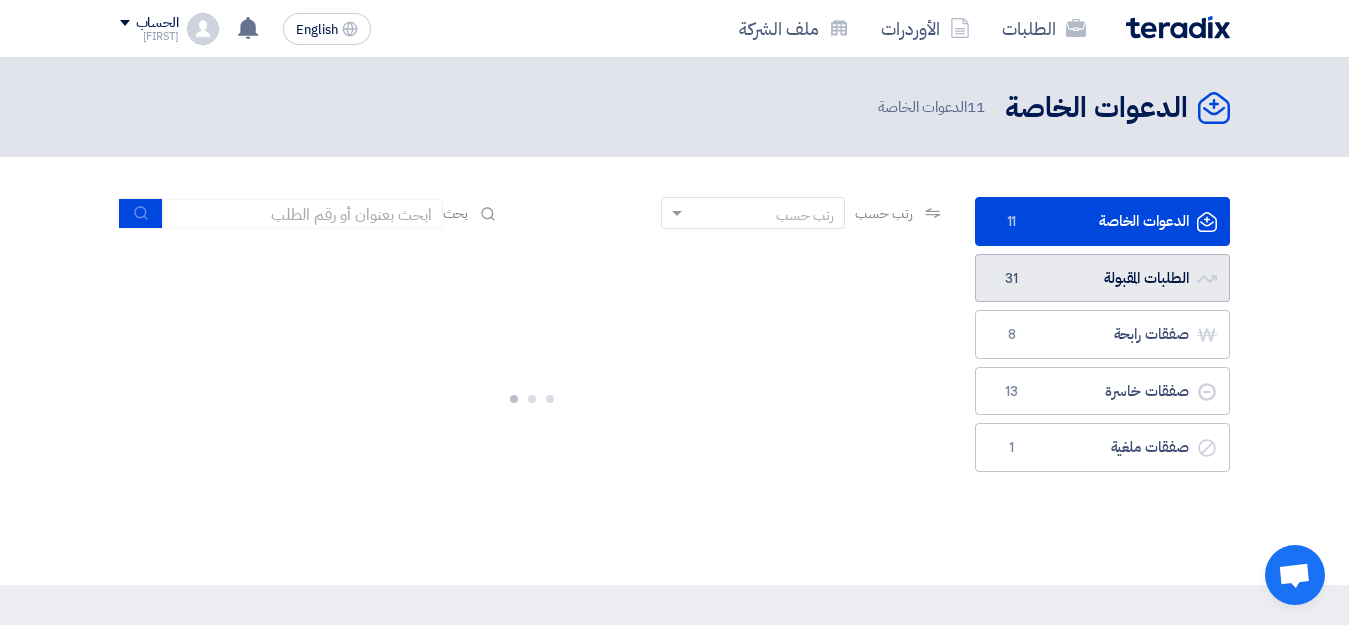 click on "الطلبات المقبولة
الطلبات المقبولة
31" 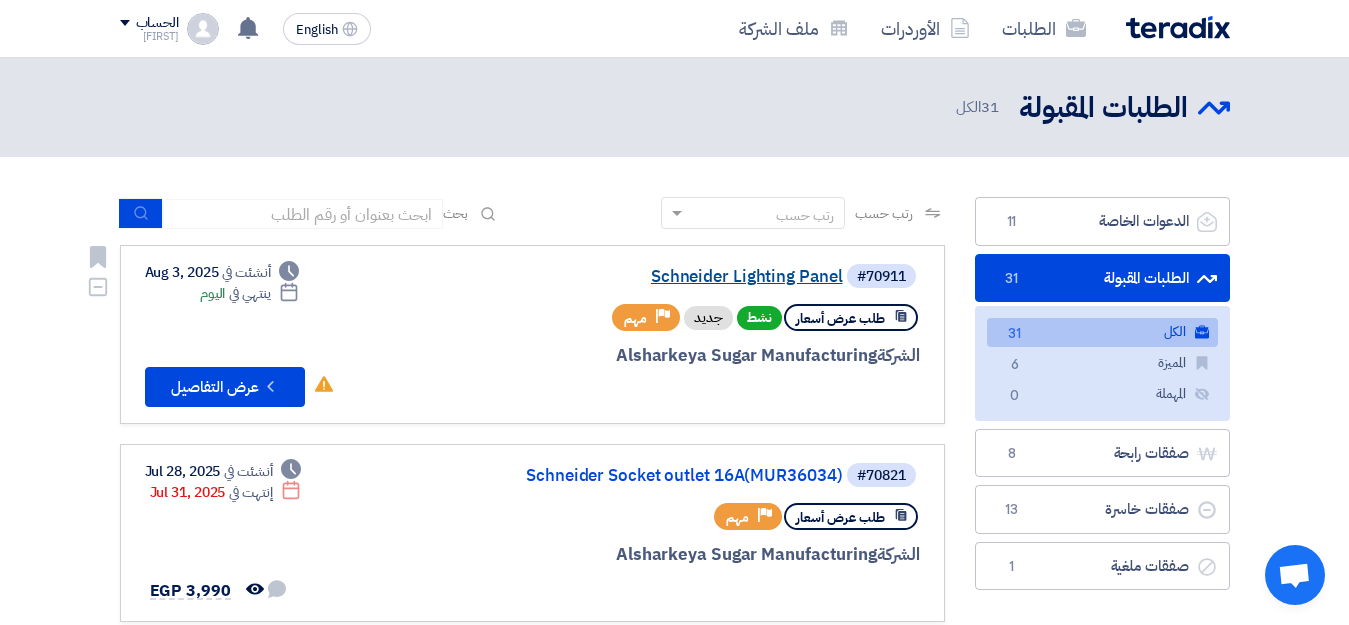click on "Schneider Lighting Panel" 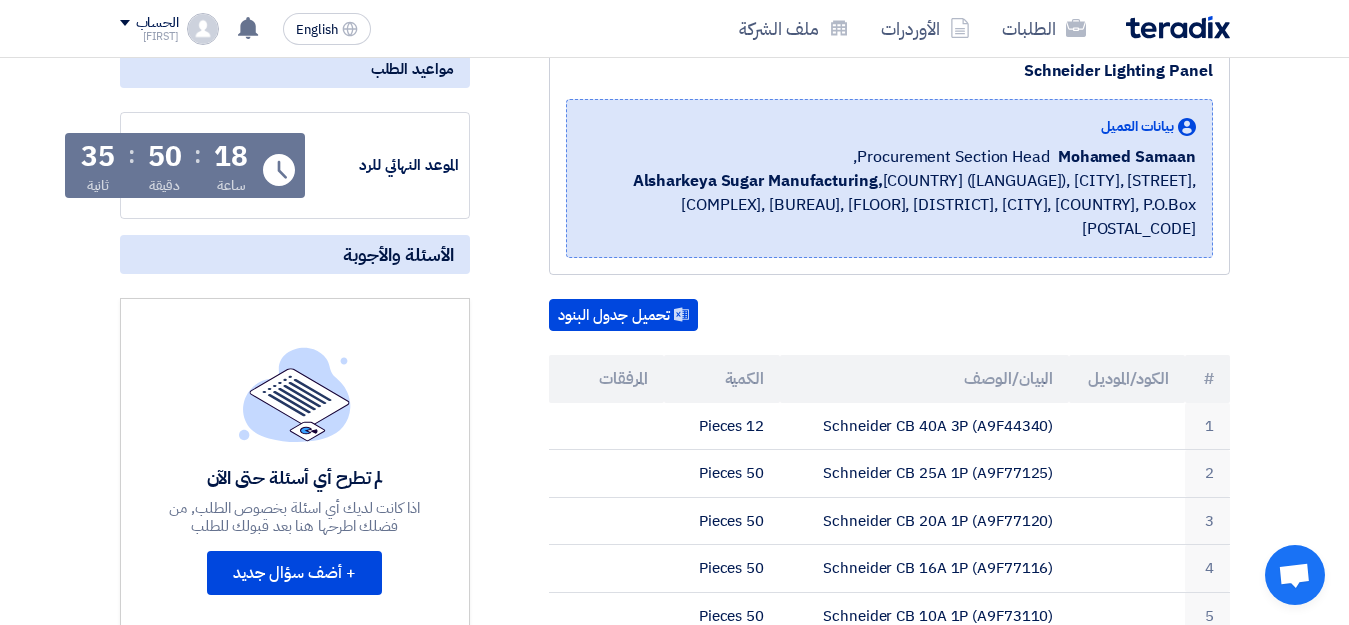scroll, scrollTop: 346, scrollLeft: 0, axis: vertical 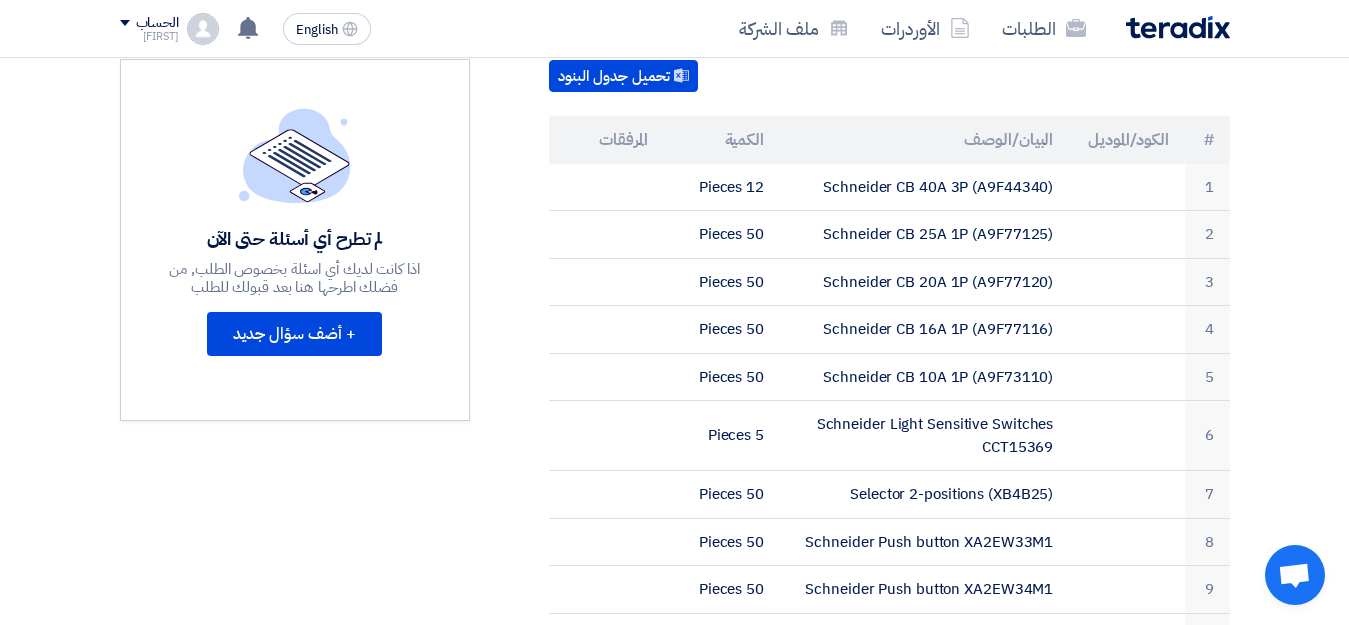 drag, startPoint x: 1346, startPoint y: 231, endPoint x: 1354, endPoint y: 243, distance: 14.422205 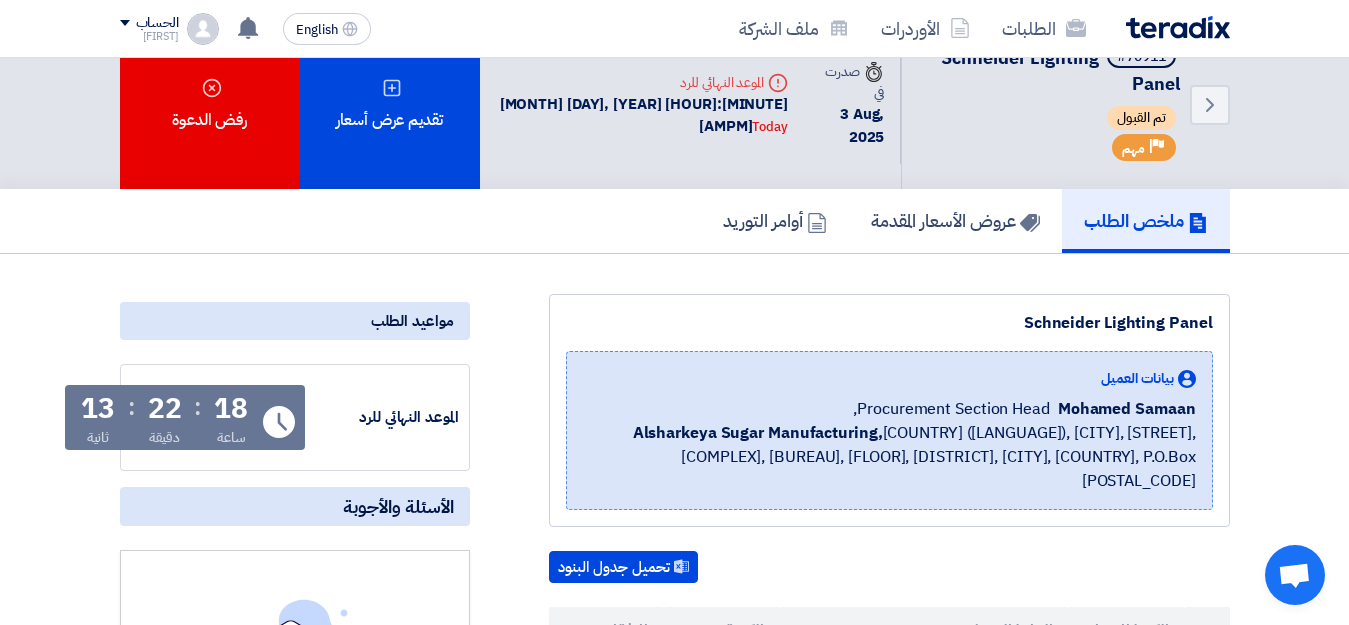 scroll, scrollTop: 0, scrollLeft: 0, axis: both 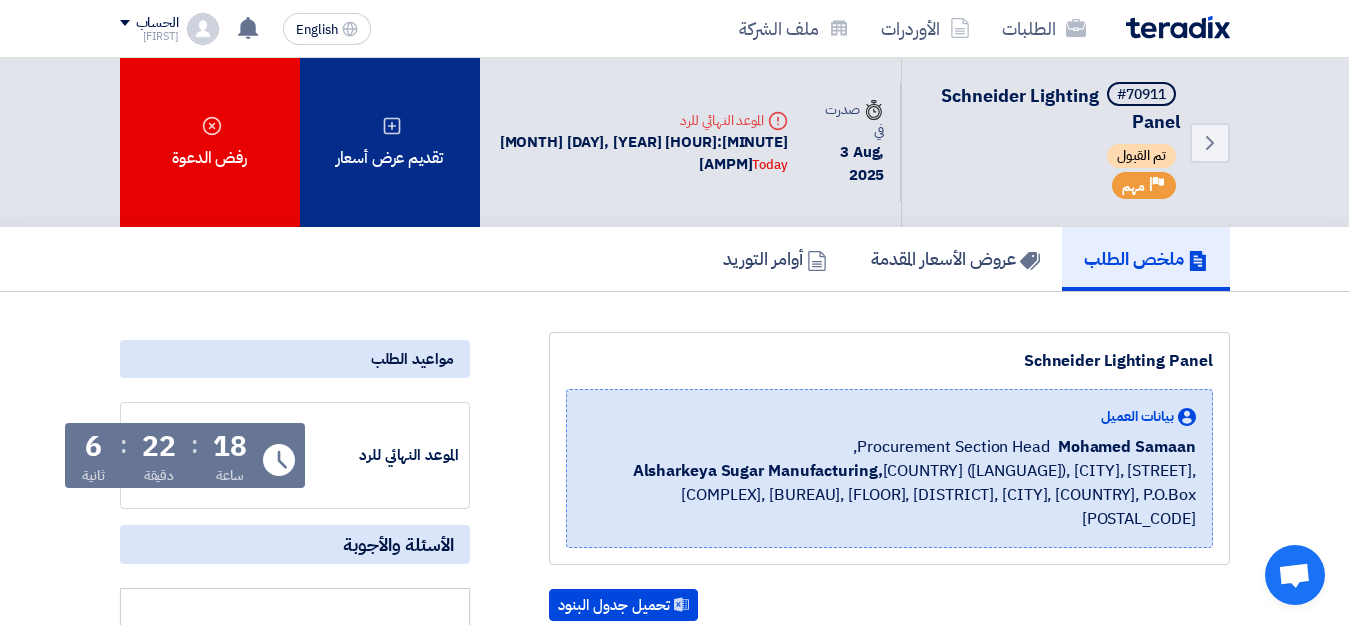 click on "تقديم عرض أسعار" 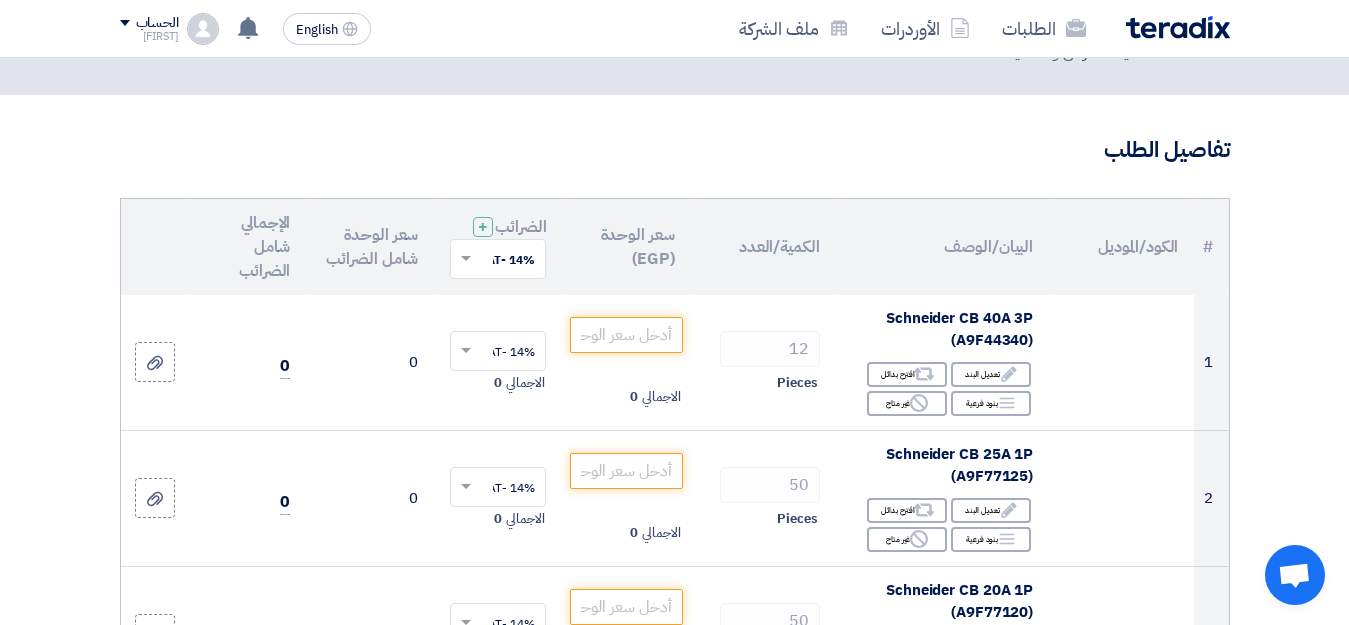 scroll, scrollTop: 117, scrollLeft: 0, axis: vertical 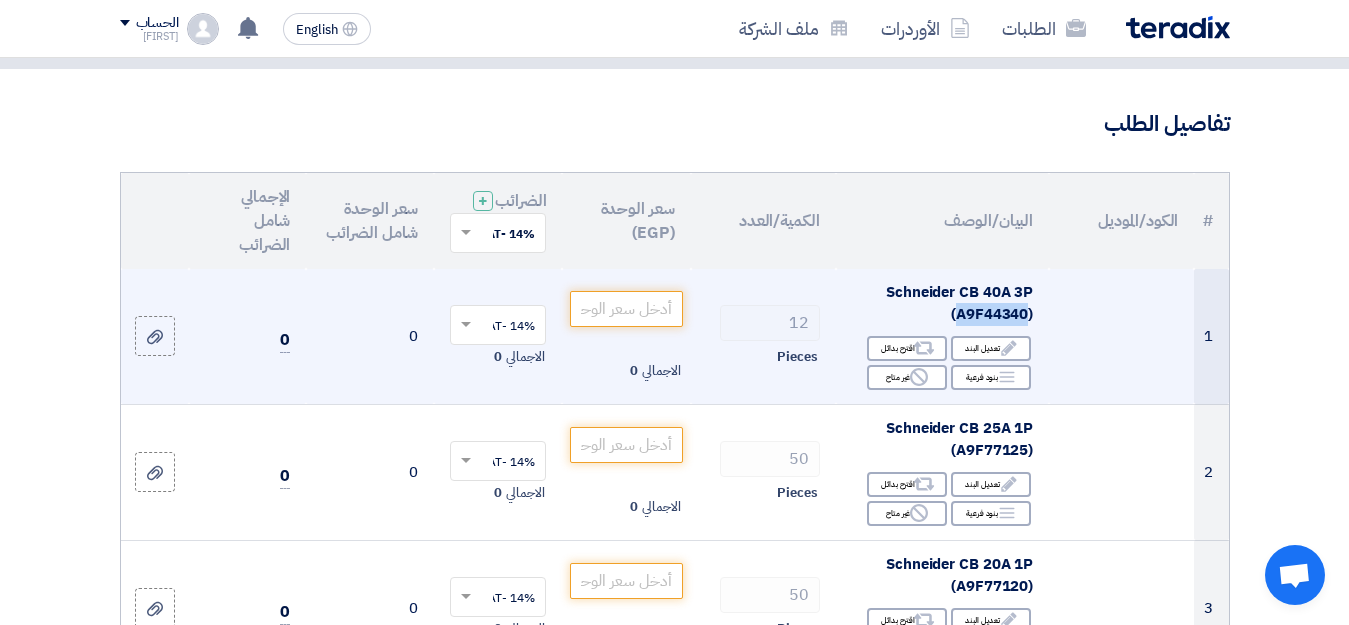 drag, startPoint x: 958, startPoint y: 332, endPoint x: 1025, endPoint y: 335, distance: 67.06713 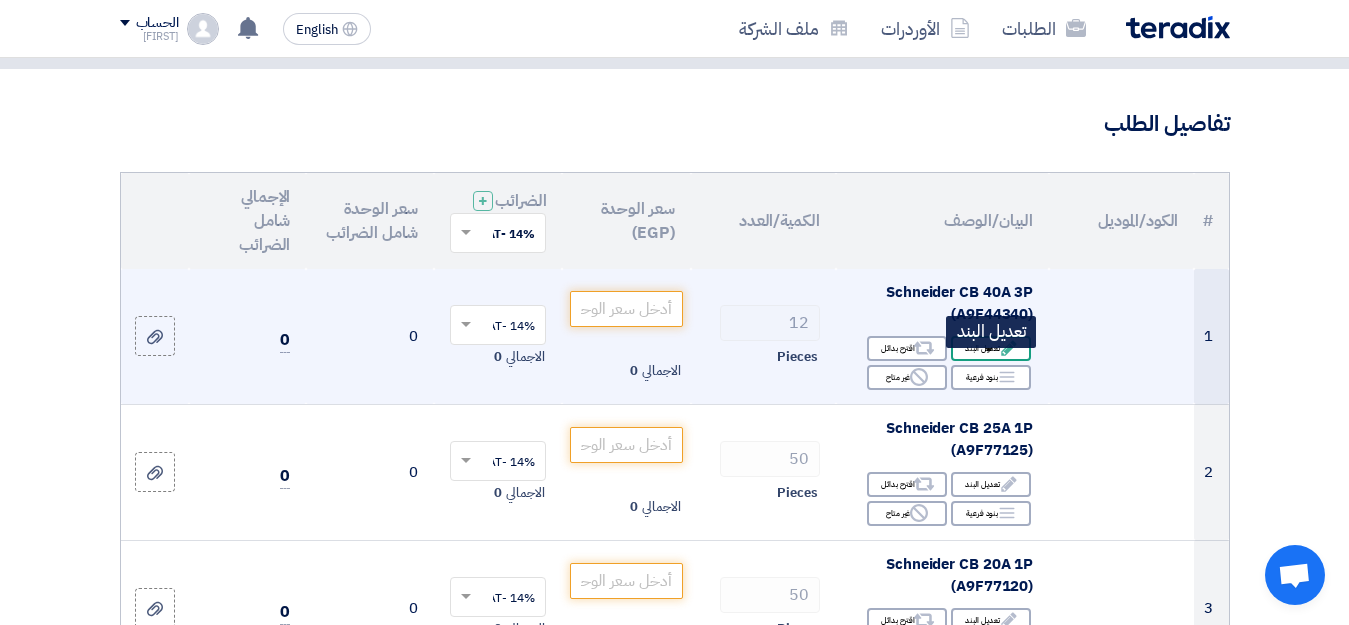 click on "Edit
تعديل البند" 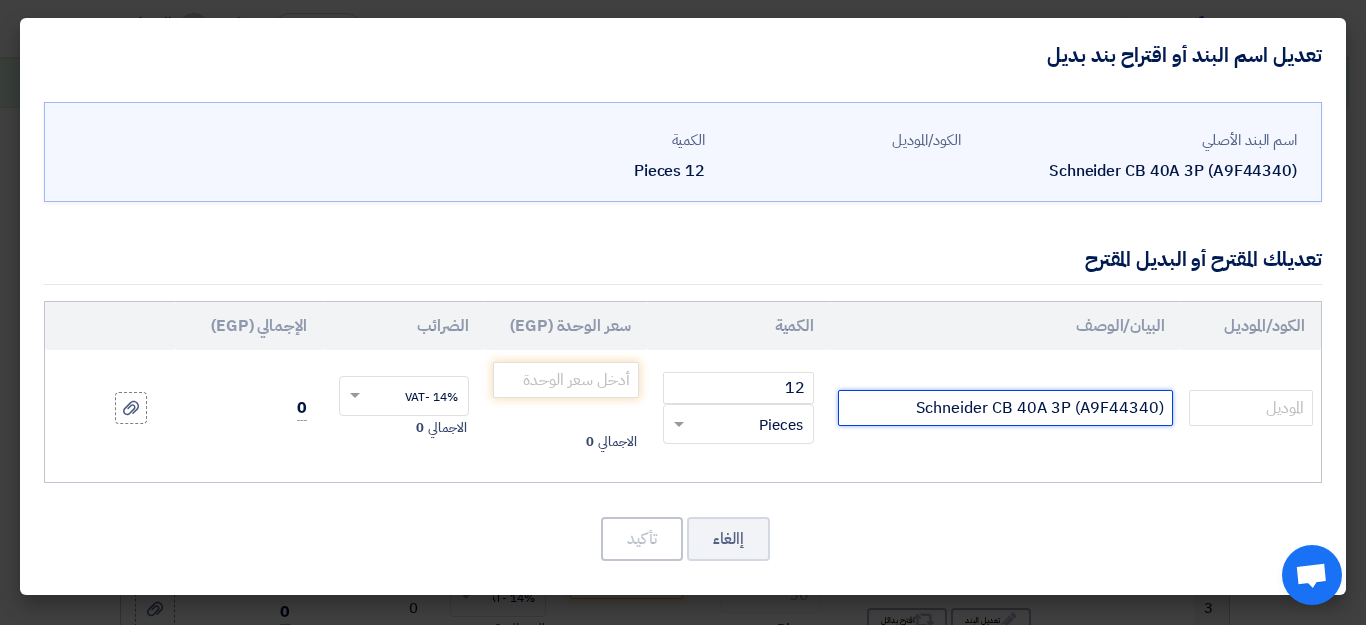 drag, startPoint x: 1113, startPoint y: 406, endPoint x: 1125, endPoint y: 407, distance: 12.0415945 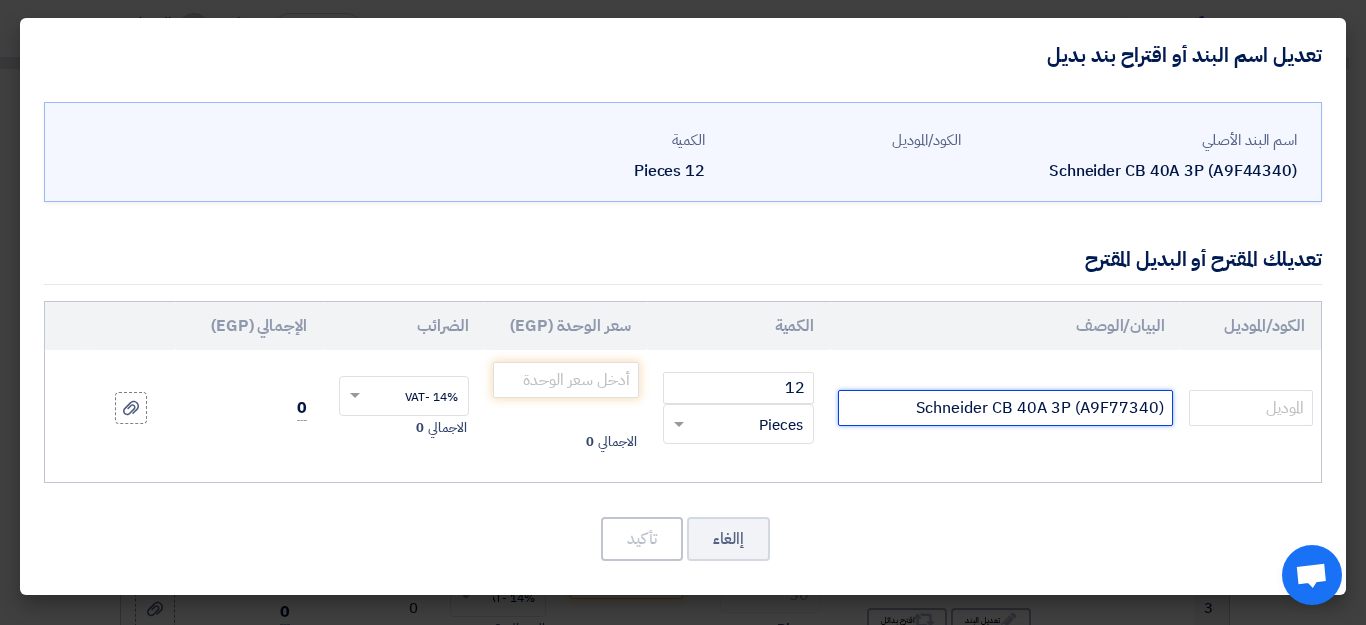 type on "Schneider CB 40A 3P (A9F77340)" 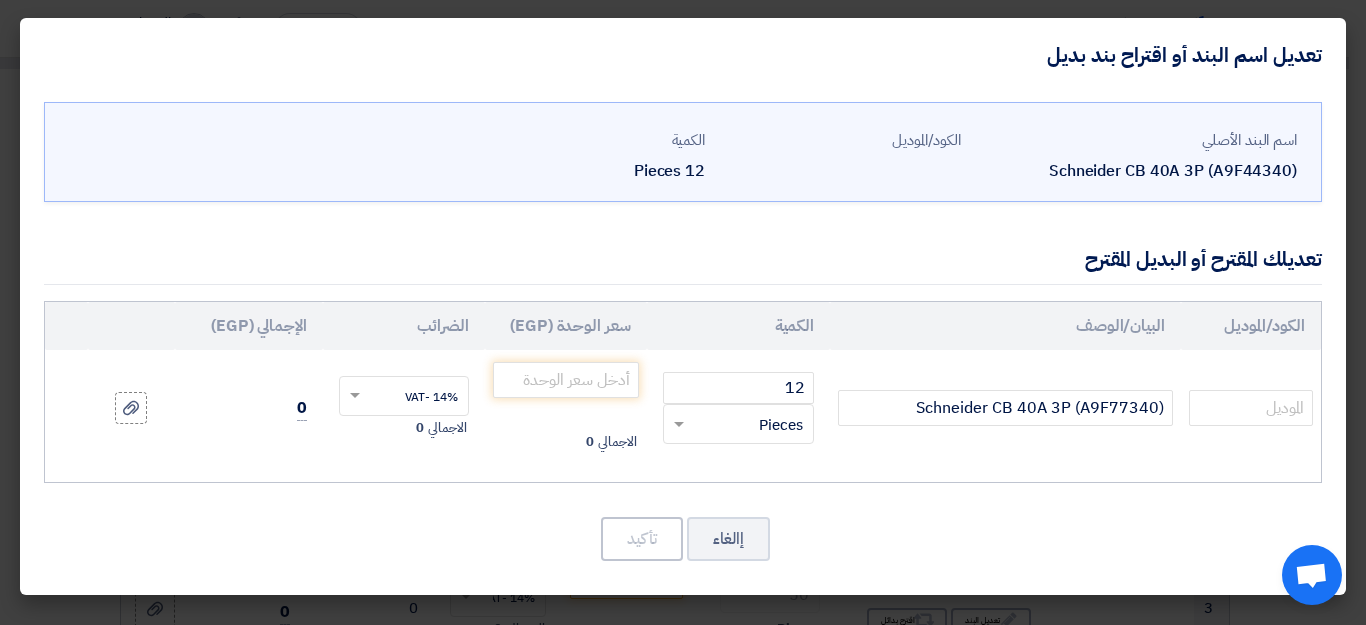 click on "تعديلك المقترح أو البديل المقترح" 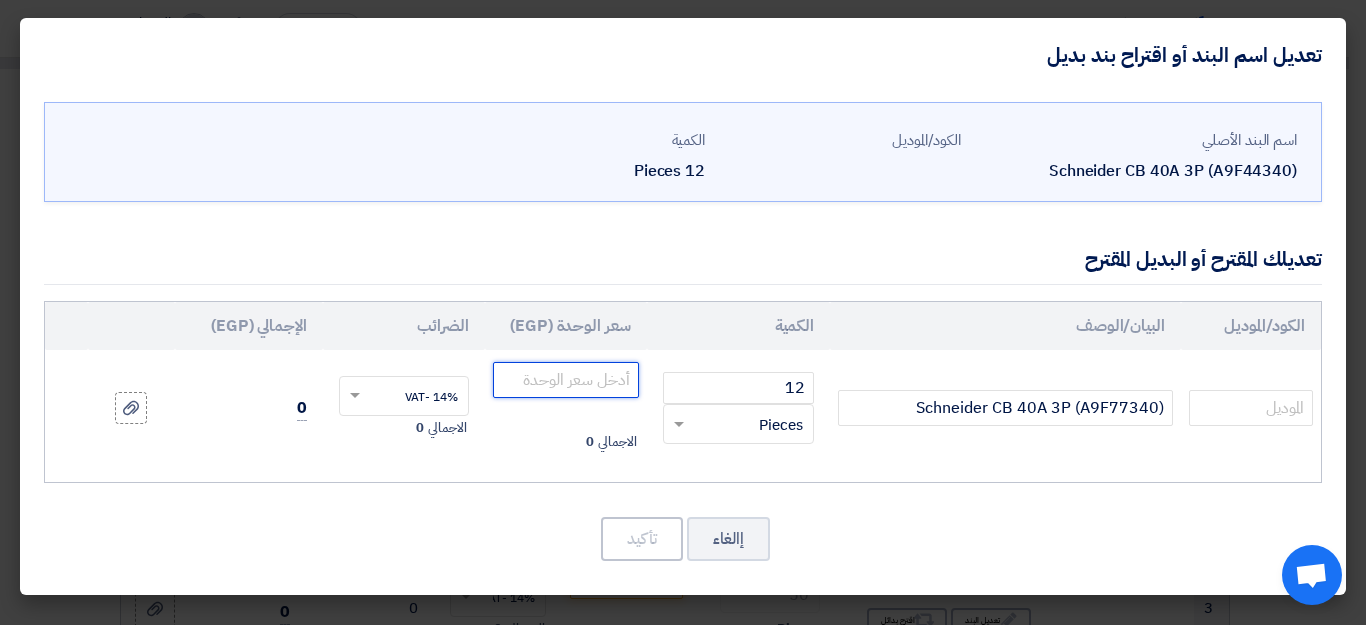 click 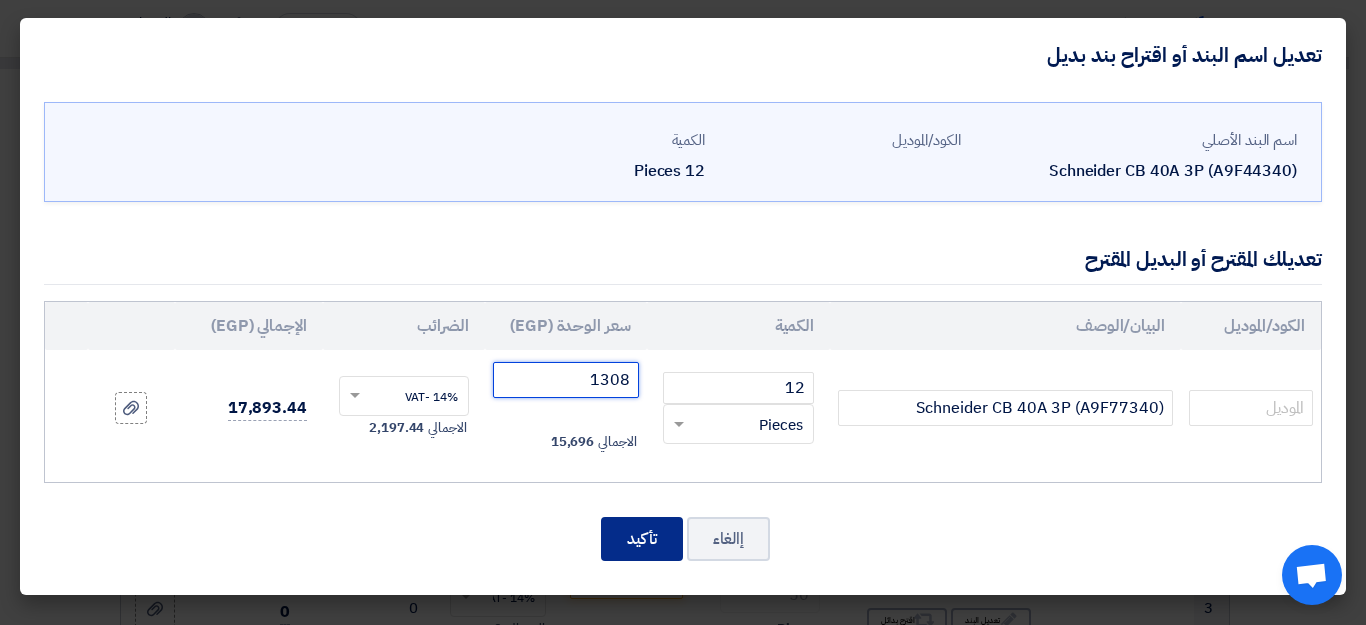 type on "1308" 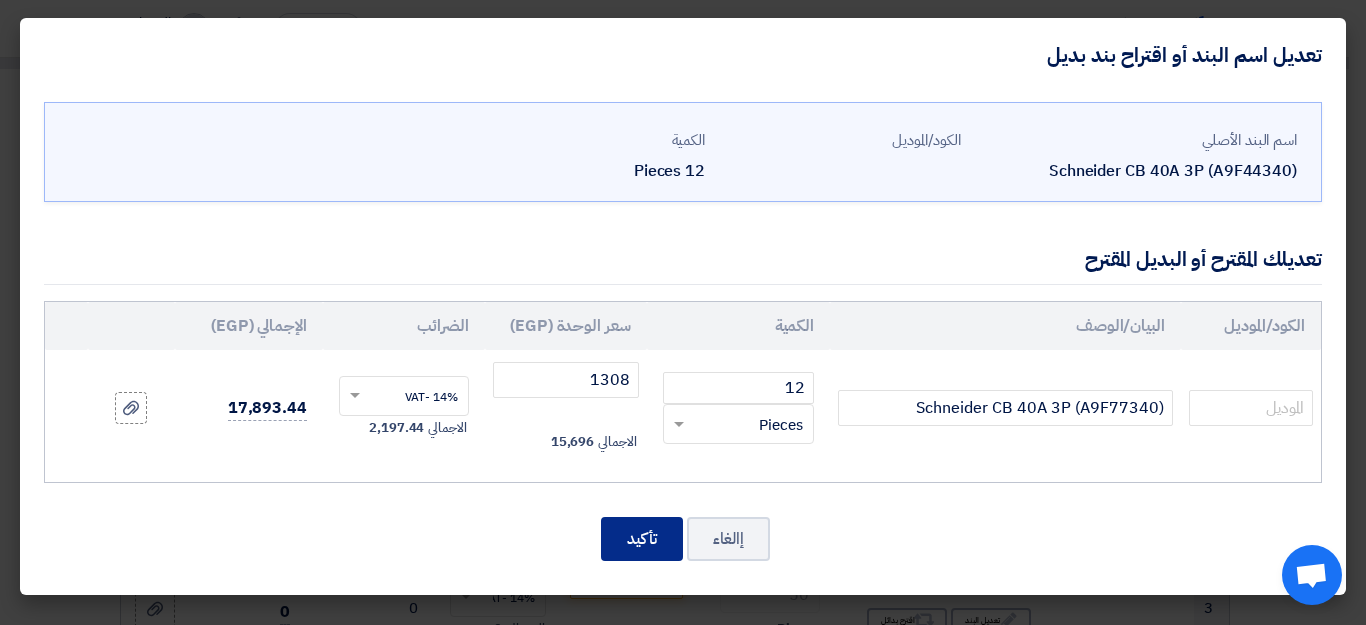 click on "تأكيد" 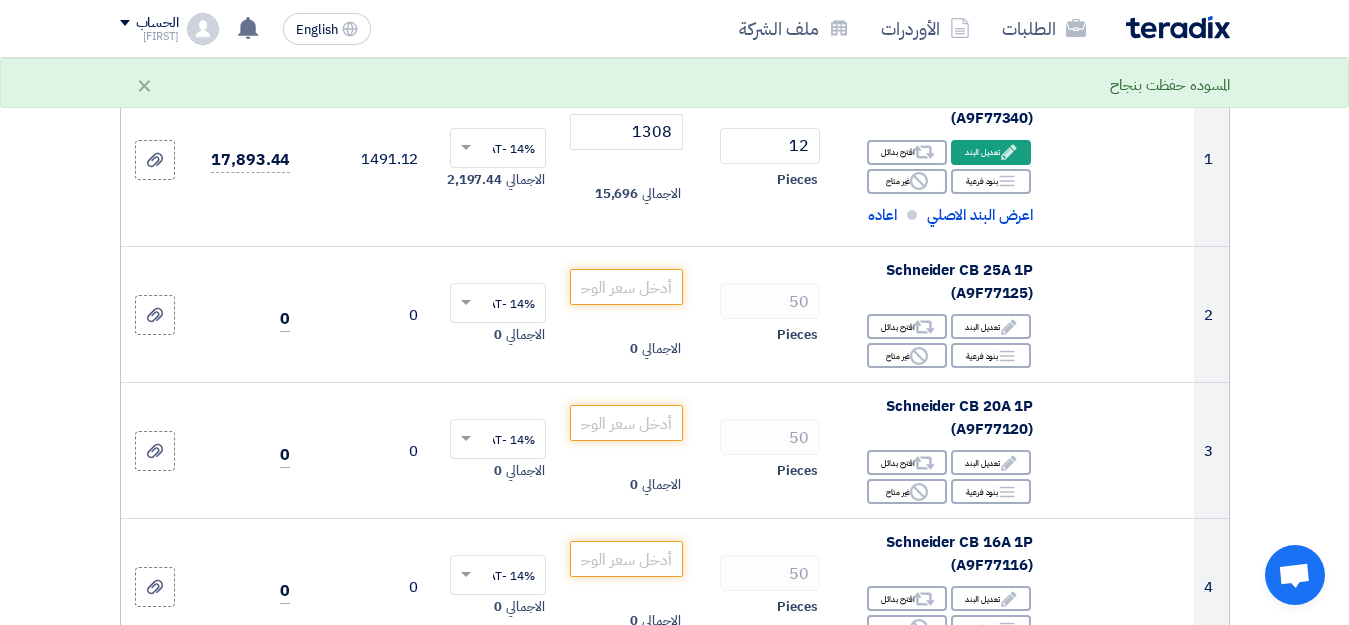 scroll, scrollTop: 332, scrollLeft: 0, axis: vertical 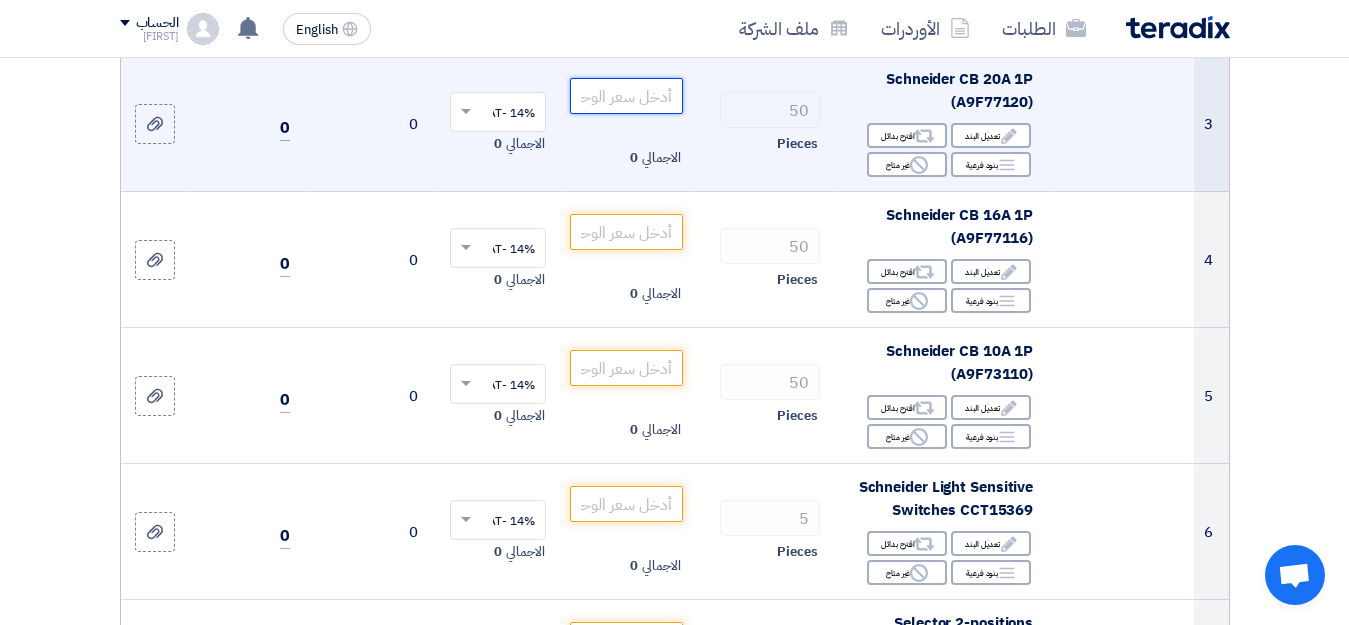 click 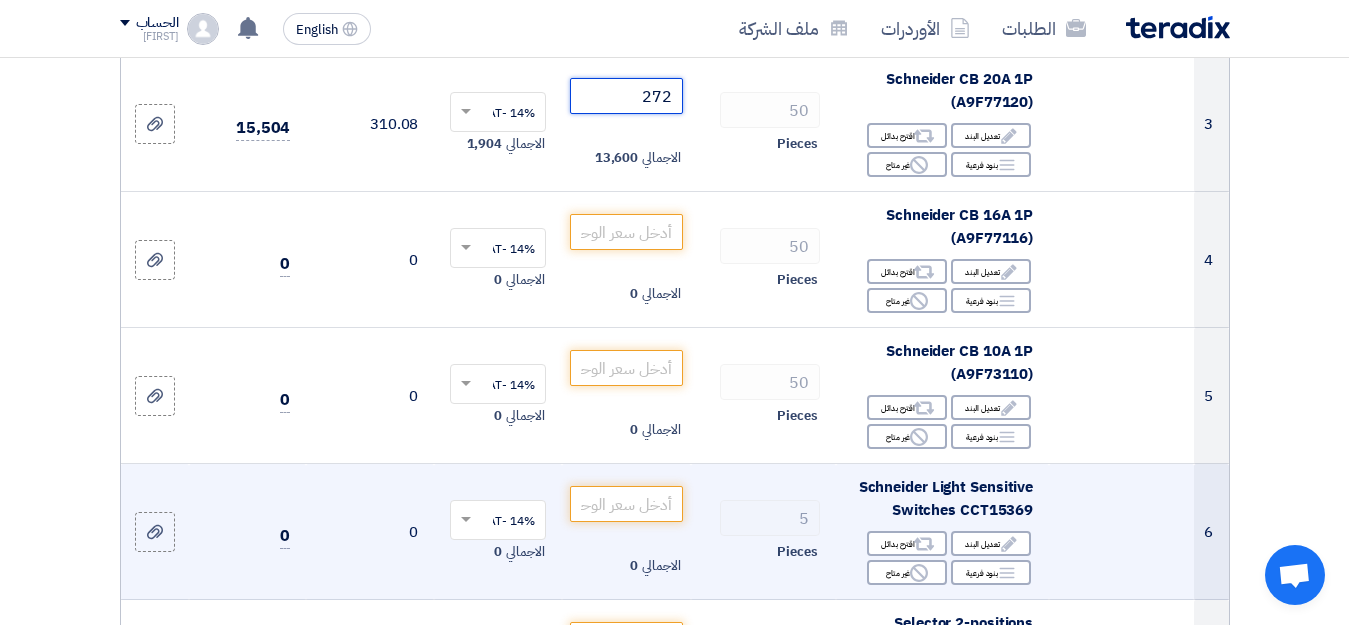 type on "272" 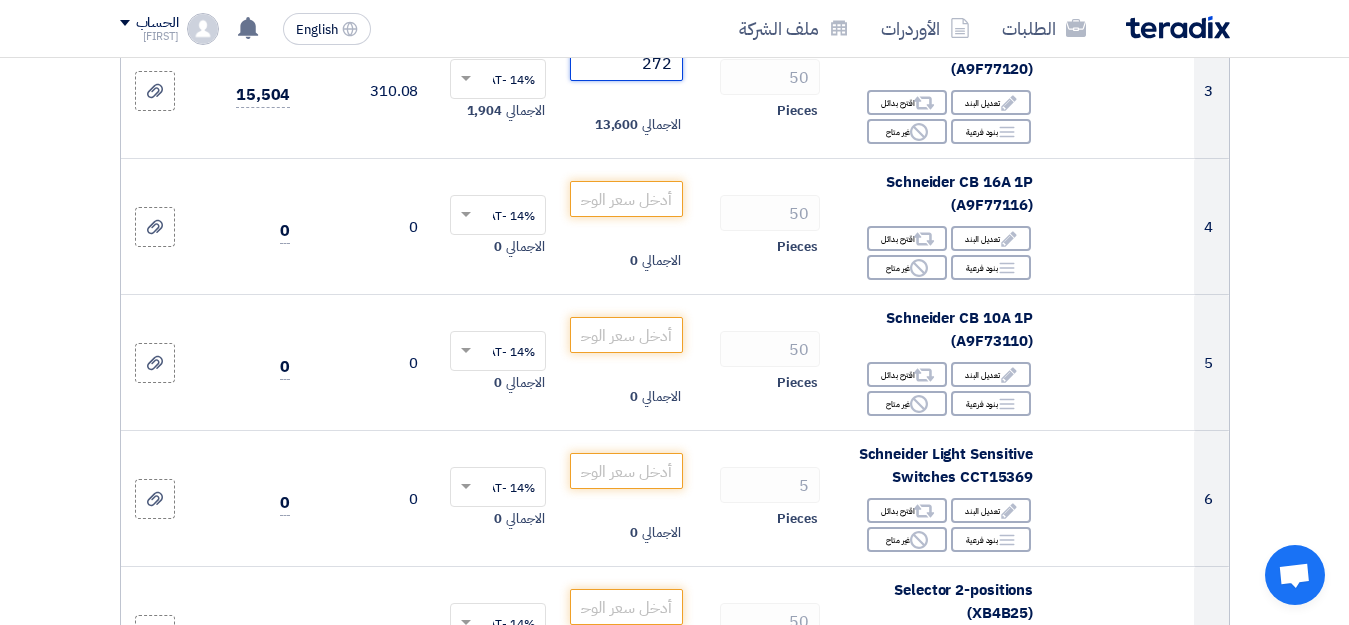 scroll, scrollTop: 679, scrollLeft: 0, axis: vertical 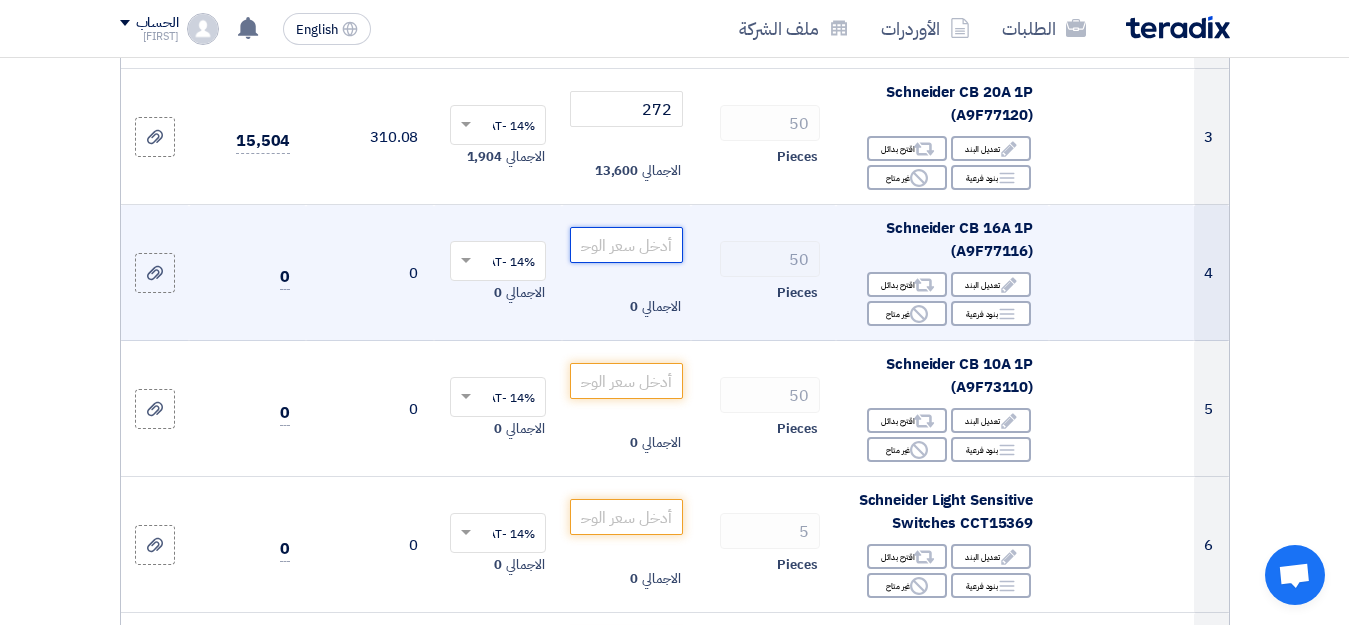 click 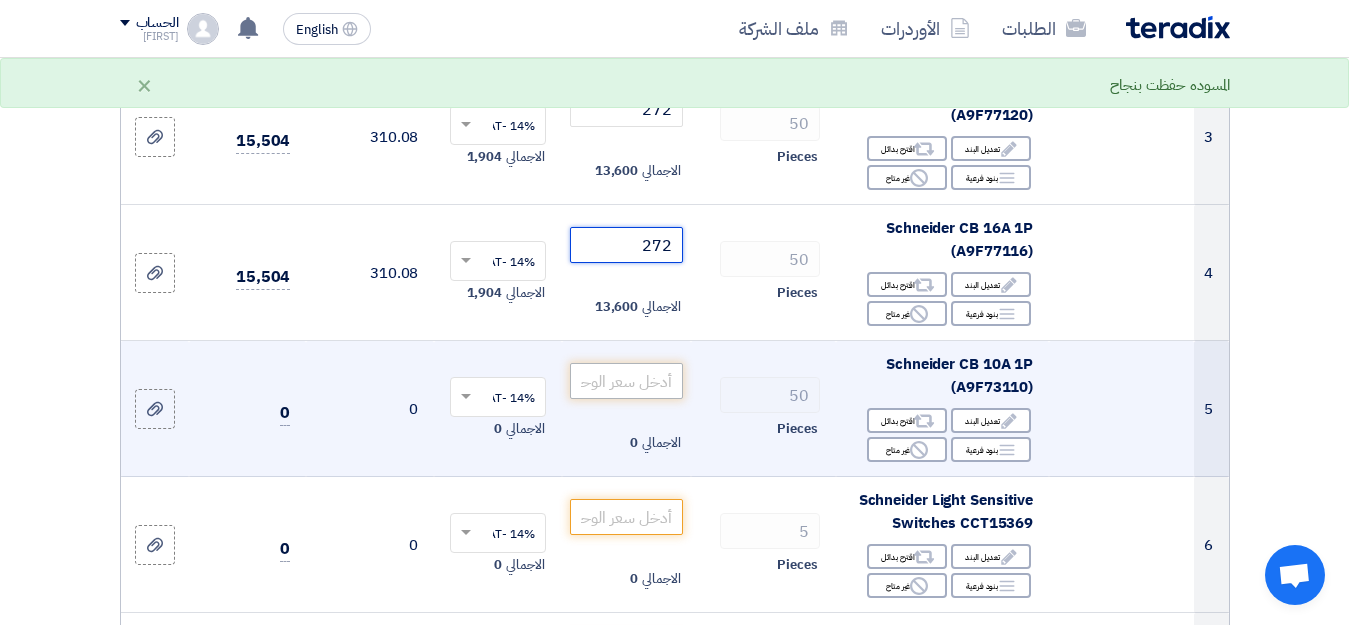 type on "272" 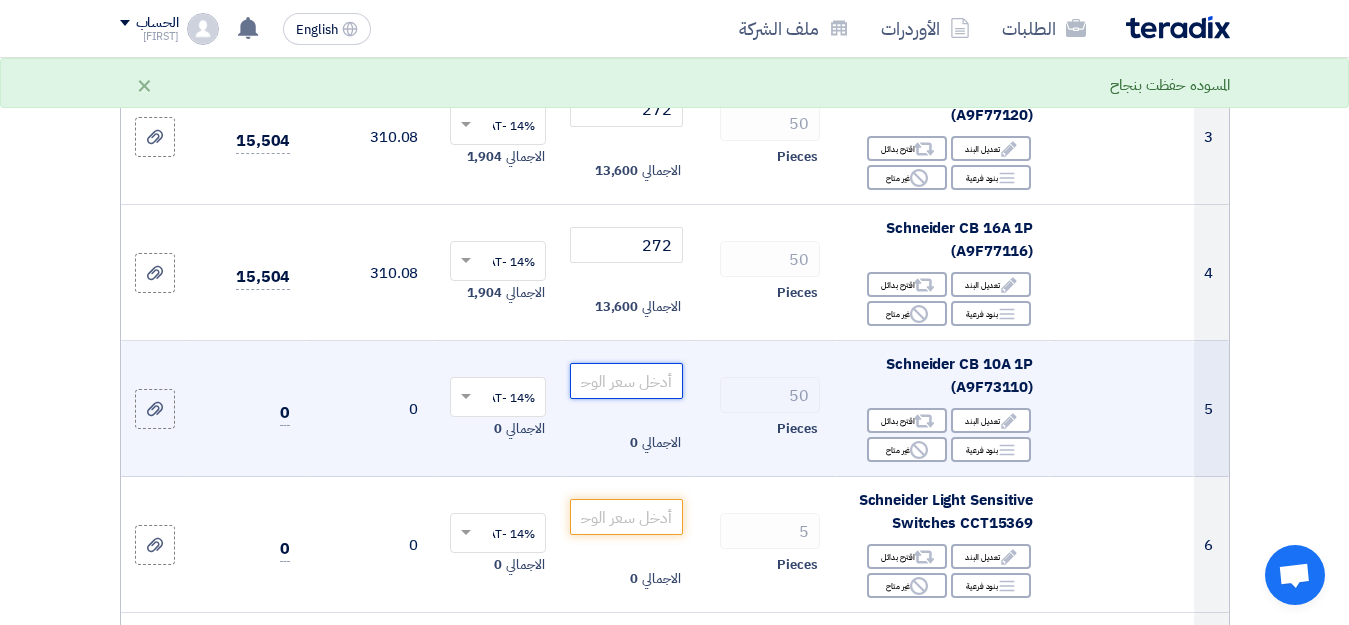 click 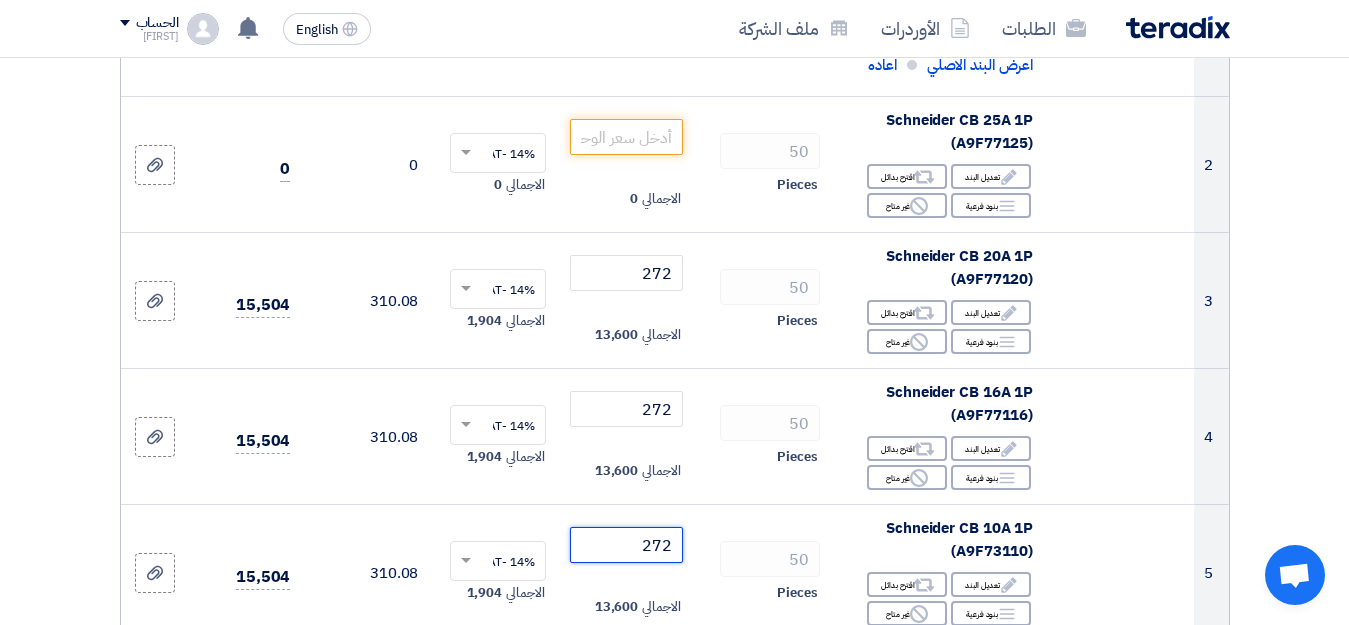 scroll, scrollTop: 470, scrollLeft: 0, axis: vertical 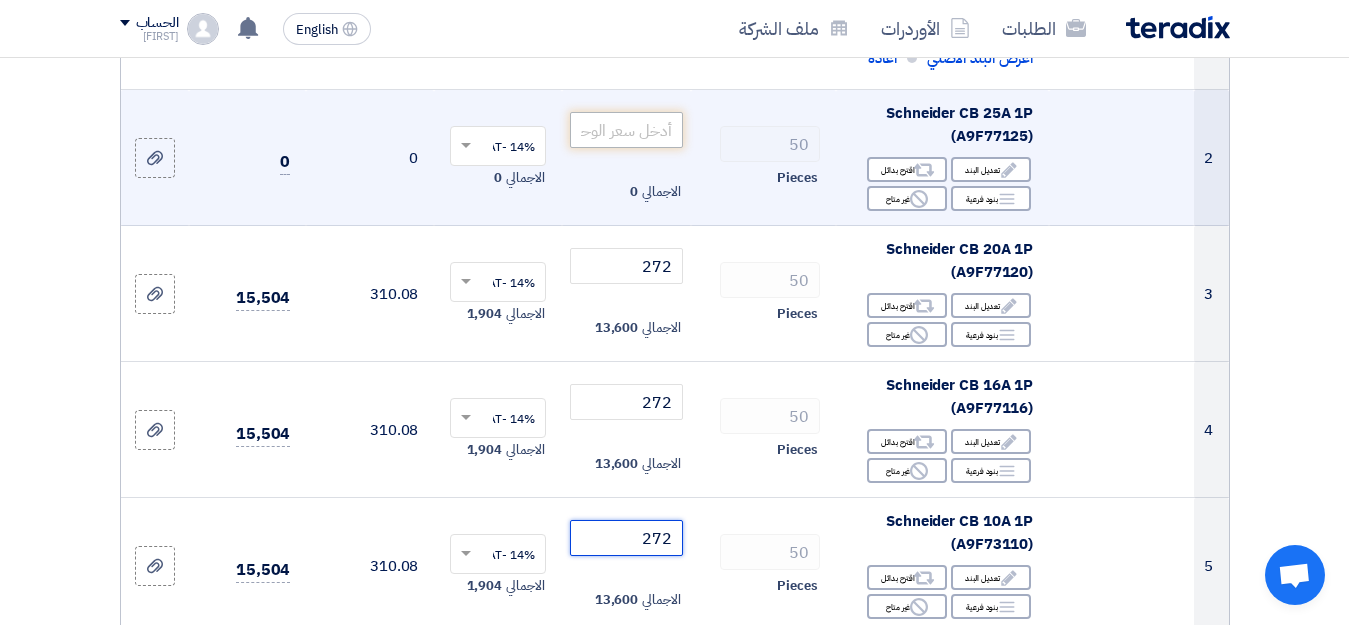 type on "272" 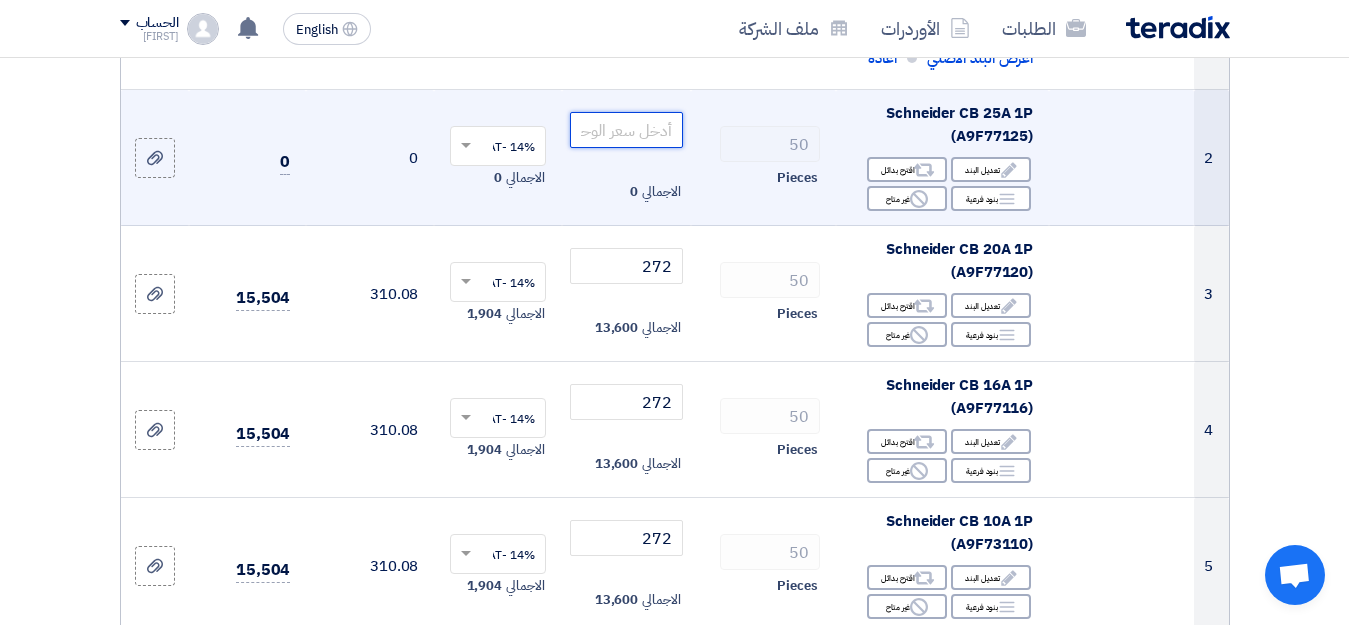 click 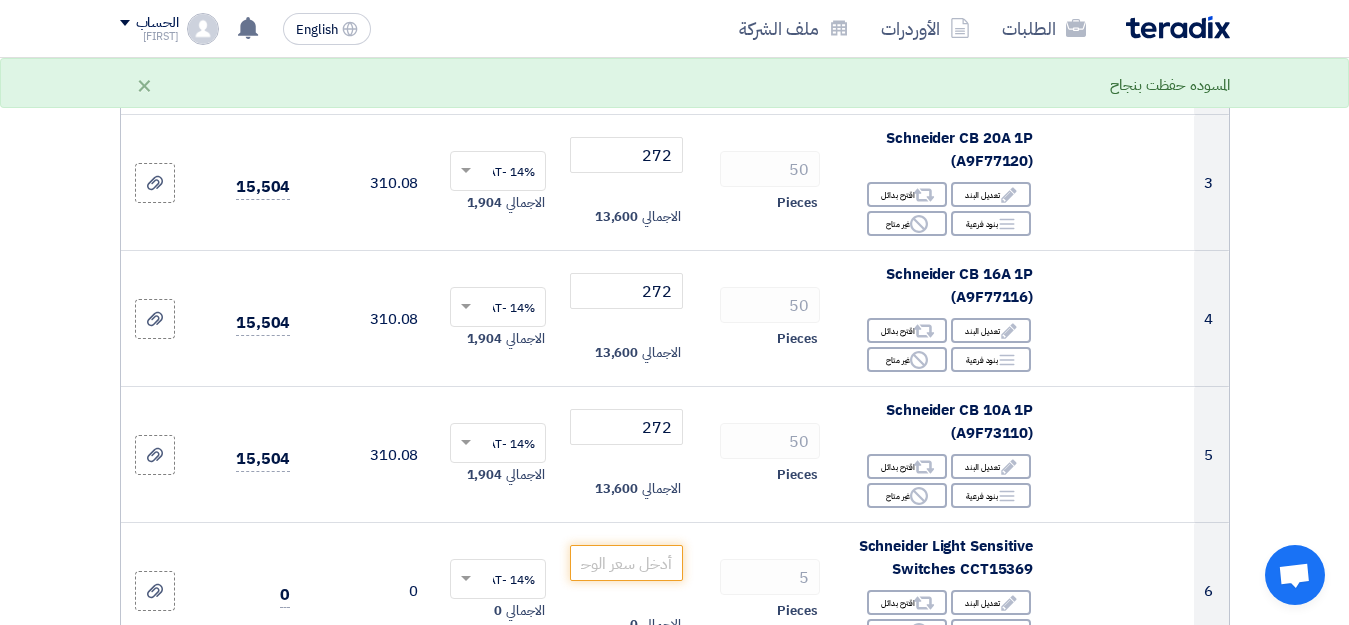 scroll, scrollTop: 588, scrollLeft: 0, axis: vertical 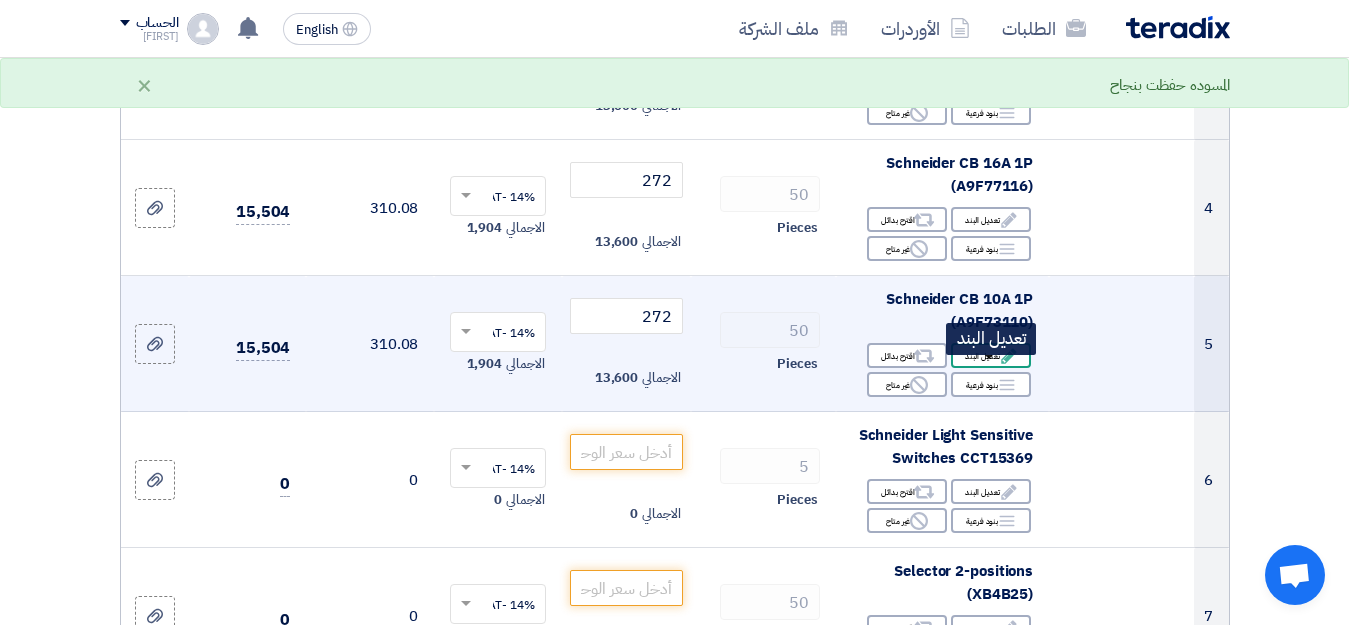 type on "272" 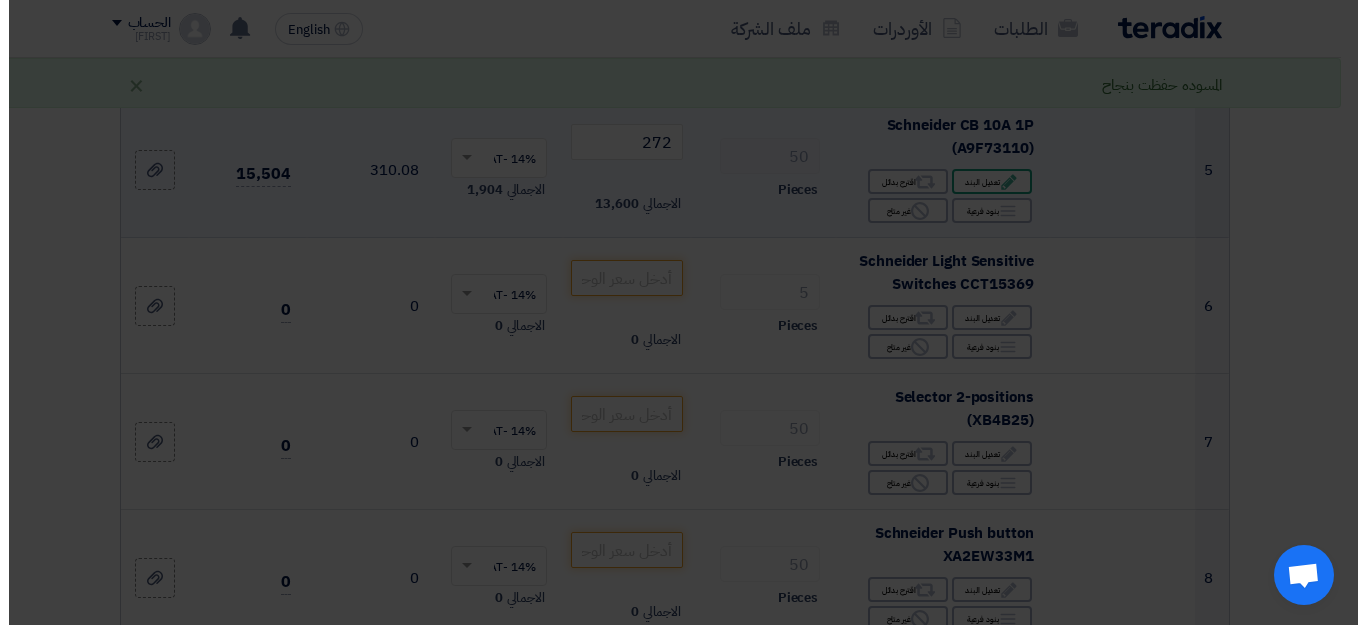 scroll, scrollTop: 518, scrollLeft: 0, axis: vertical 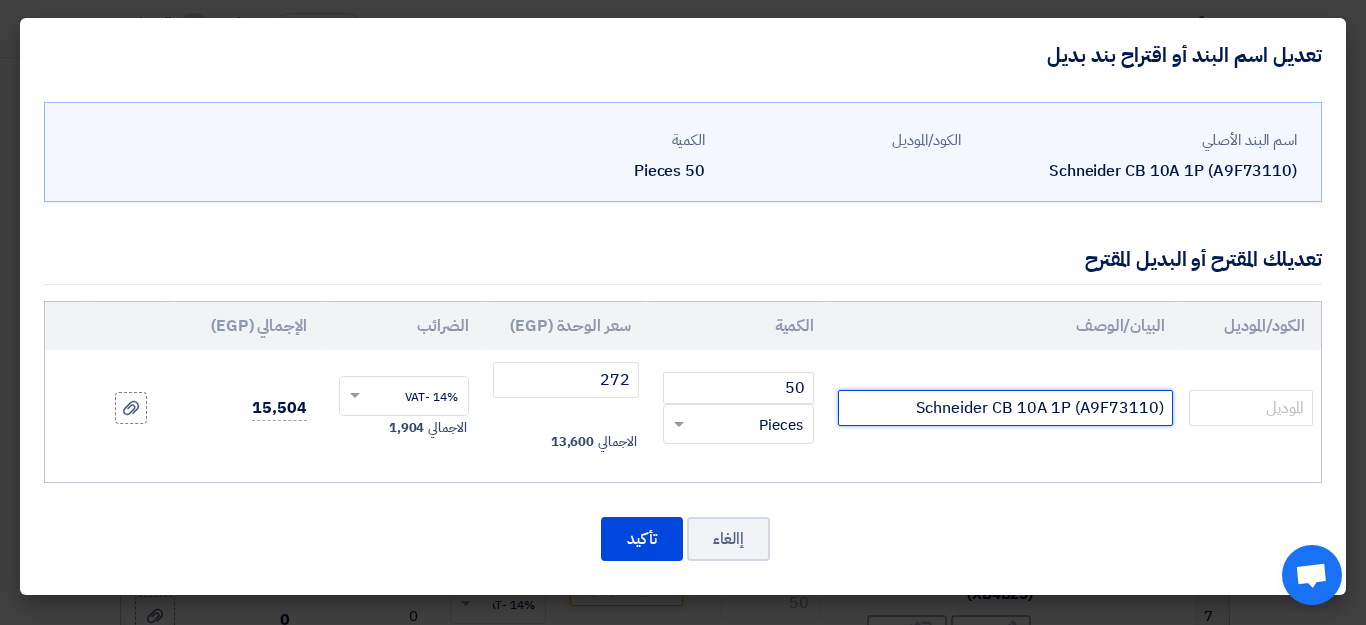click on "Schneider CB 10A 1P (A9F73110)" 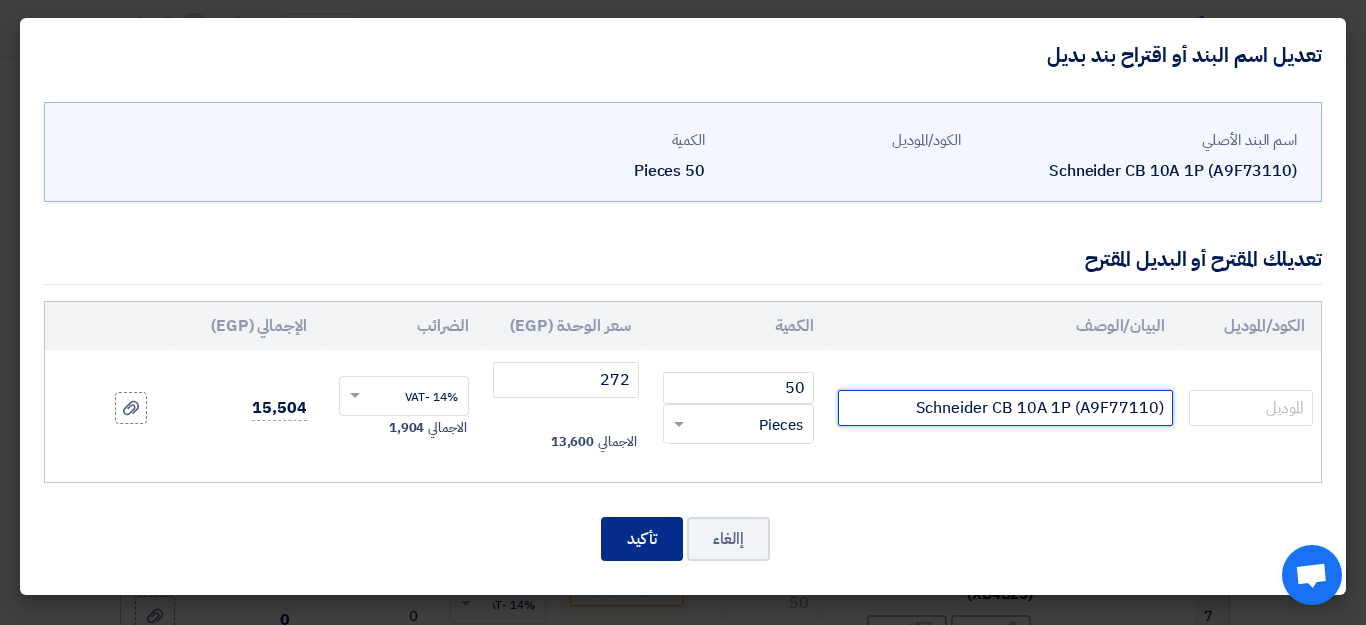type on "Schneider CB 10A 1P (A9F77110)" 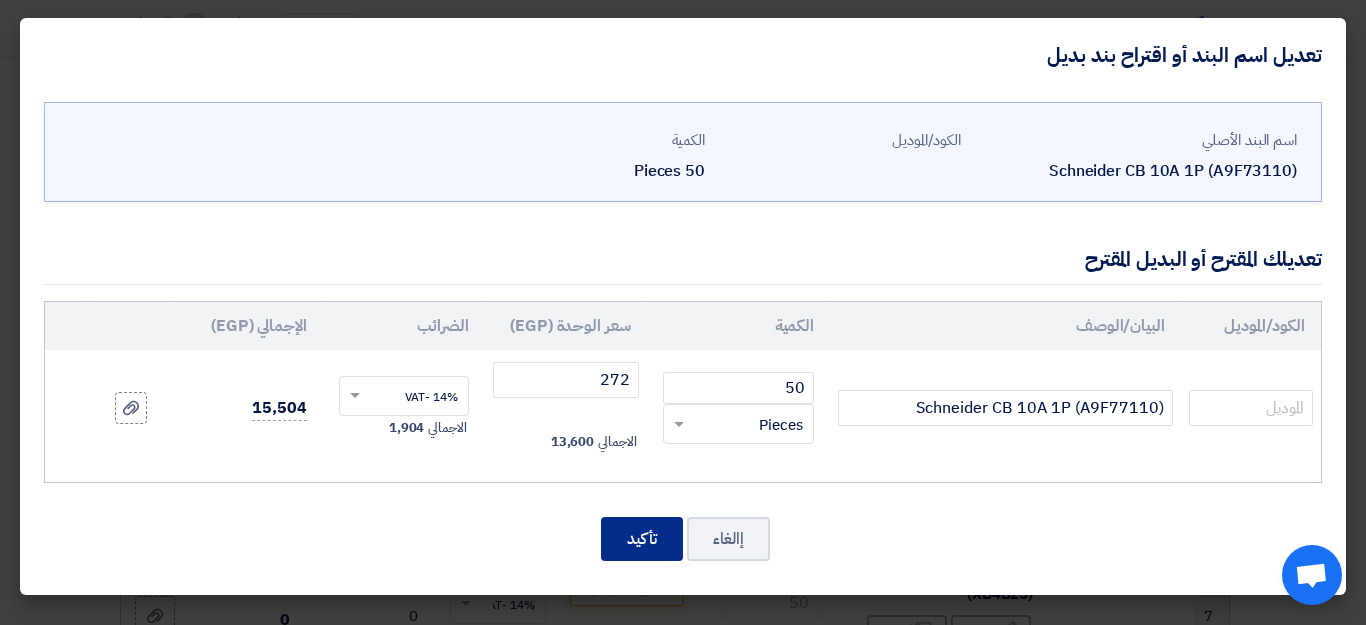 click on "تأكيد" 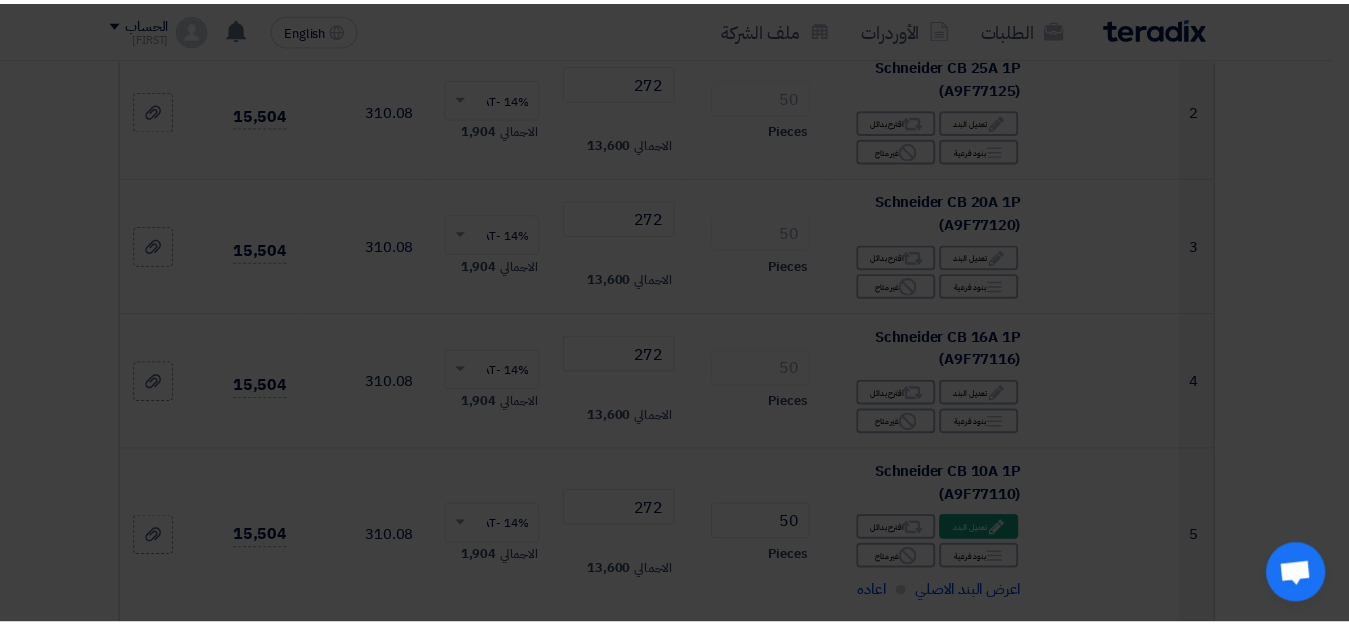 scroll, scrollTop: 692, scrollLeft: 0, axis: vertical 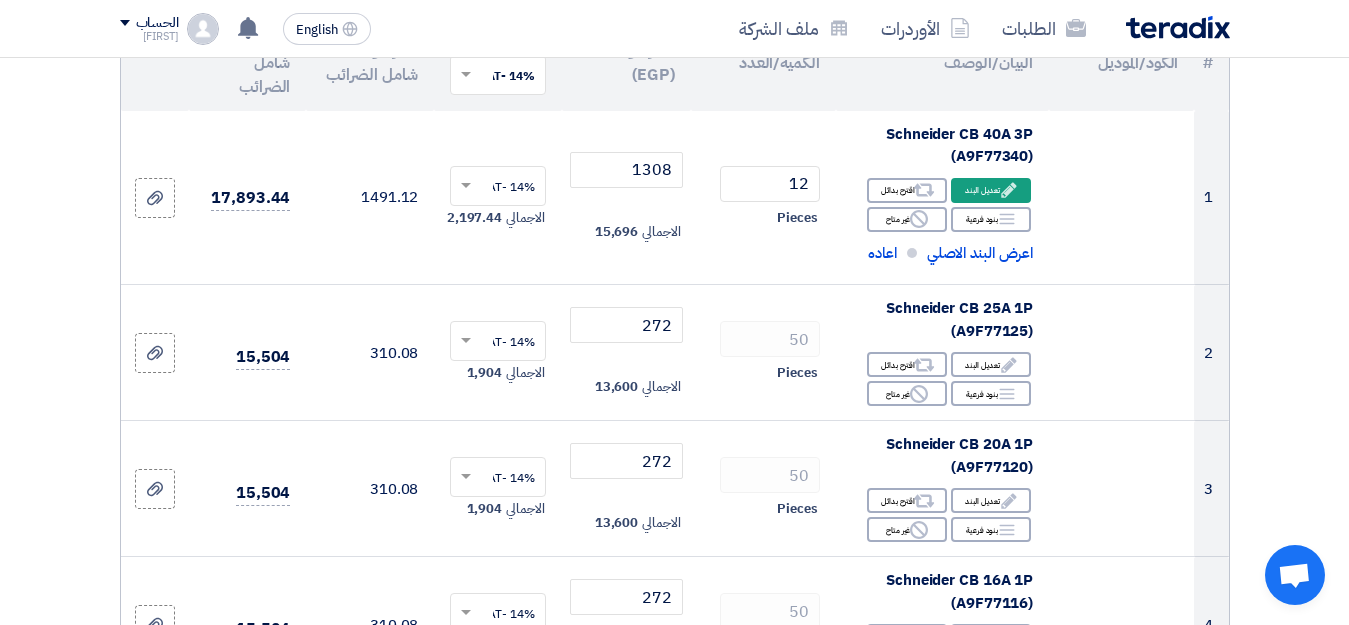 click on "تفاصيل الطلب
#
الكود/الموديل
البيان/الوصف
الكمية/العدد
سعر الوحدة (EGP)
الضرائب
+
'Select taxes...
14% -VAT" 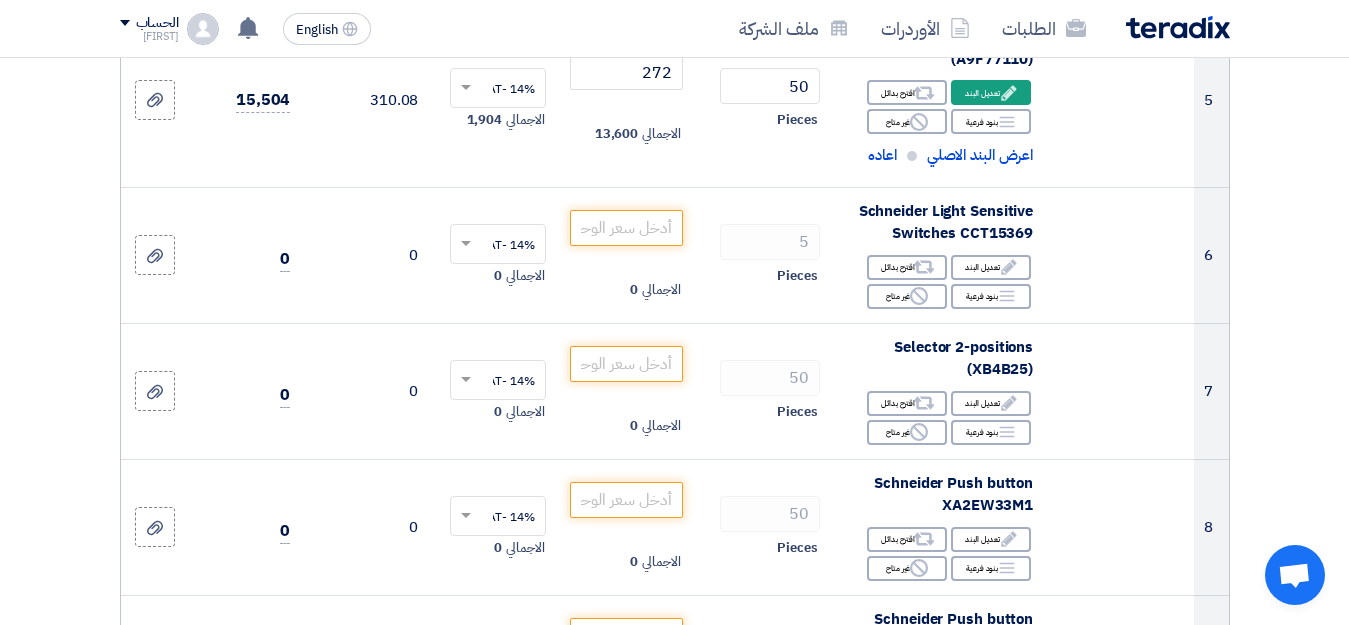 scroll, scrollTop: 995, scrollLeft: 0, axis: vertical 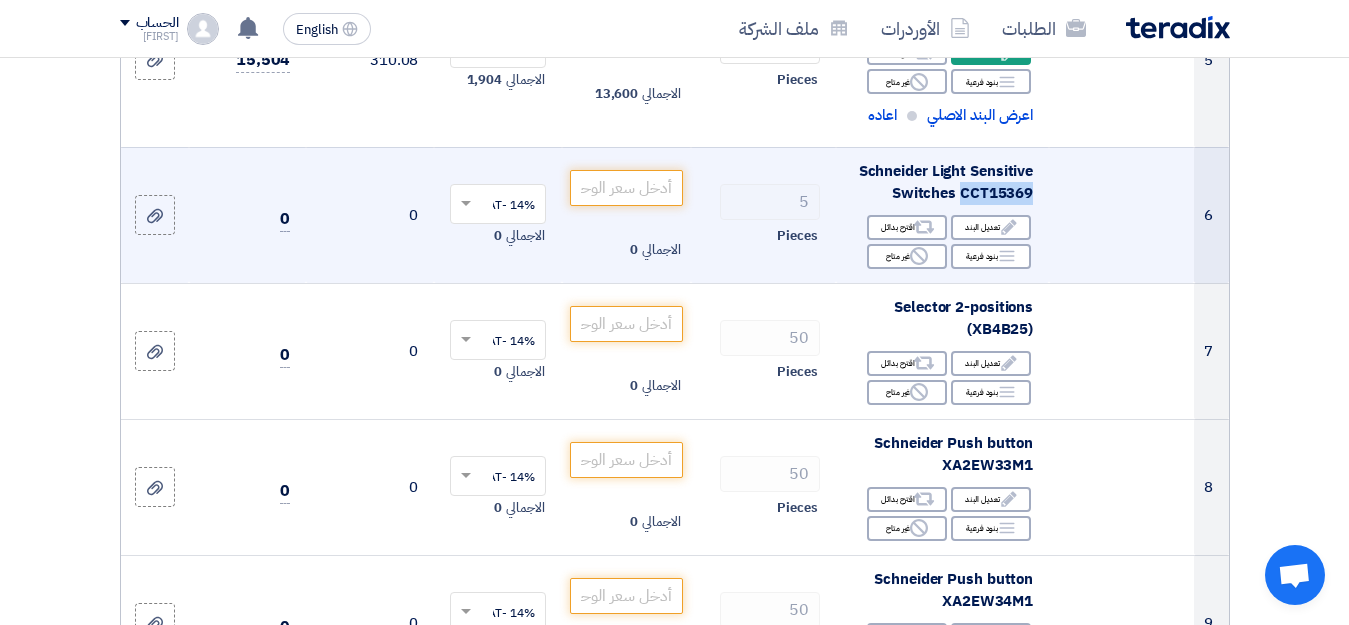 drag, startPoint x: 962, startPoint y: 202, endPoint x: 1032, endPoint y: 203, distance: 70.00714 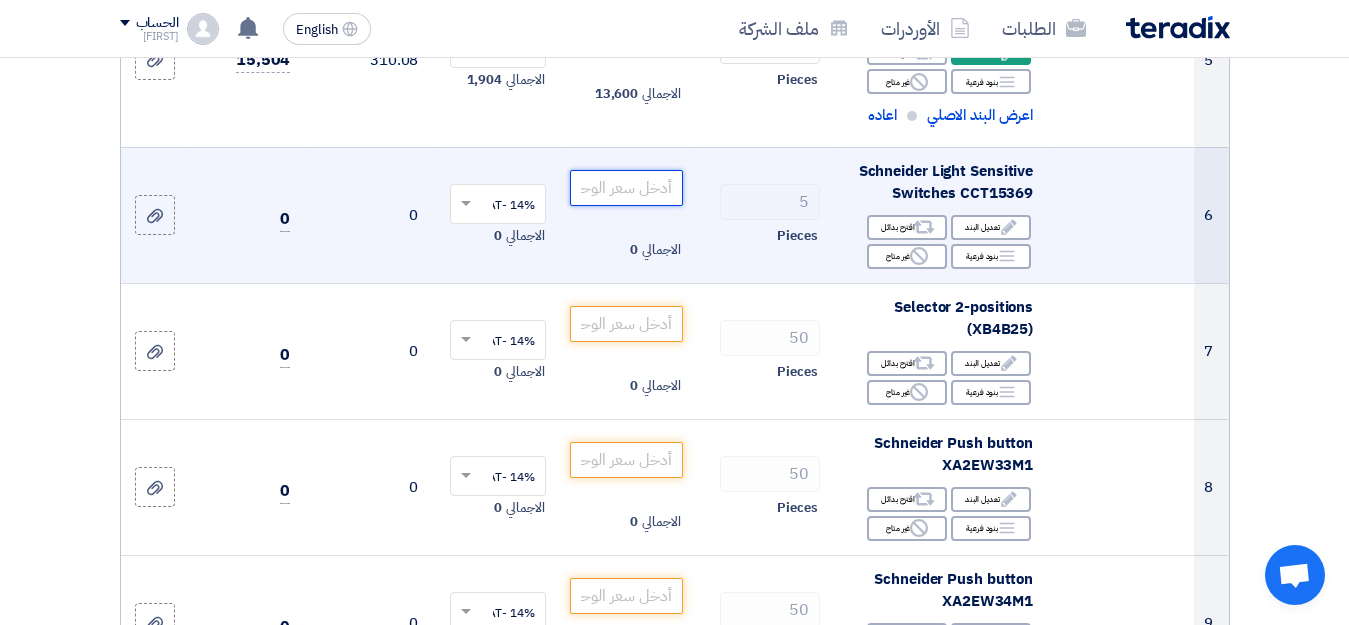 click 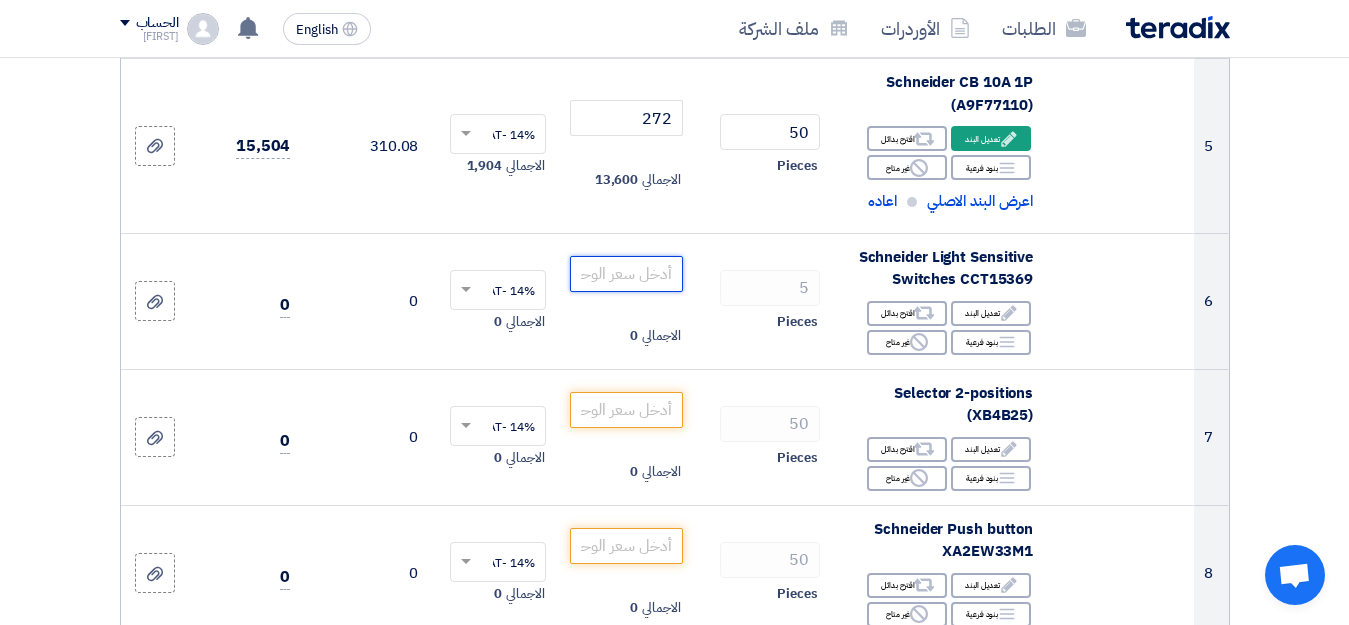 scroll, scrollTop: 896, scrollLeft: 0, axis: vertical 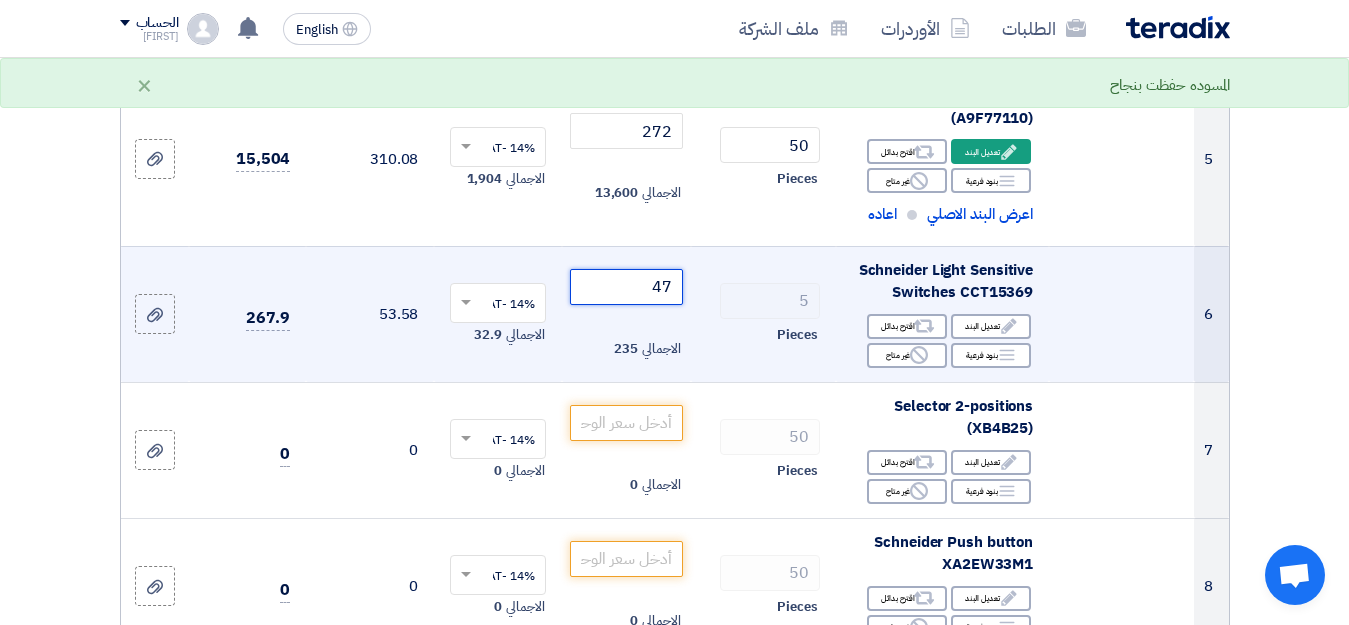type on "475" 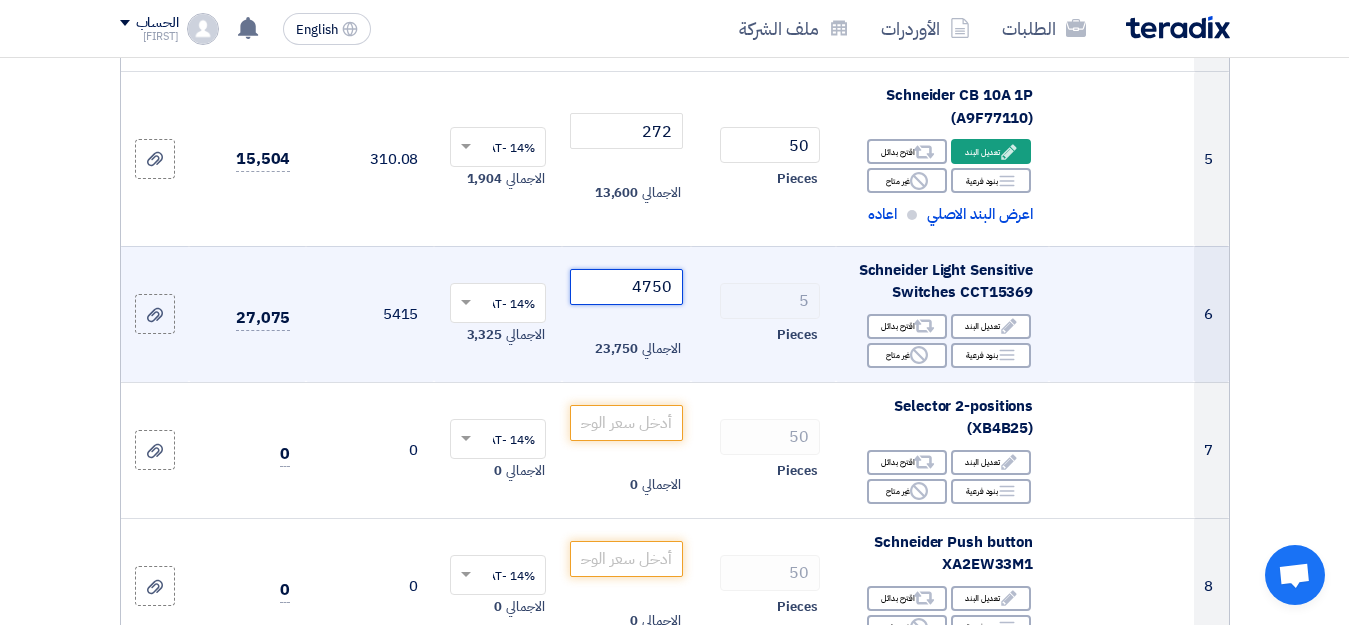 drag, startPoint x: 635, startPoint y: 304, endPoint x: 675, endPoint y: 310, distance: 40.4475 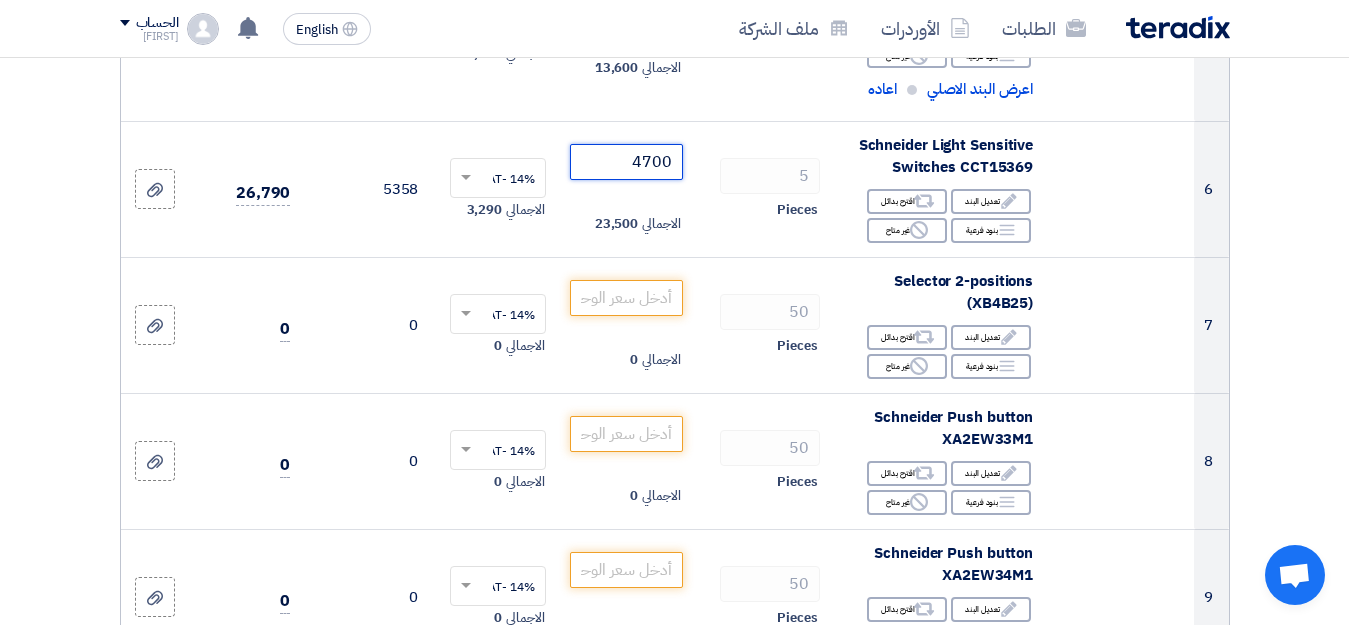 scroll, scrollTop: 1041, scrollLeft: 0, axis: vertical 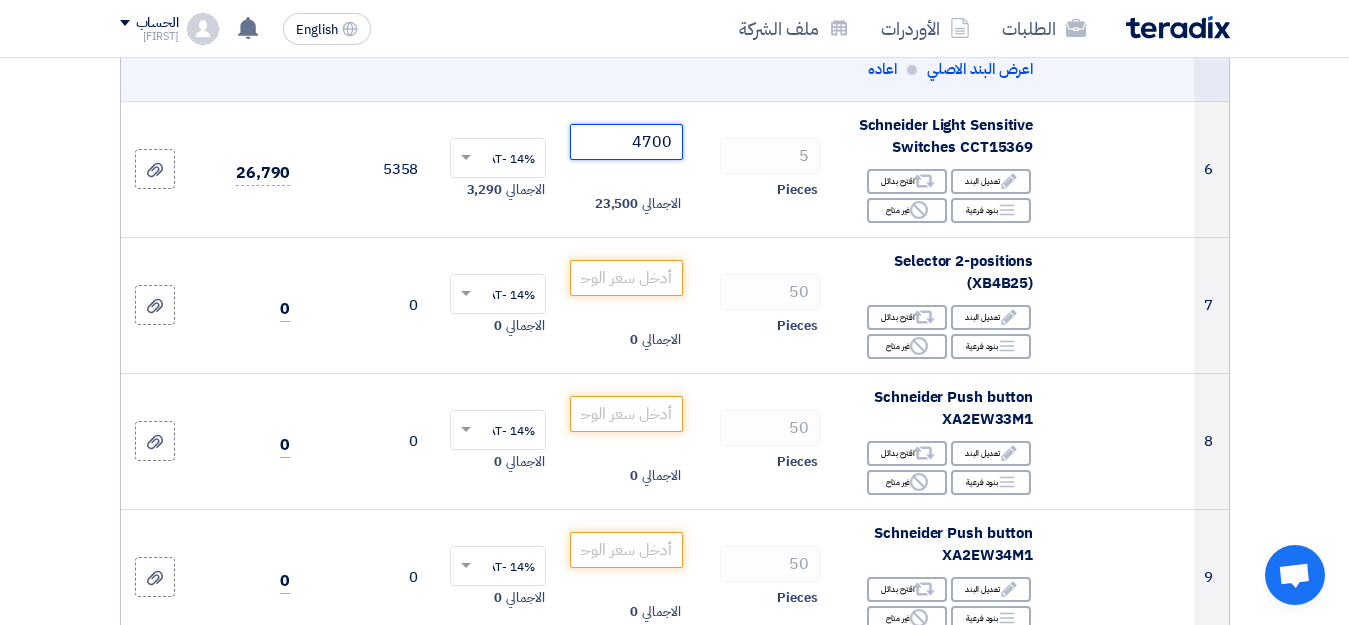 type on "4700" 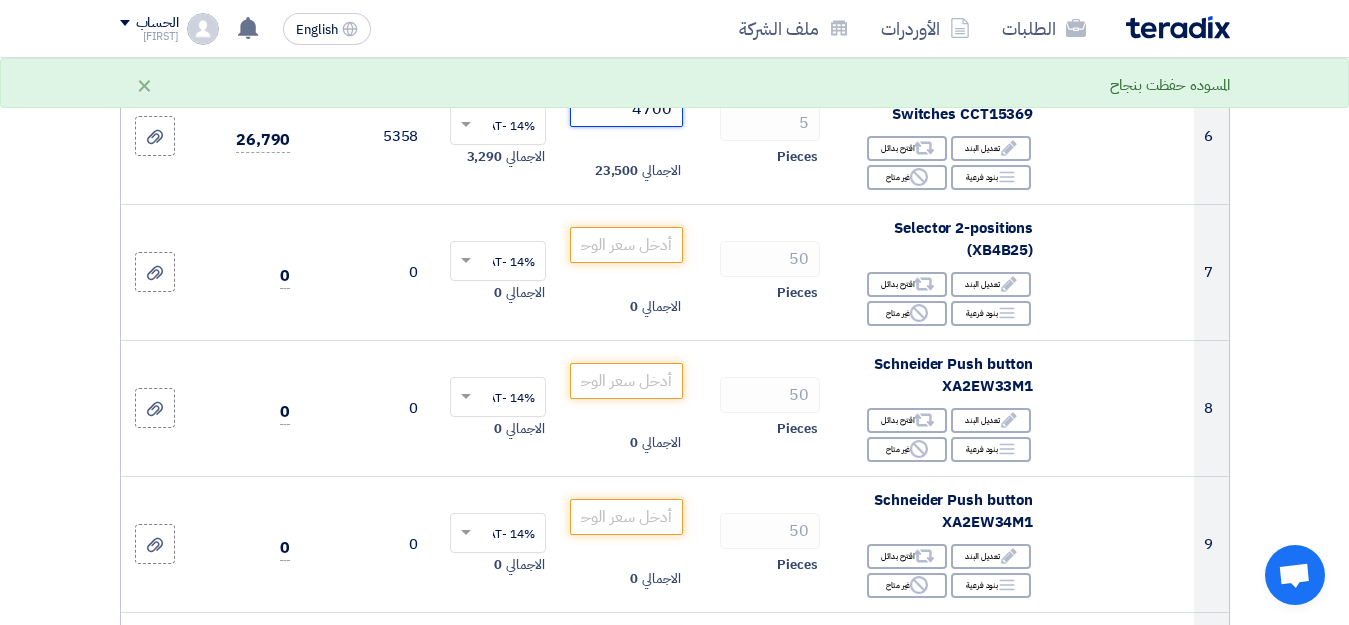 scroll, scrollTop: 1081, scrollLeft: 0, axis: vertical 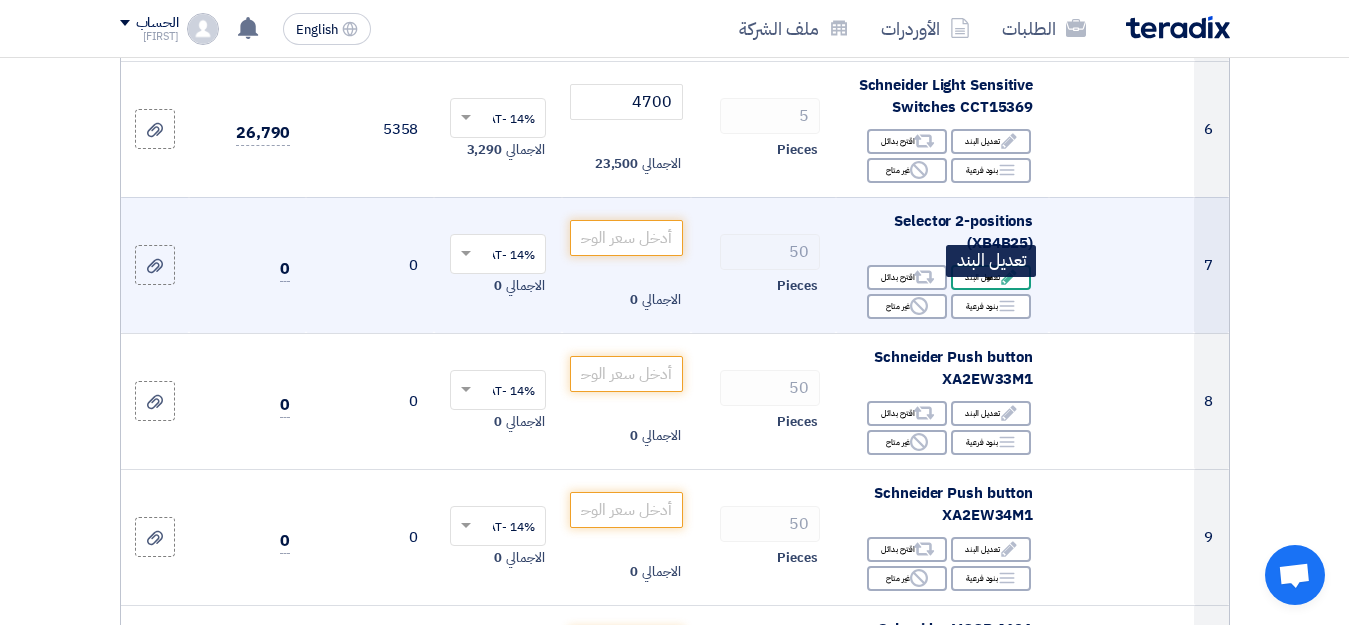 click on "Edit
تعديل البند" 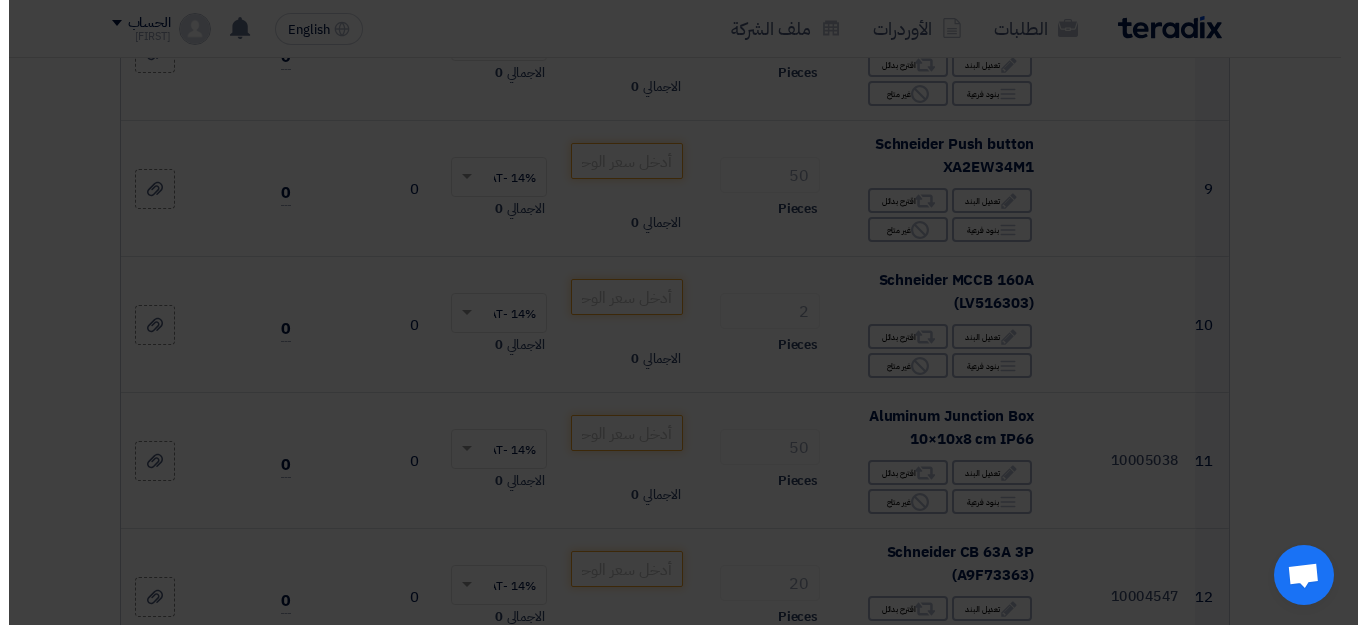 scroll, scrollTop: 907, scrollLeft: 0, axis: vertical 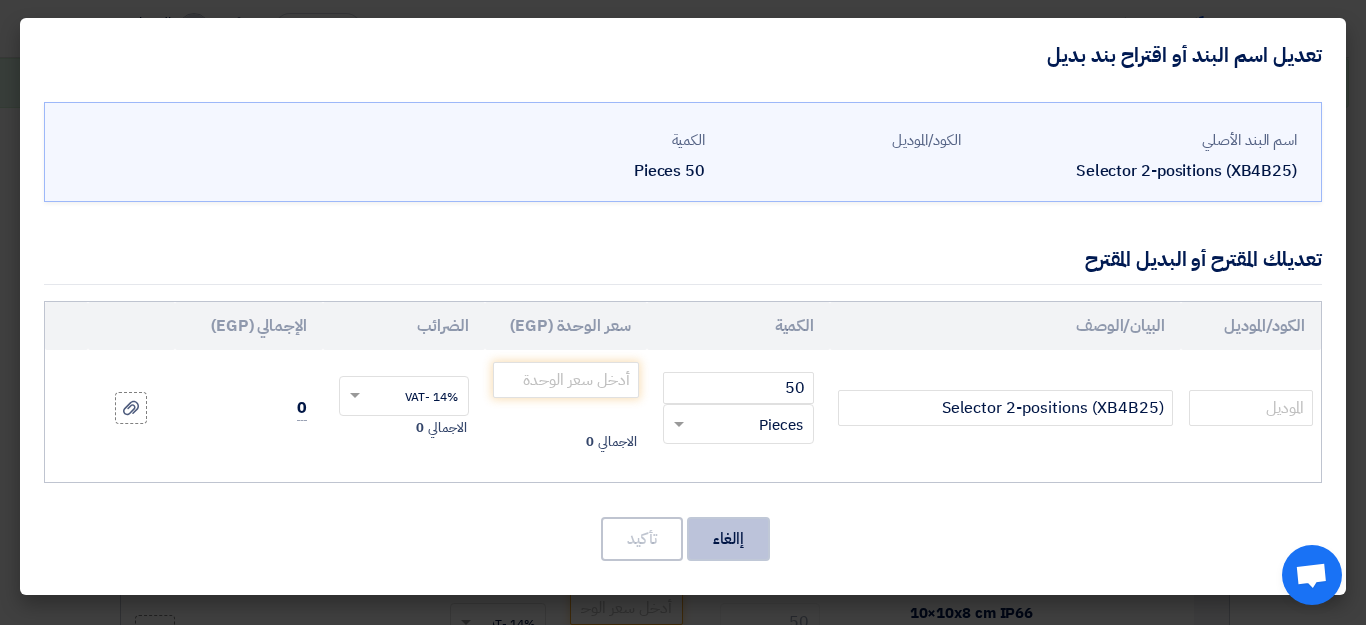 click on "إالغاء" 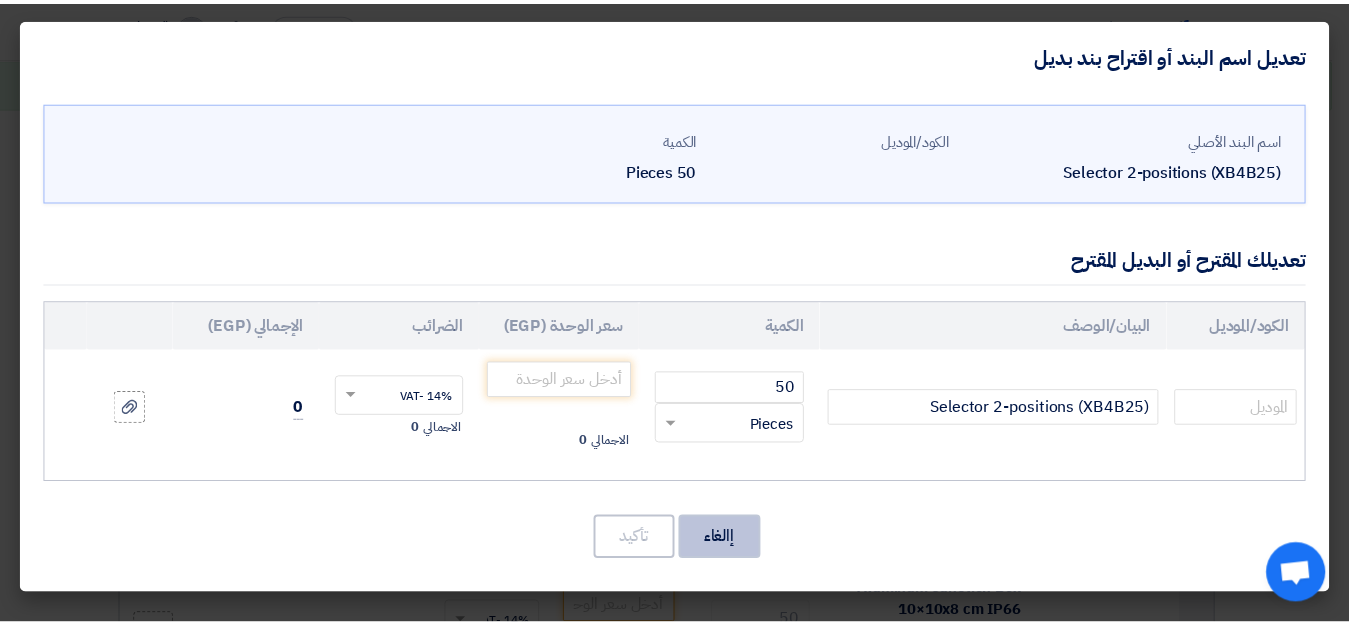 scroll, scrollTop: 1255, scrollLeft: 0, axis: vertical 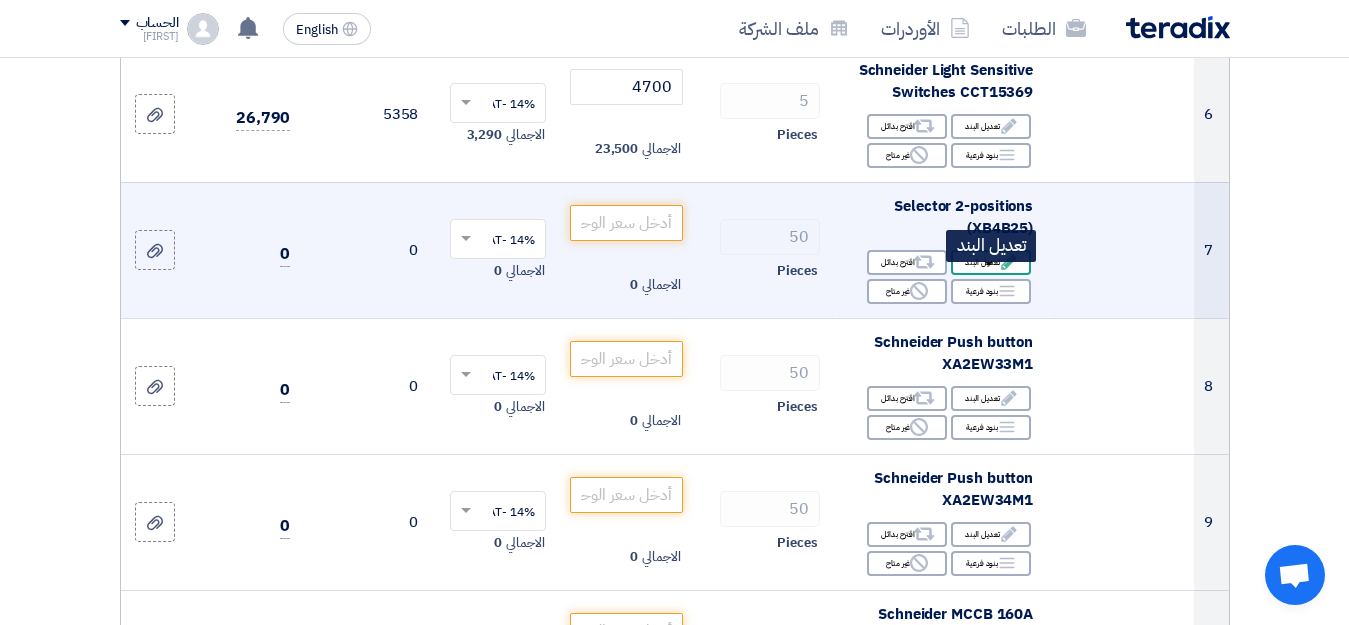 click on "Edit
تعديل البند" 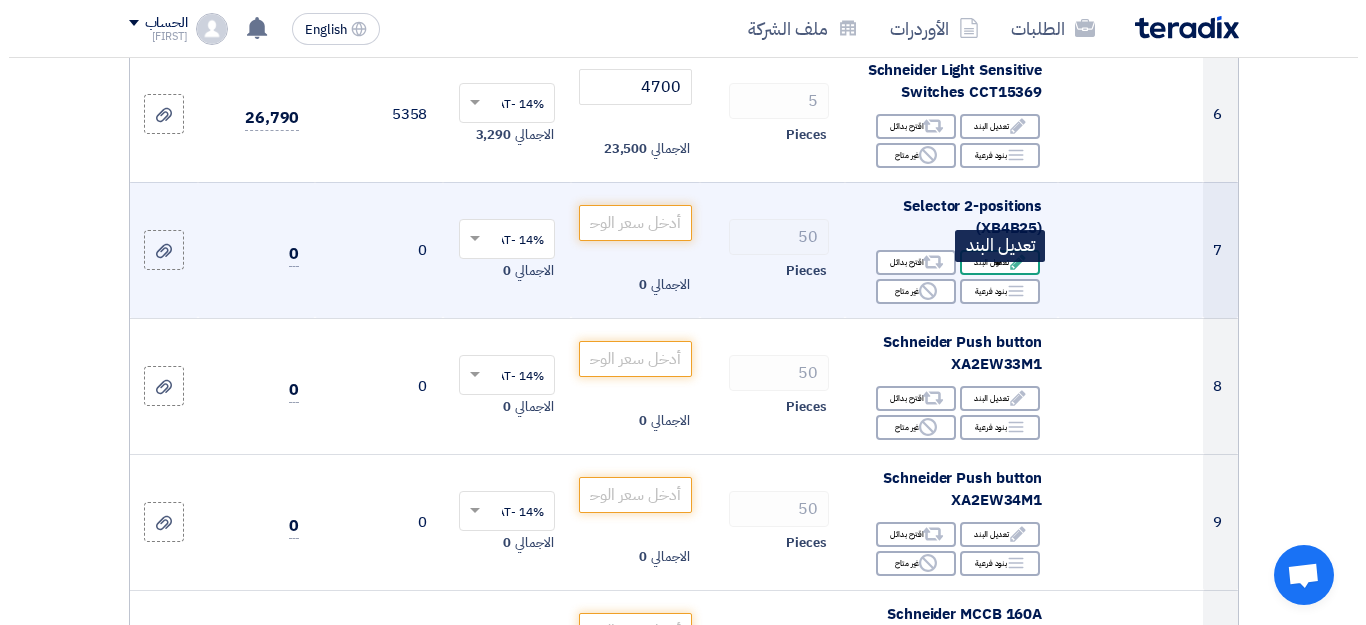 scroll, scrollTop: 922, scrollLeft: 0, axis: vertical 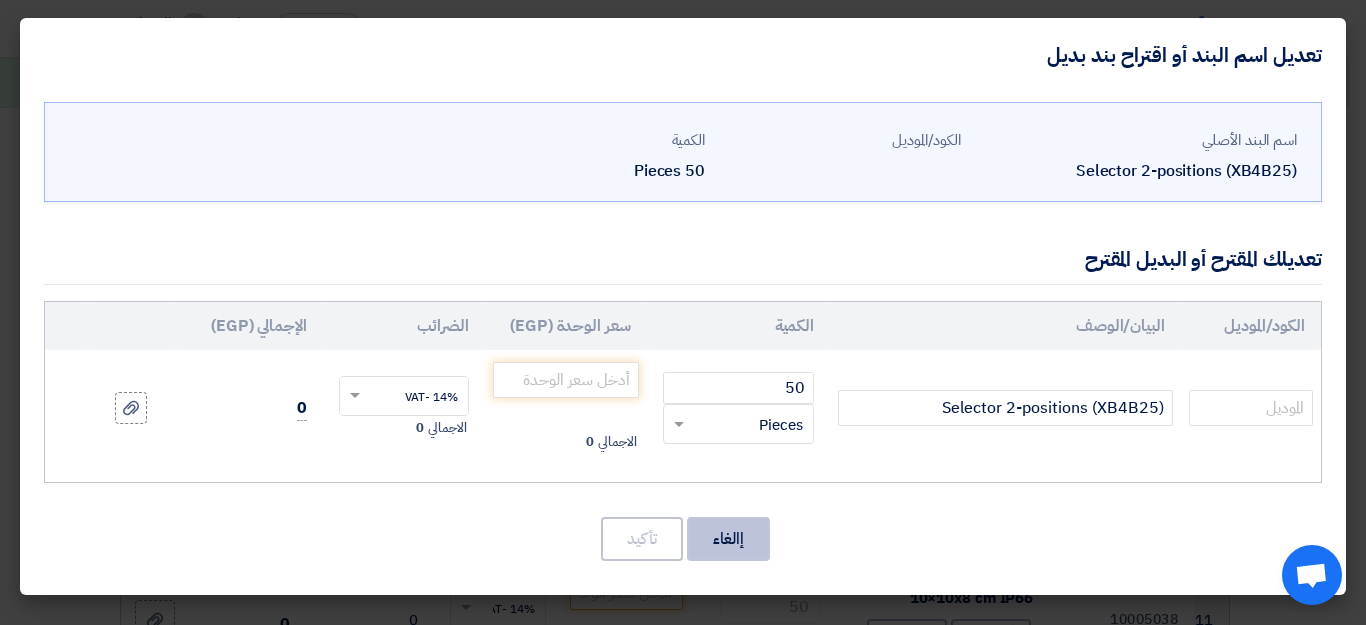 click on "إالغاء" 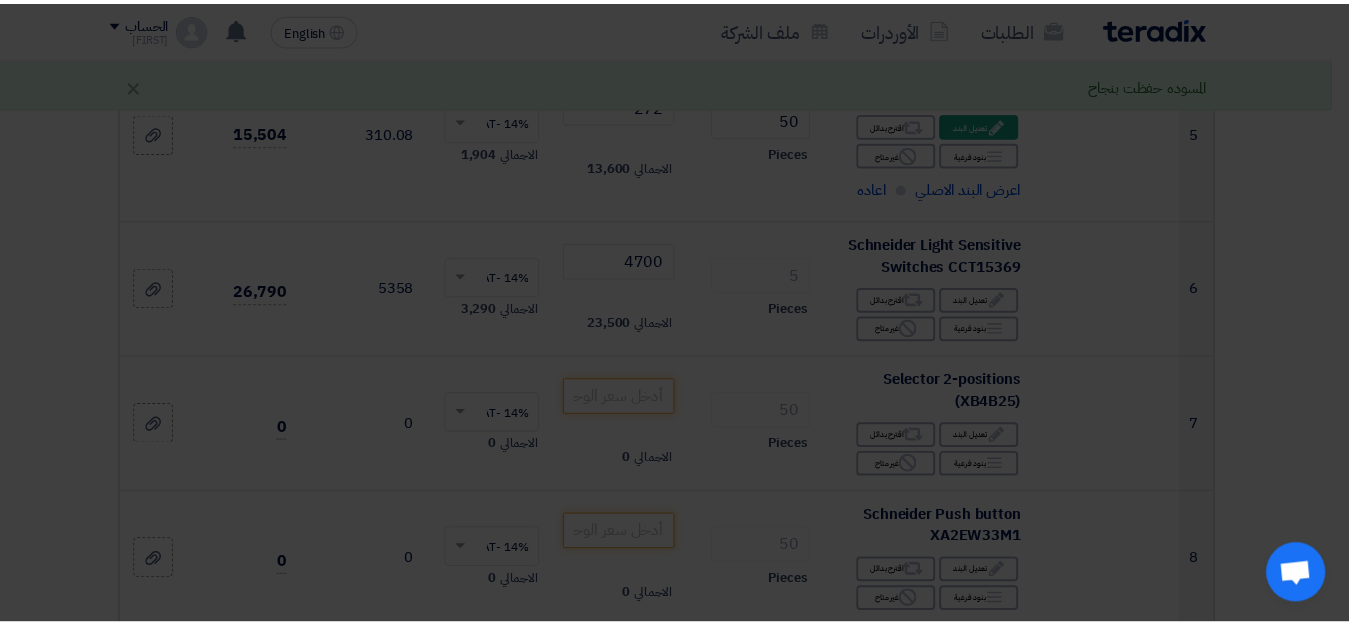scroll, scrollTop: 1270, scrollLeft: 0, axis: vertical 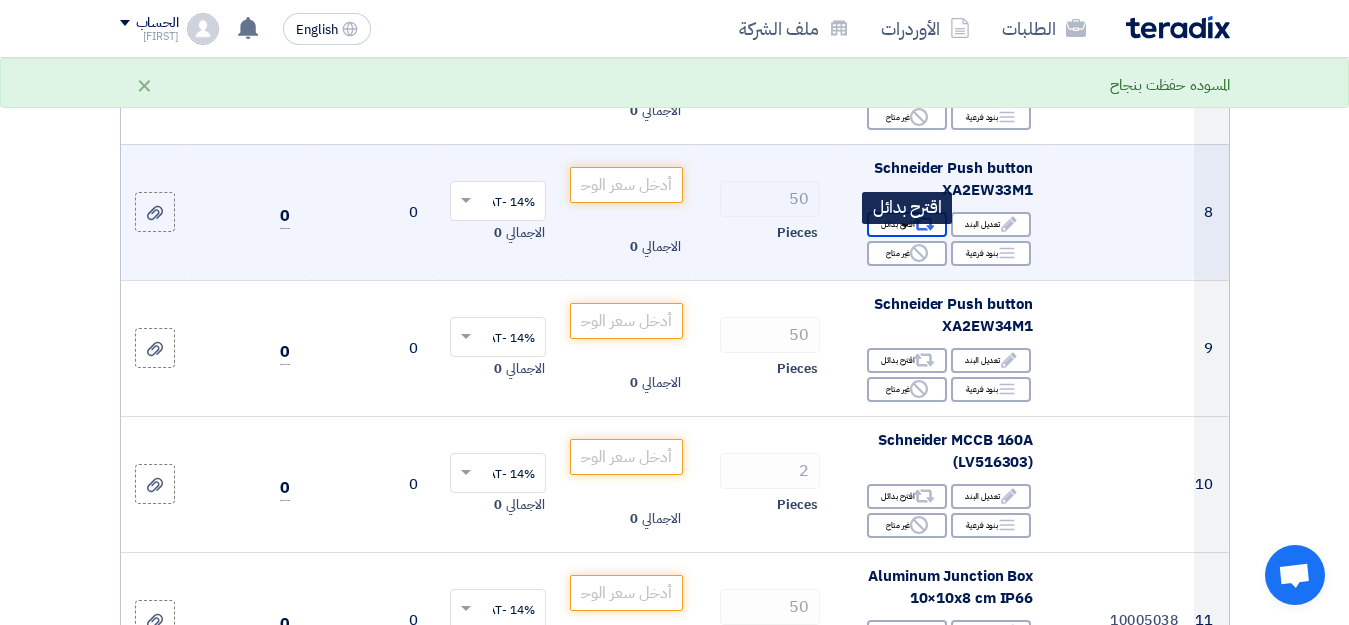 click on "Alternative
اقترح بدائل" 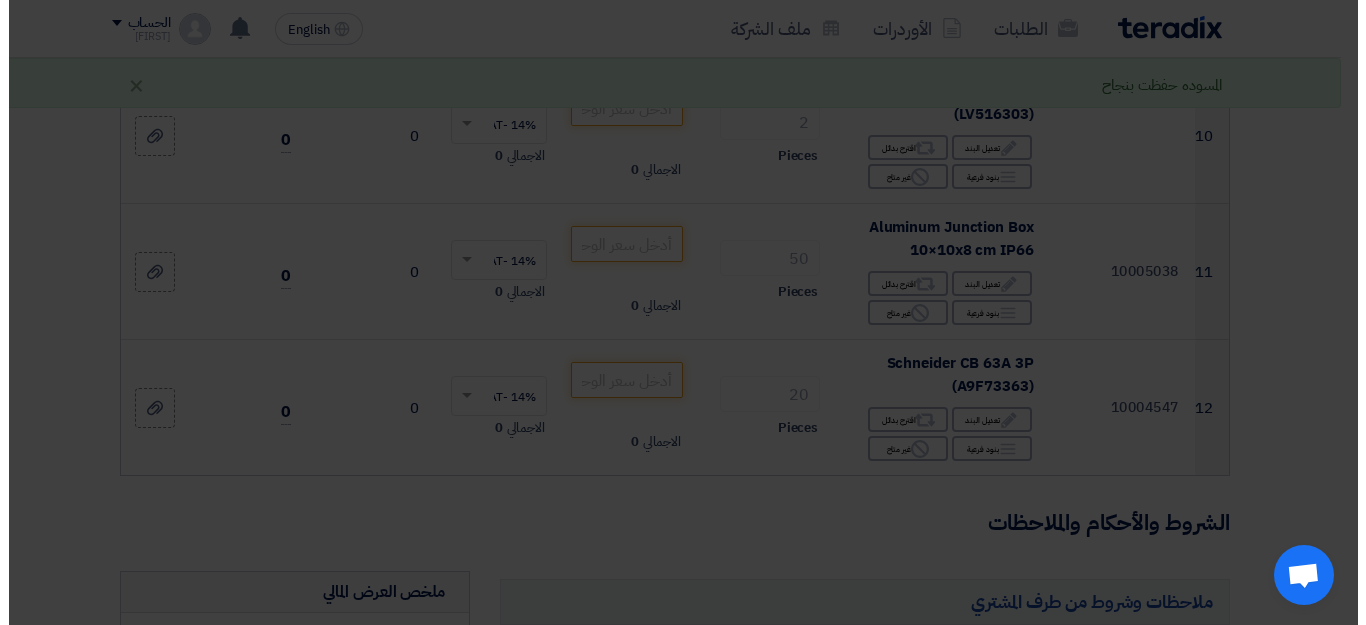 scroll, scrollTop: 922, scrollLeft: 0, axis: vertical 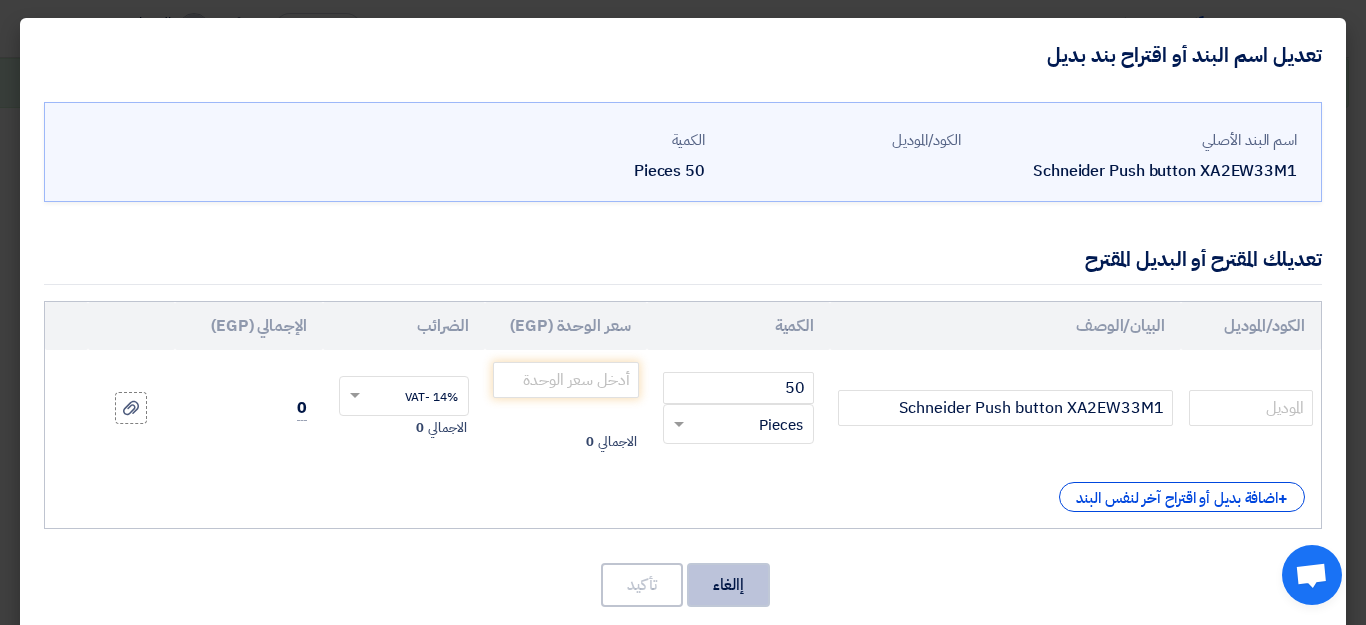click on "إالغاء" 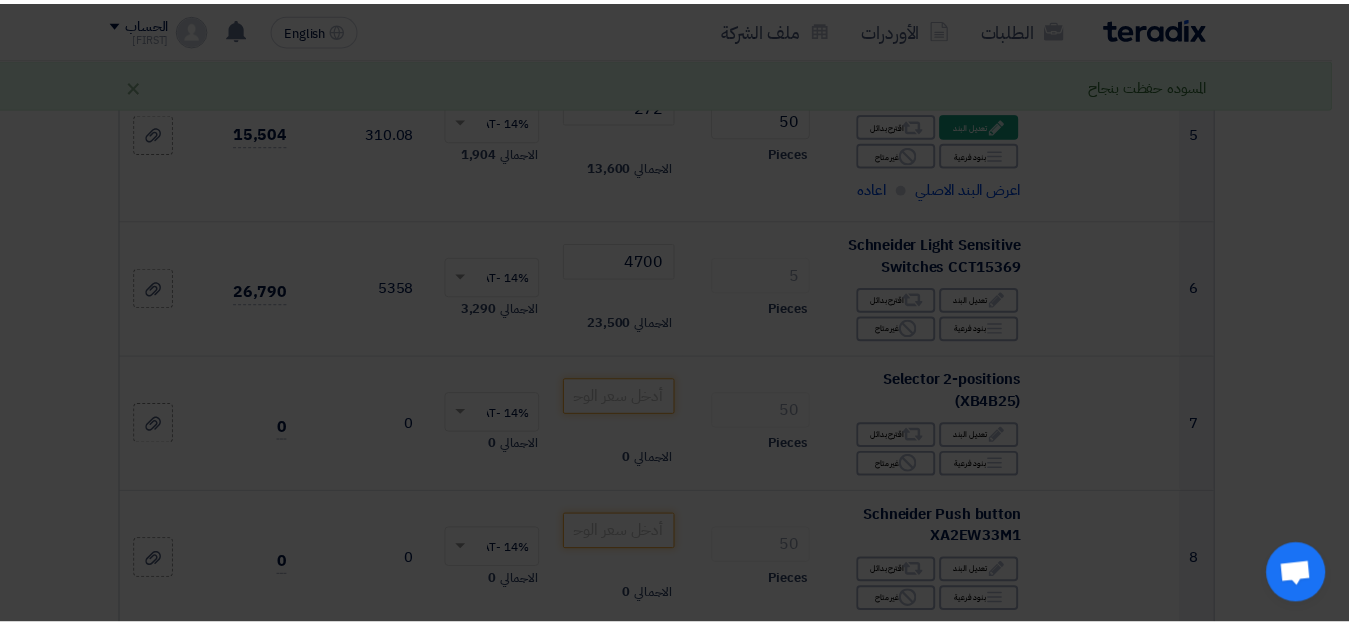 scroll, scrollTop: 1270, scrollLeft: 0, axis: vertical 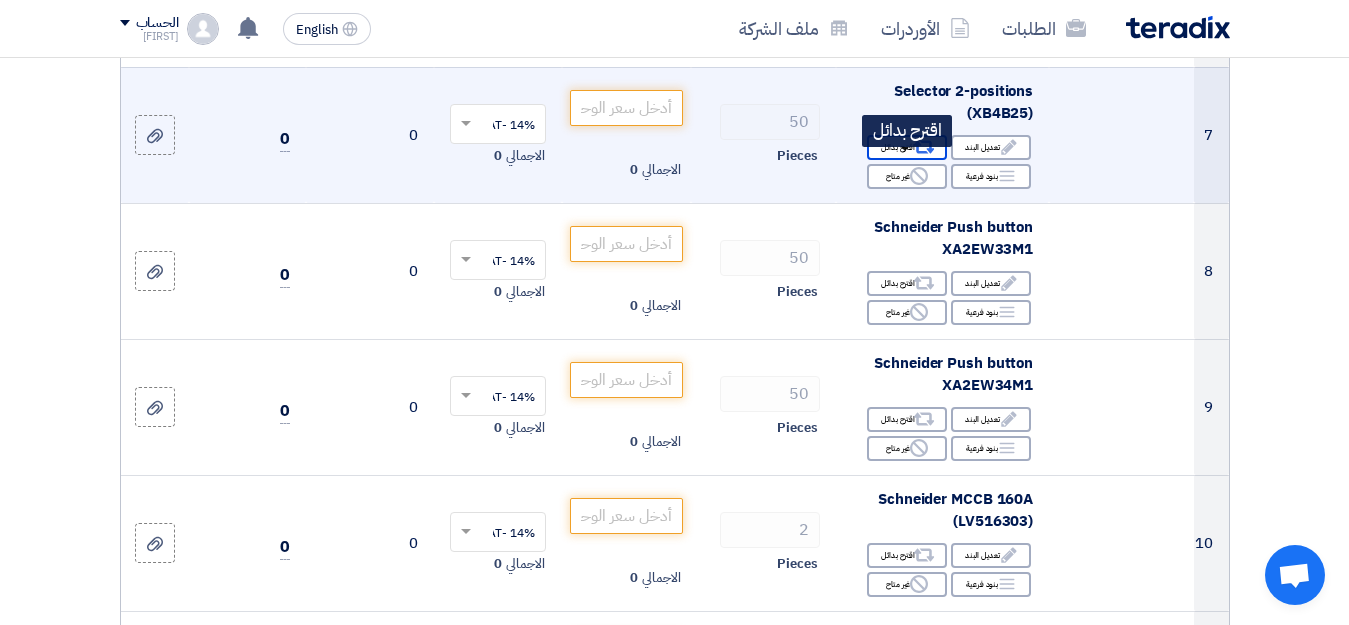 click on "Alternative" 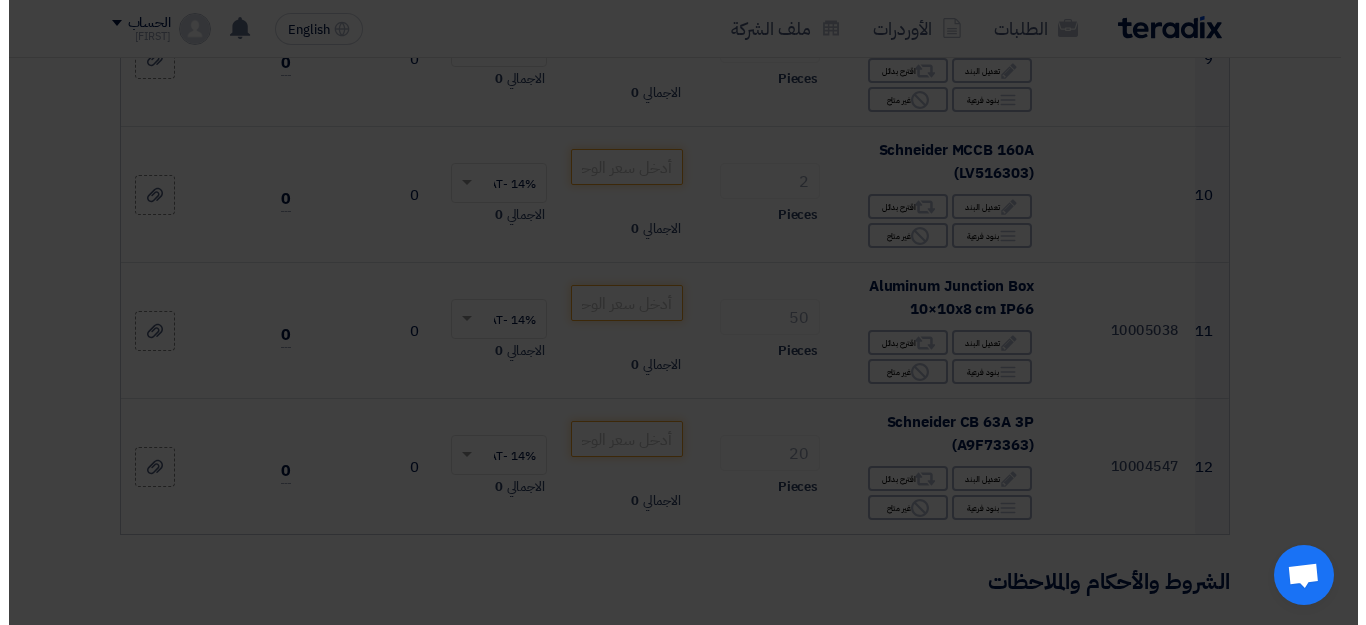 scroll, scrollTop: 863, scrollLeft: 0, axis: vertical 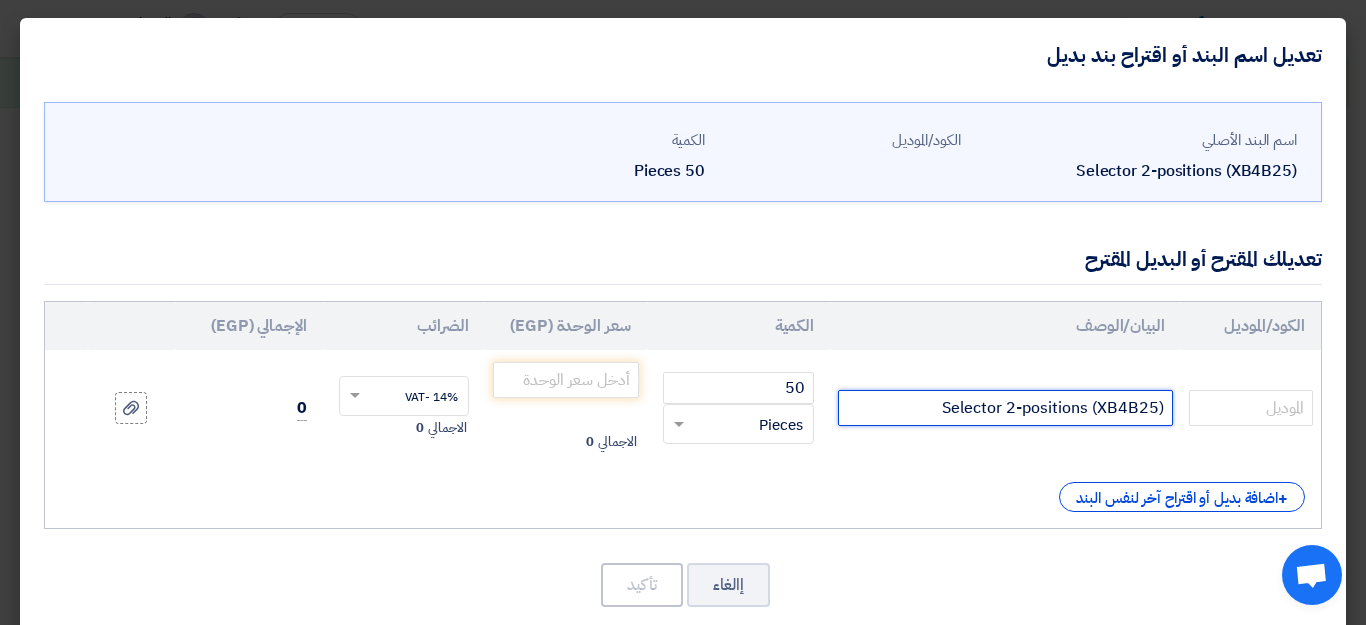click on "Selector 2-positions (XB4B25)" 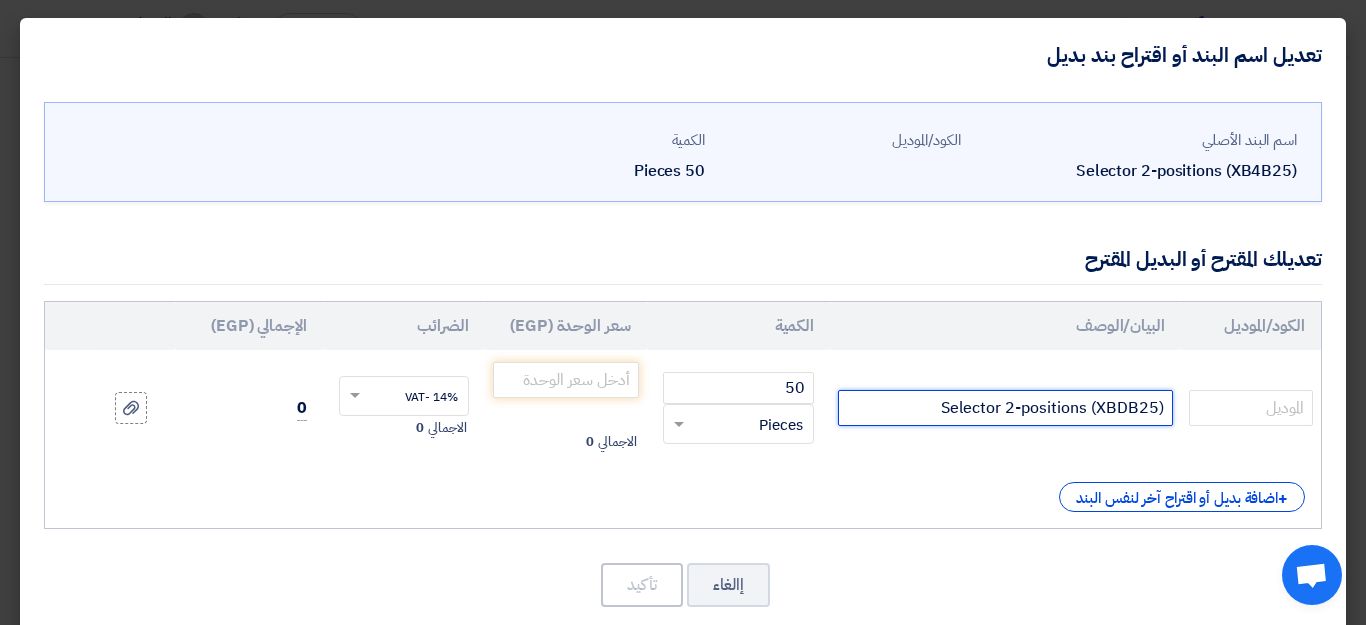 drag, startPoint x: 1132, startPoint y: 408, endPoint x: 1157, endPoint y: 408, distance: 25 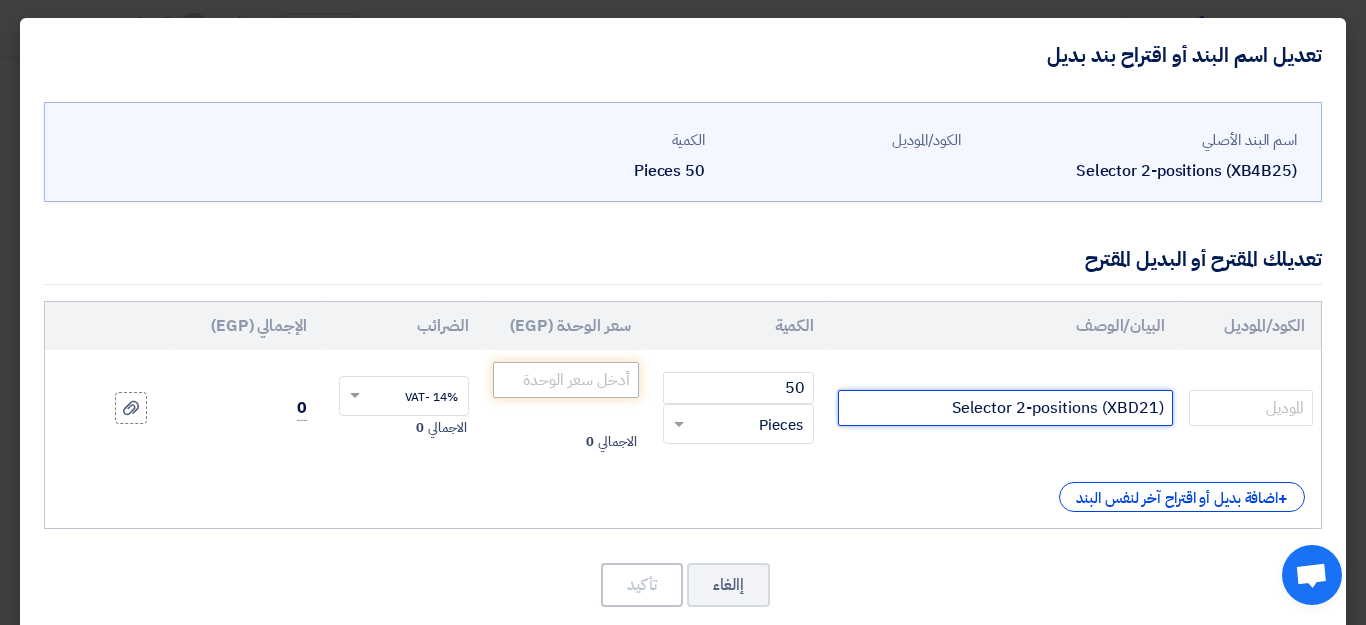 type on "Selector 2-positions (XBD21)" 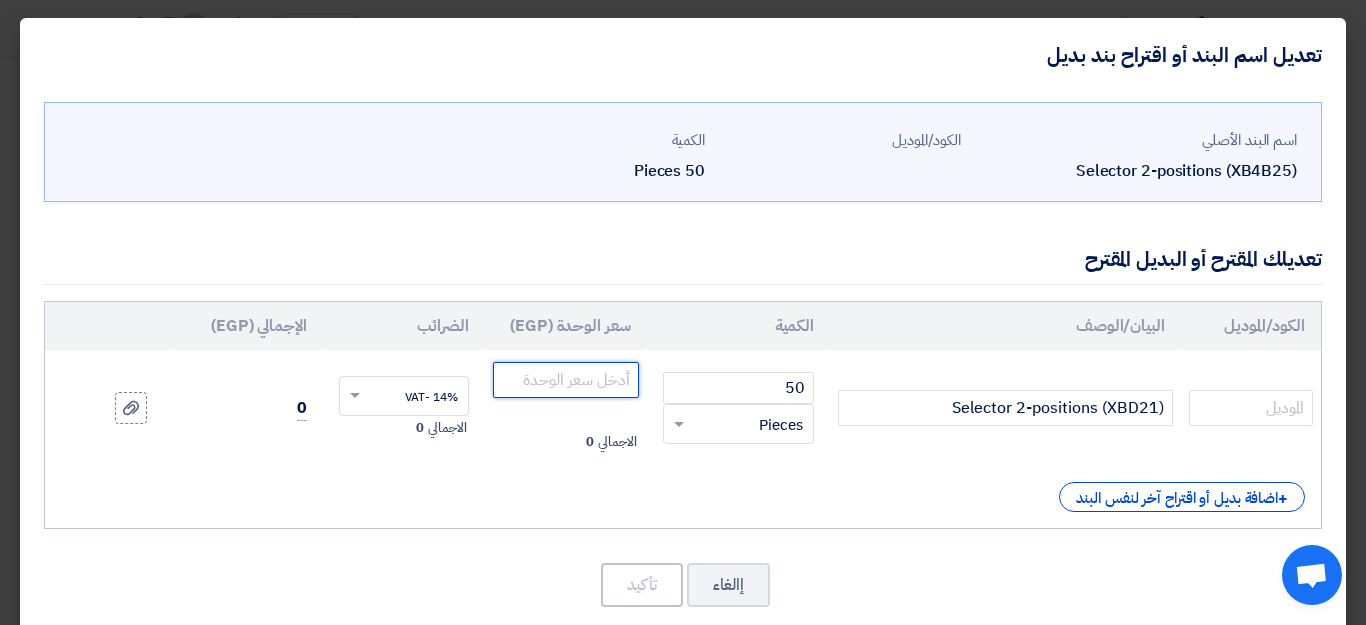 click 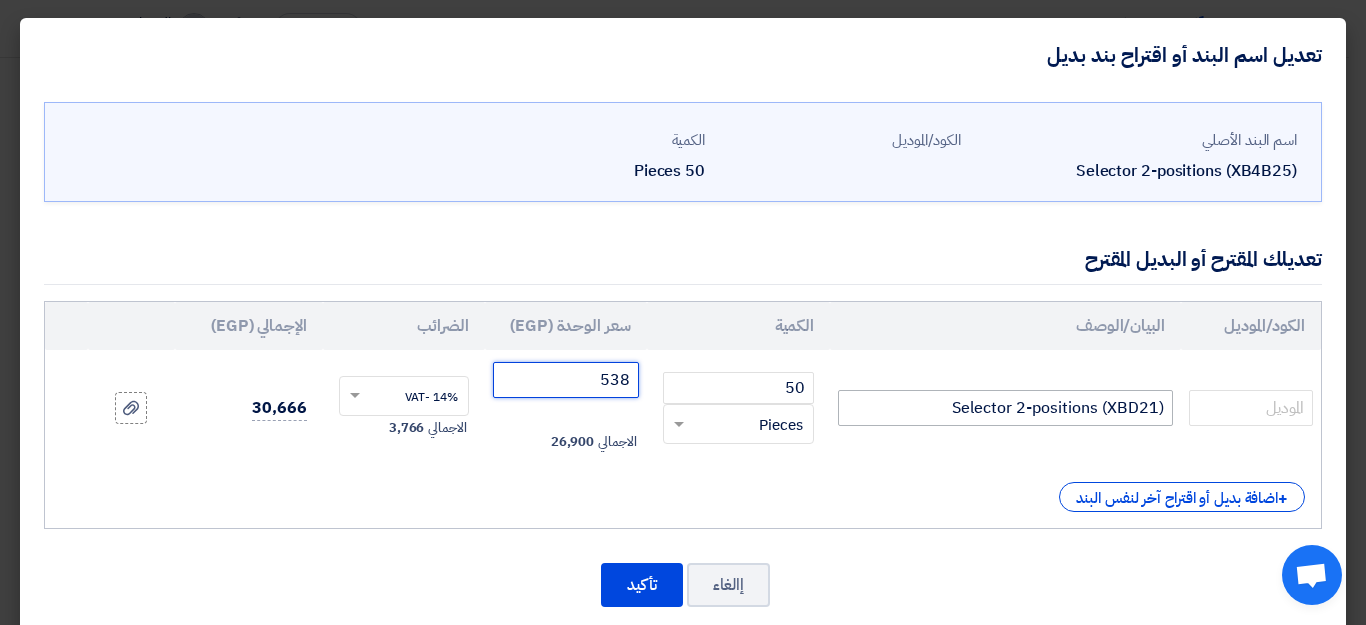 type on "538" 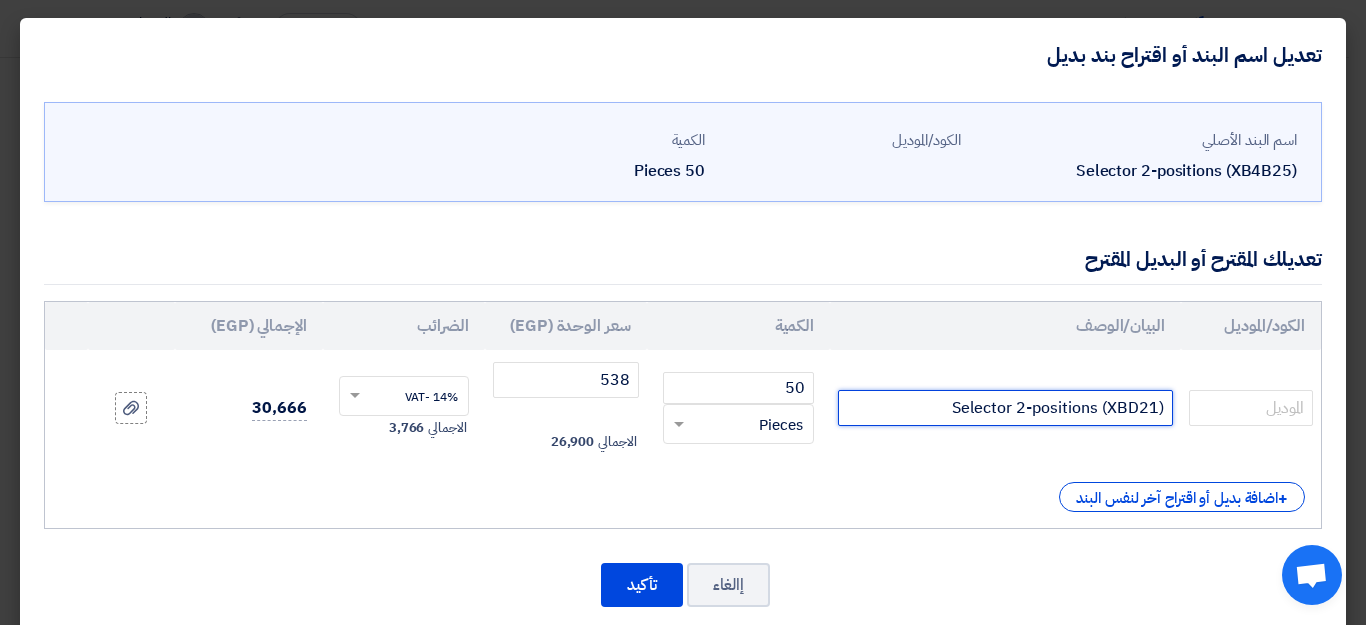 click on "Selector 2-positions (XBD21)" 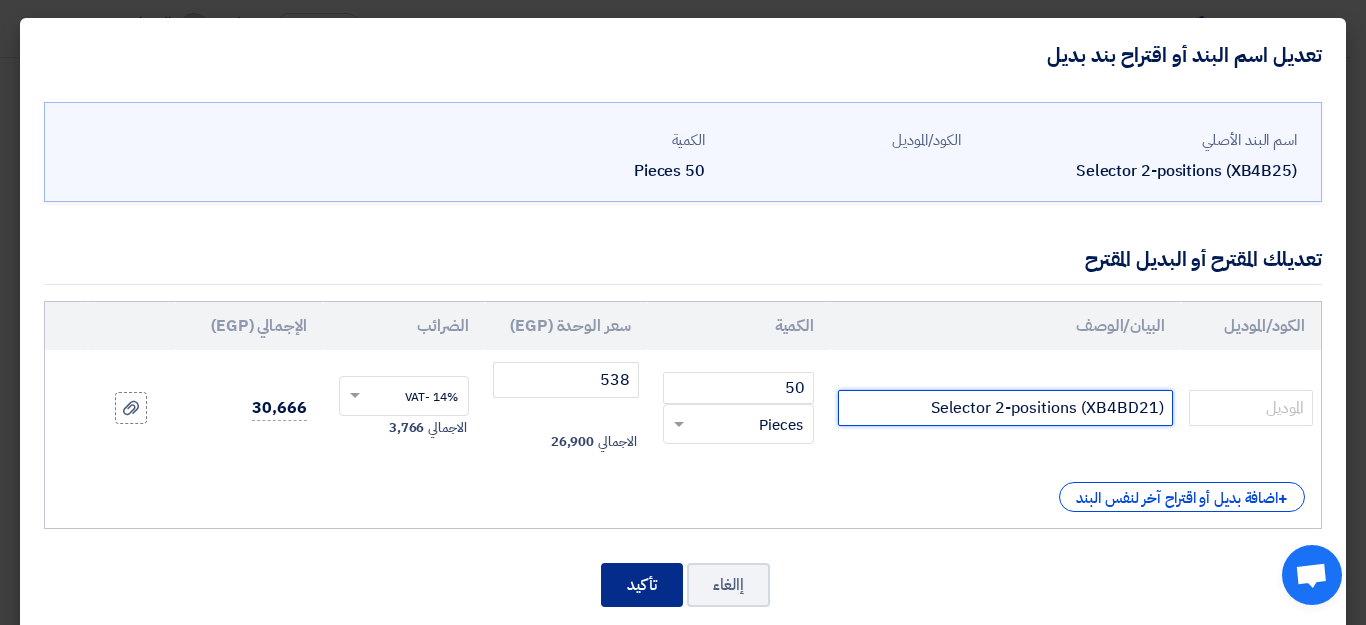 type on "Selector 2-positions (XB4BD21)" 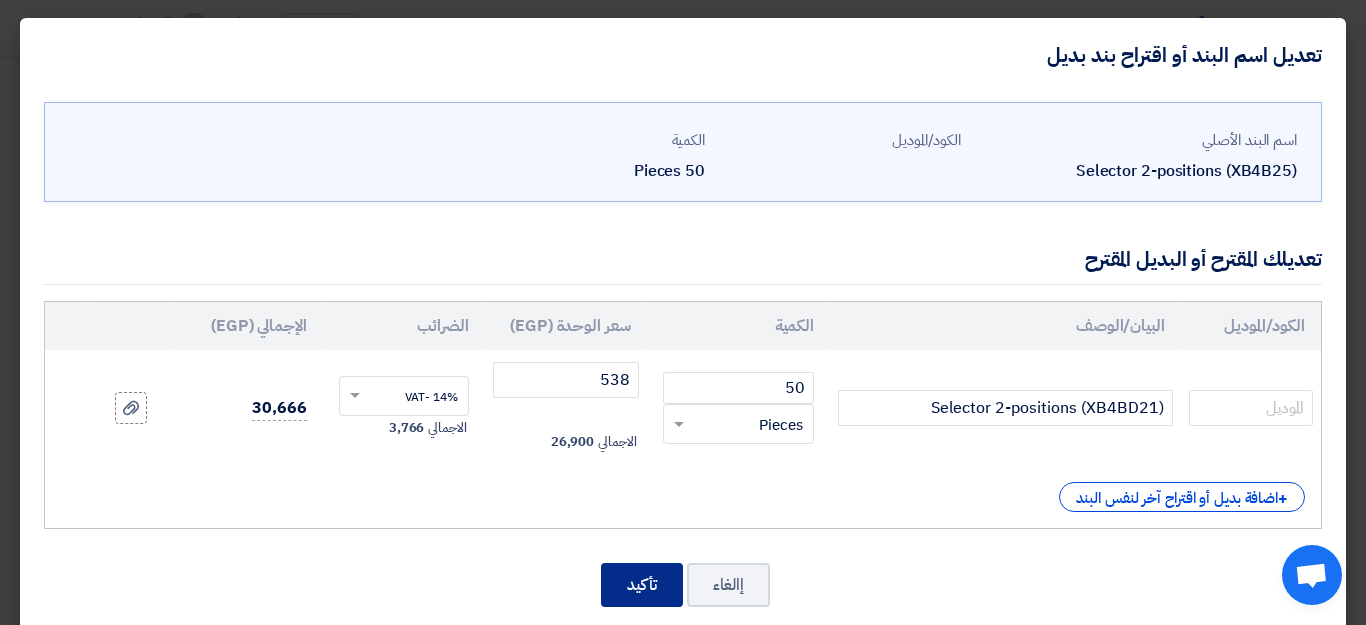 click on "تأكيد" 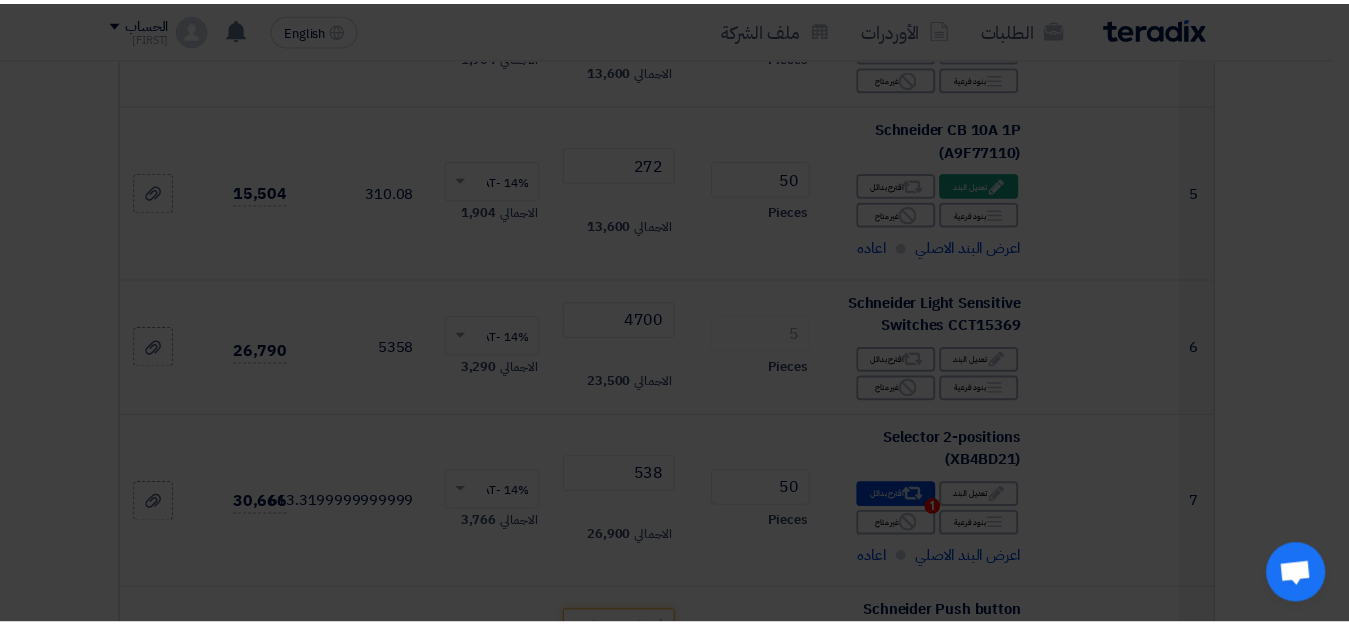 scroll, scrollTop: 1211, scrollLeft: 0, axis: vertical 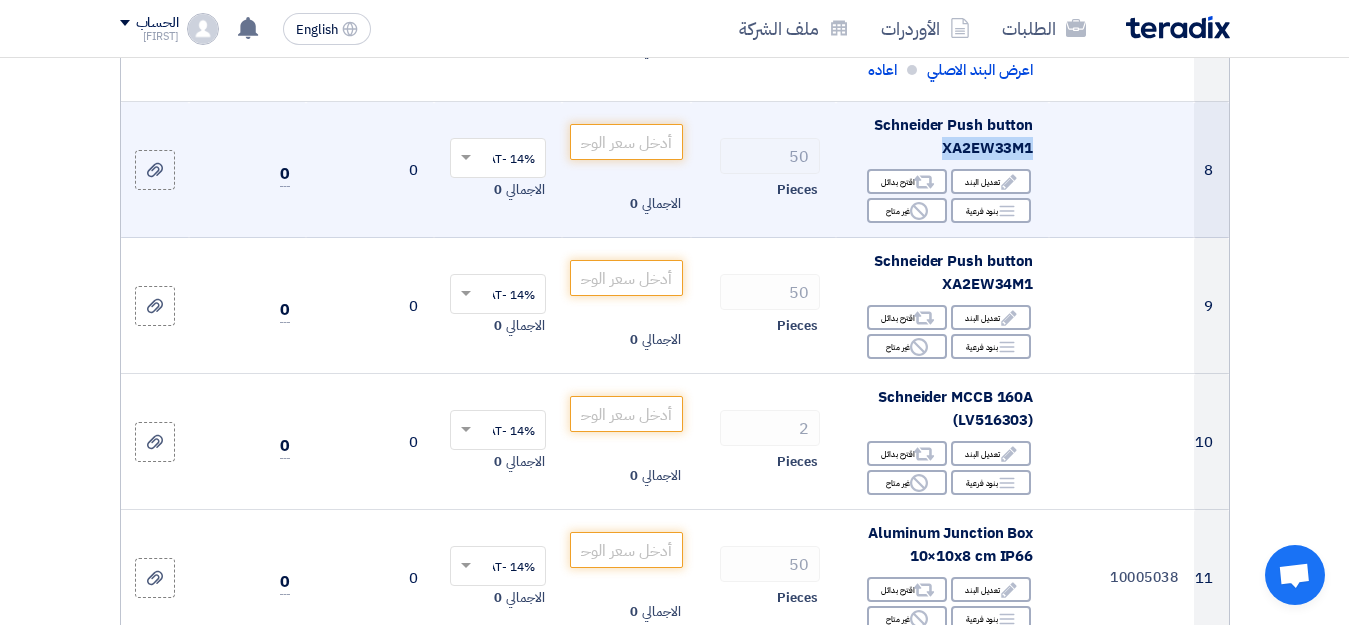drag, startPoint x: 940, startPoint y: 158, endPoint x: 1036, endPoint y: 165, distance: 96.25487 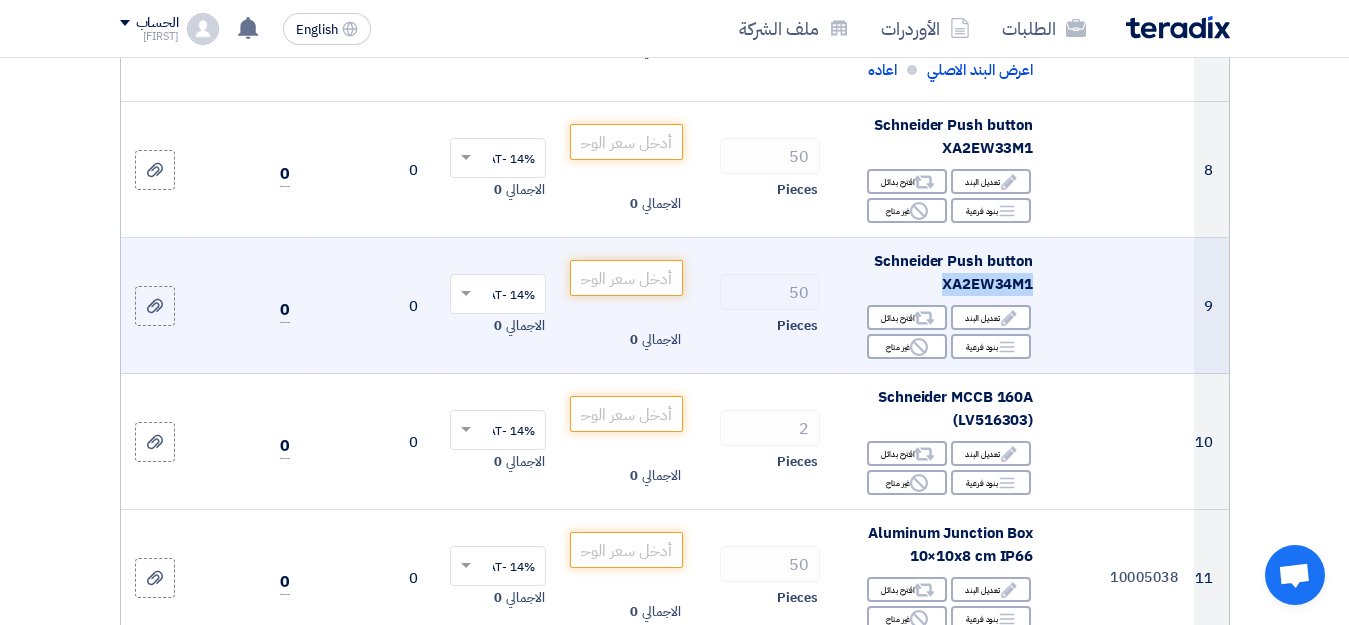 drag, startPoint x: 944, startPoint y: 298, endPoint x: 1036, endPoint y: 293, distance: 92.13577 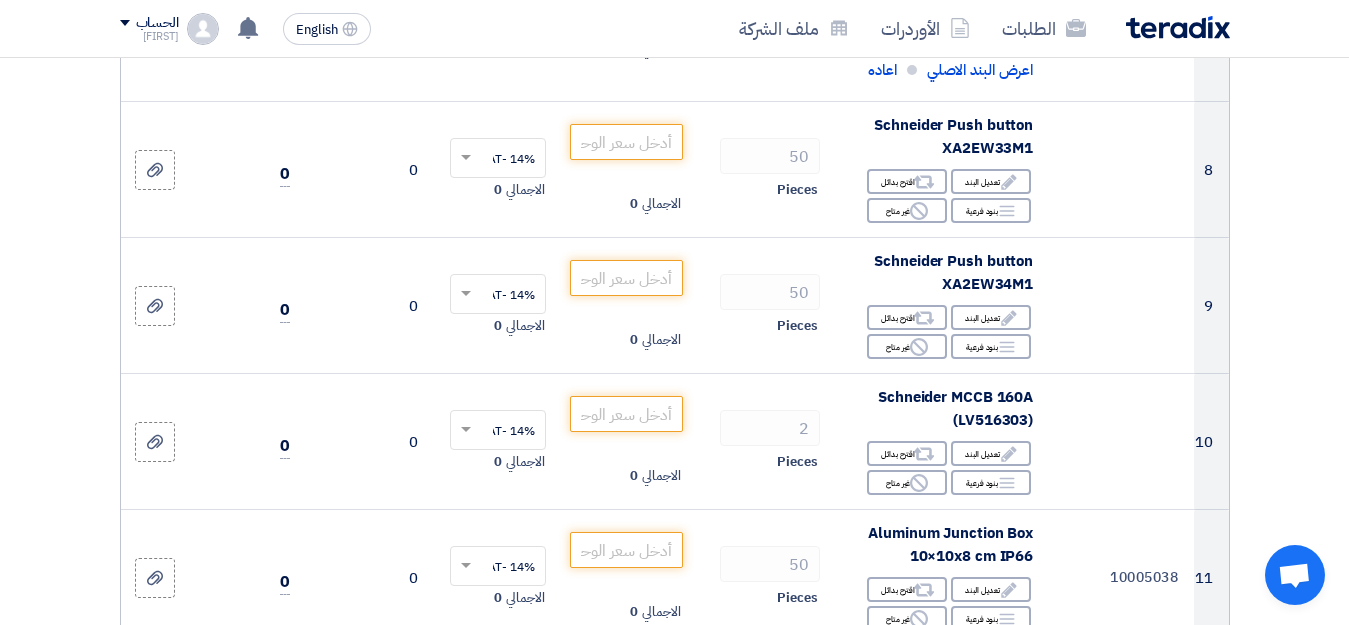 click on "تفاصيل الطلب
#
الكود/الموديل
البيان/الوصف
الكمية/العدد
سعر الوحدة (EGP)
الضرائب
+
'Select taxes...
14% -VAT" 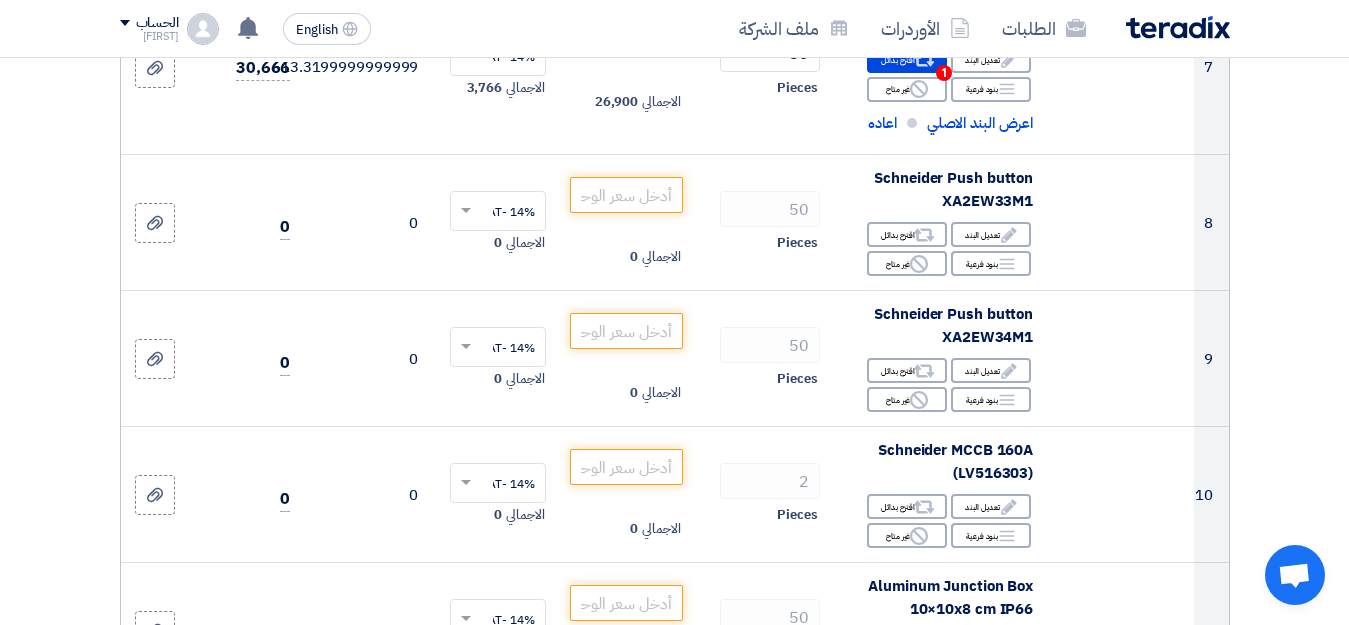 scroll, scrollTop: 1271, scrollLeft: 0, axis: vertical 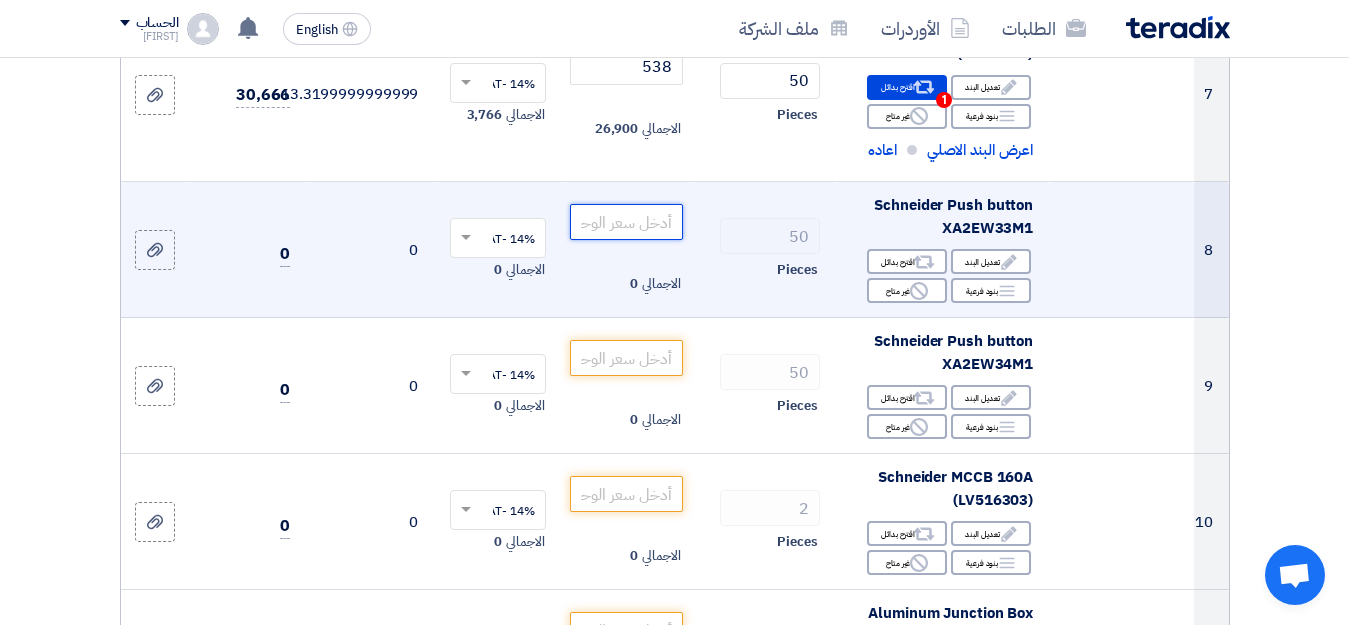 click 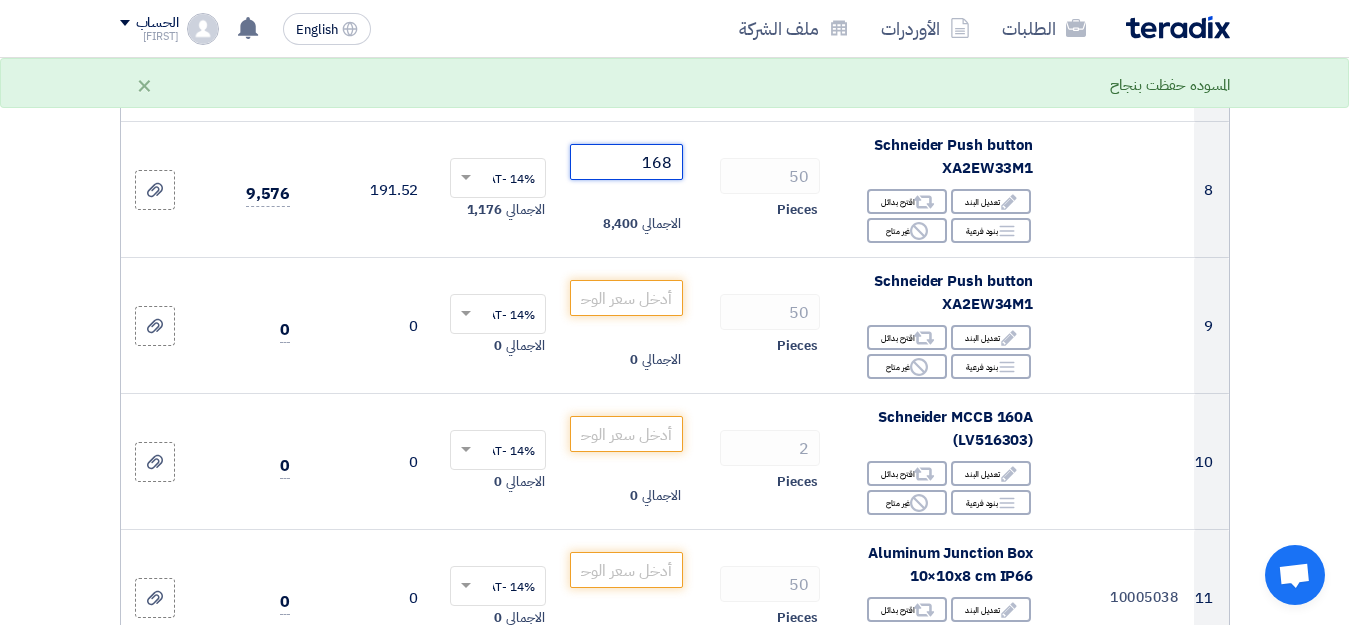 scroll, scrollTop: 1344, scrollLeft: 0, axis: vertical 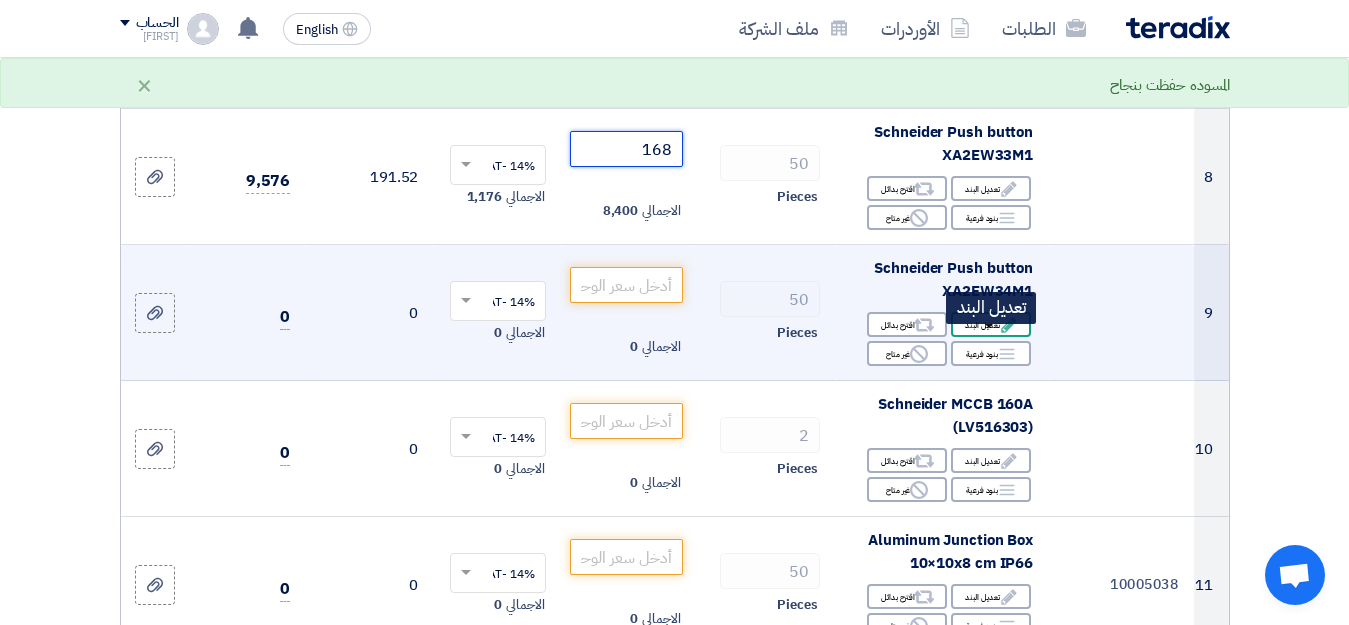 type on "168" 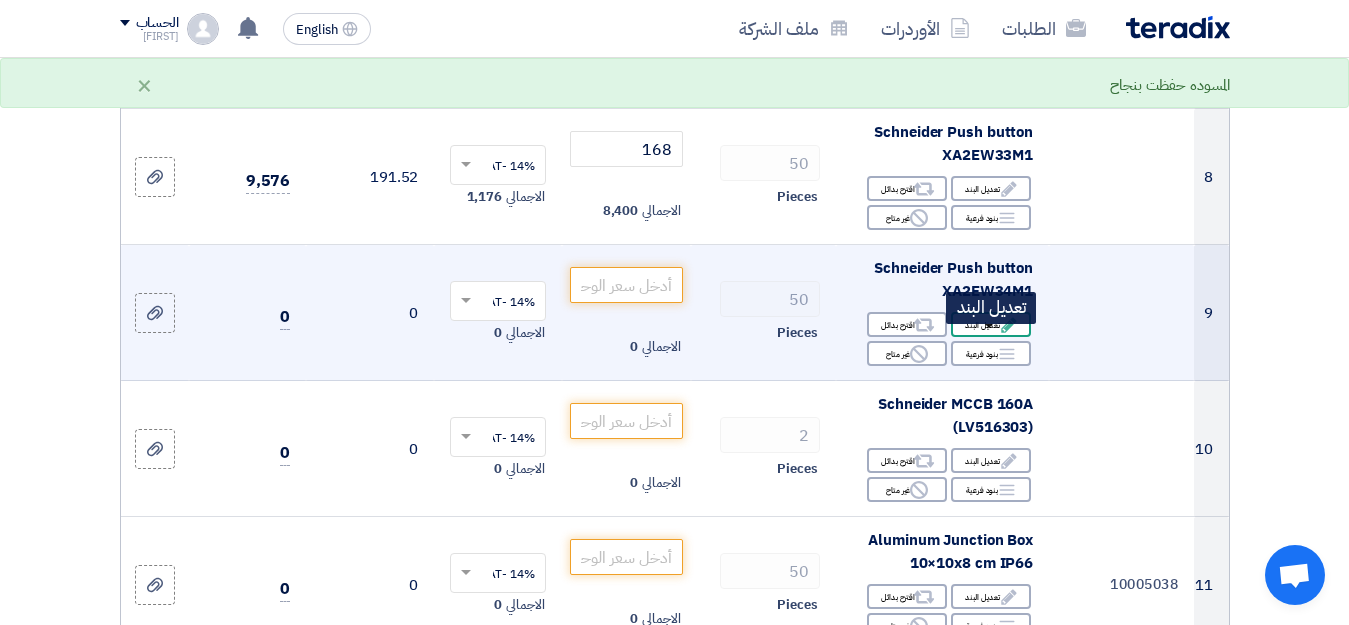 click on "Edit
تعديل البند" 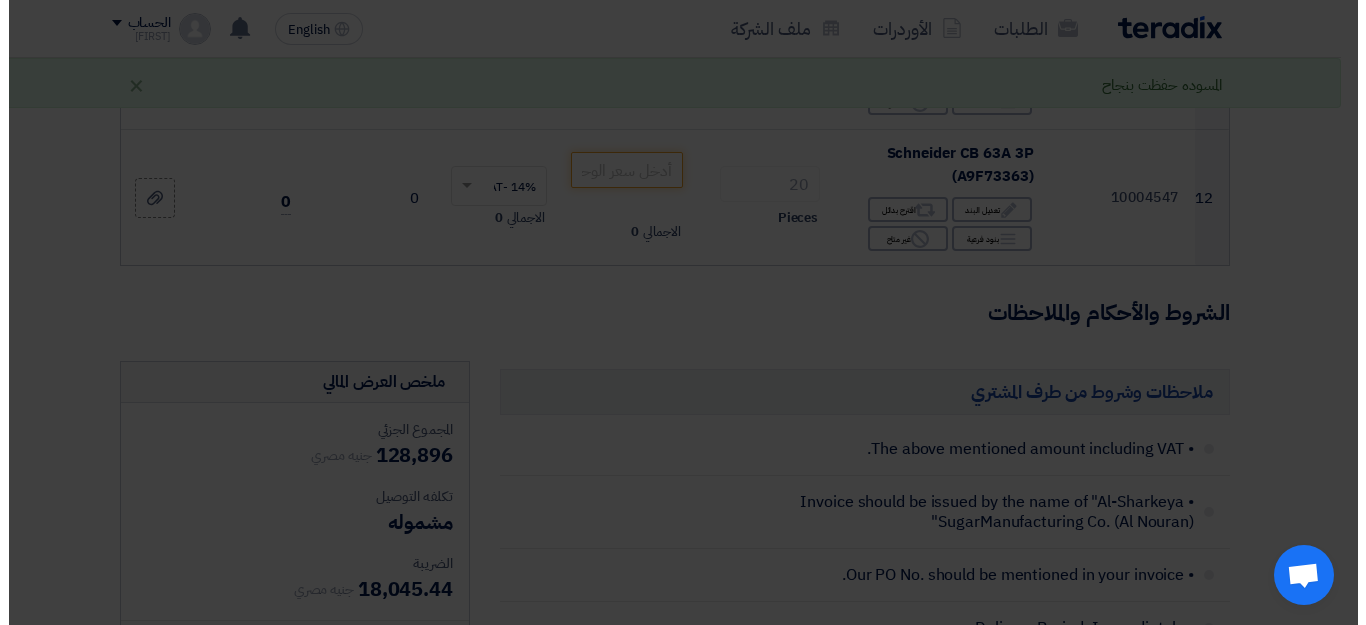 scroll, scrollTop: 996, scrollLeft: 0, axis: vertical 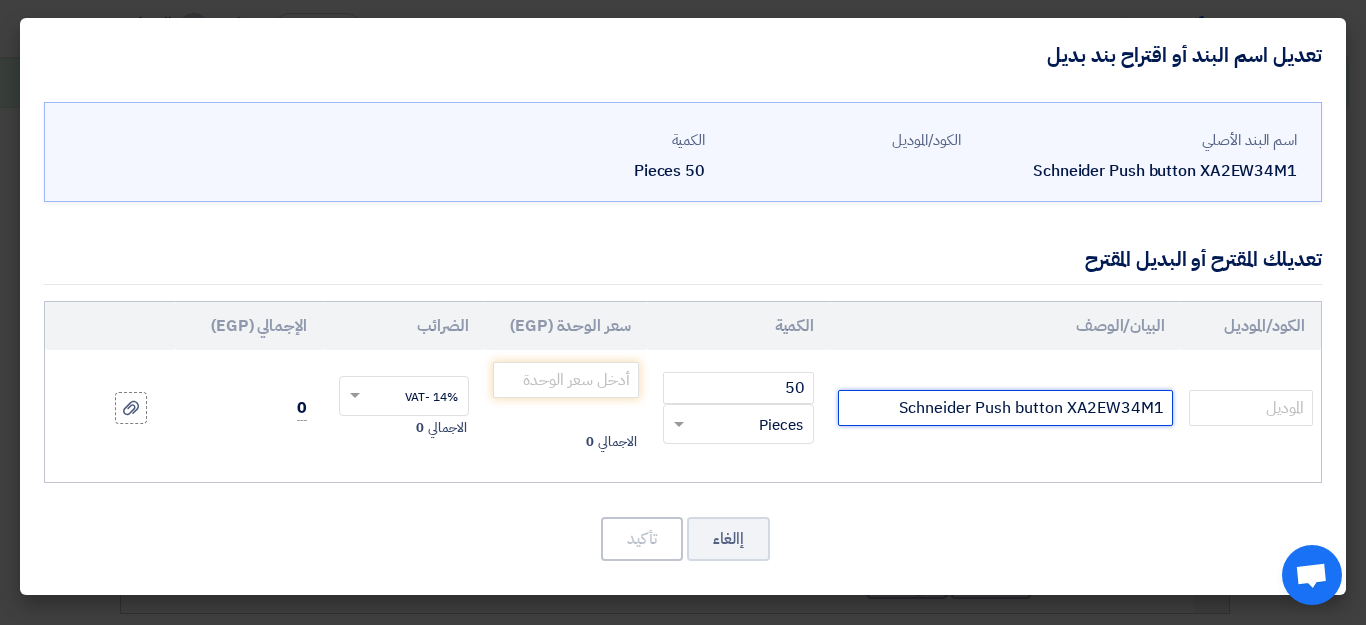 click on "Schneider Push button XA2EW34M1" 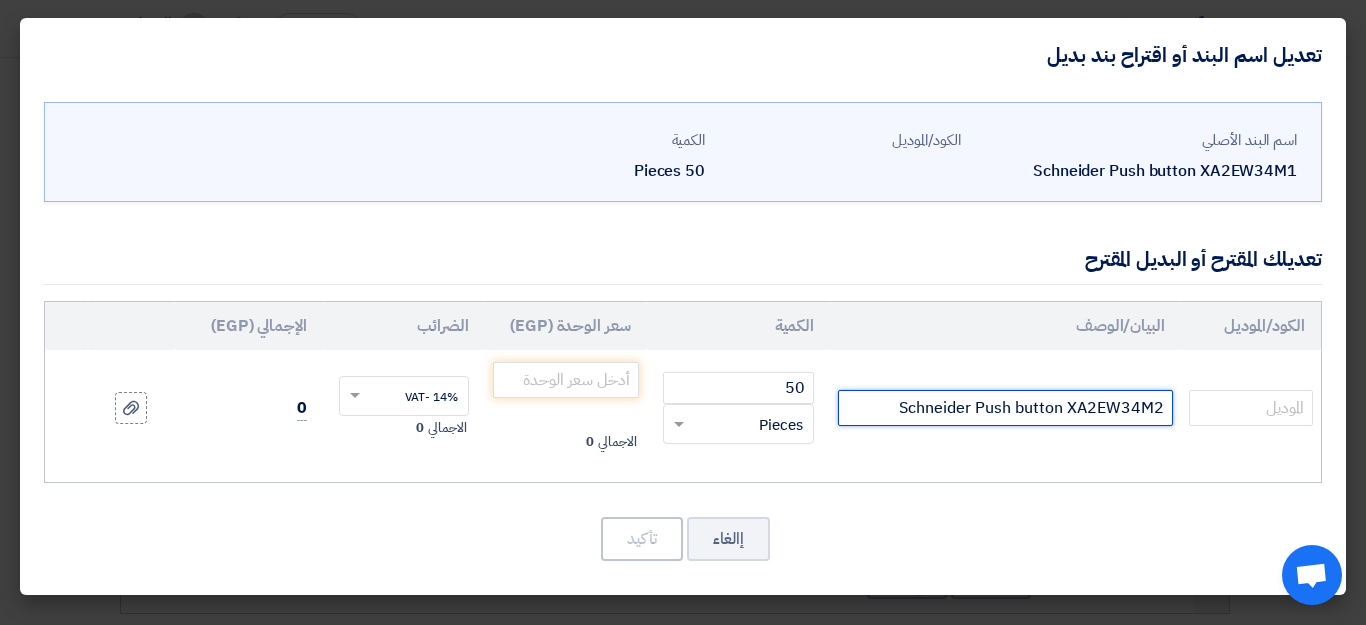 type on "Schneider Push button XA2EW34M2" 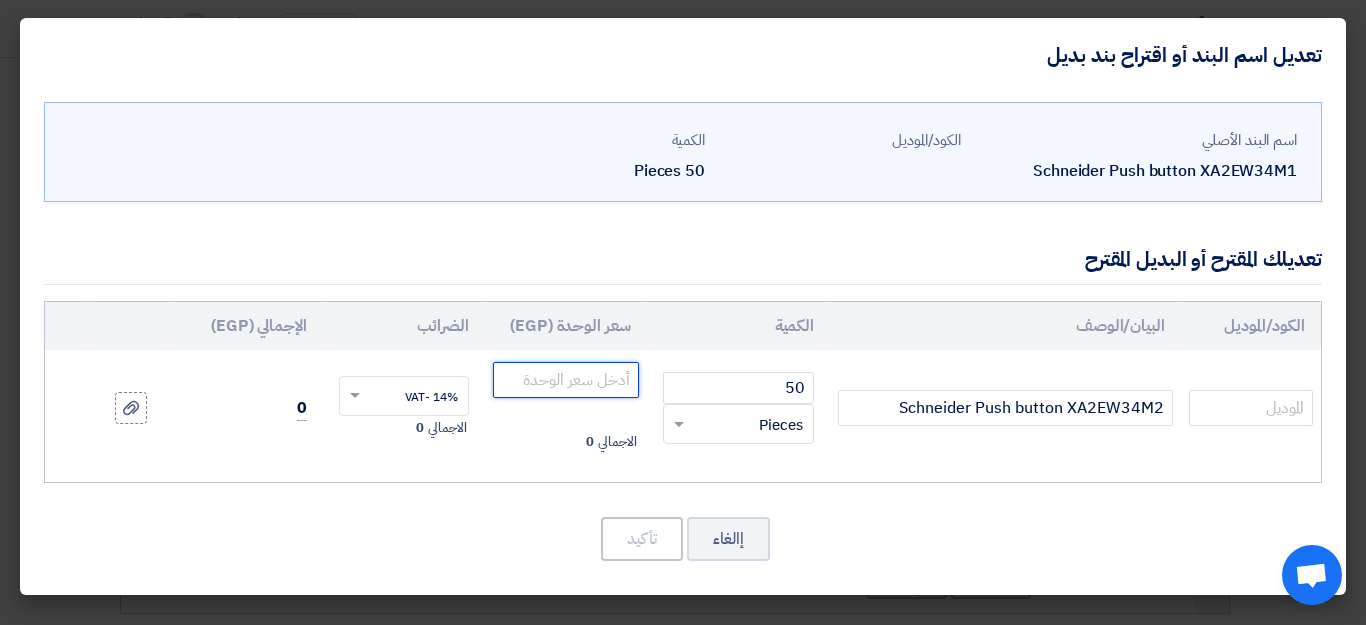 click 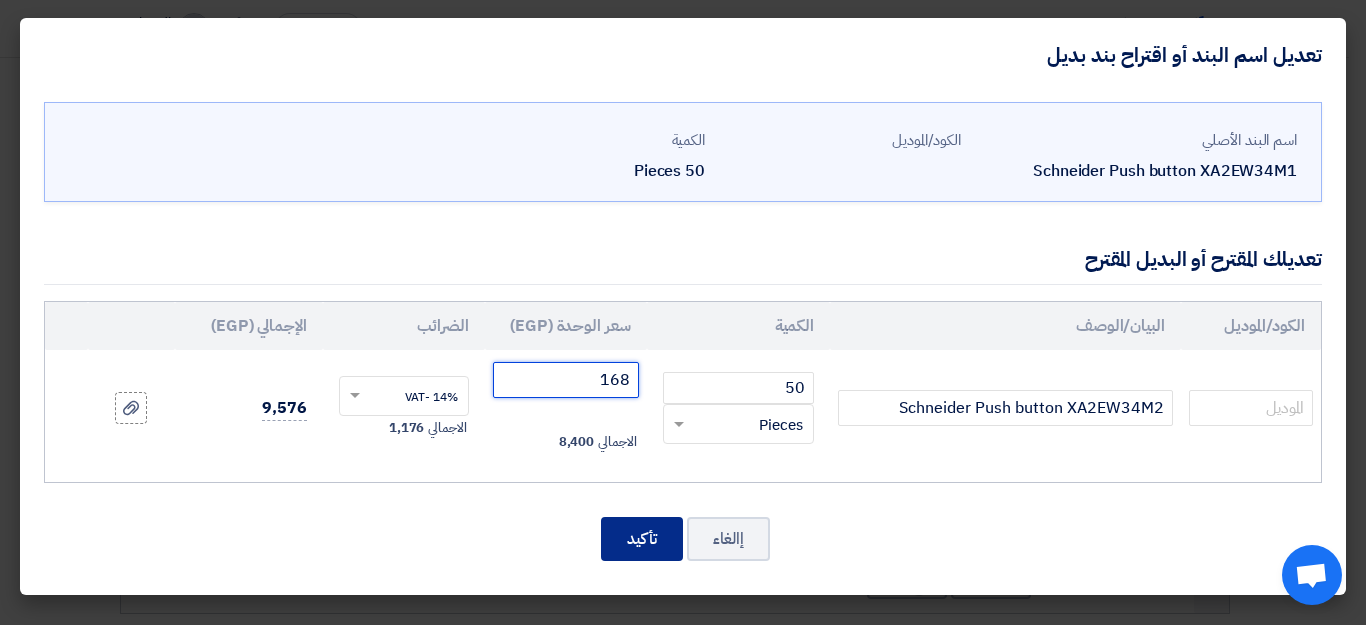 type on "168" 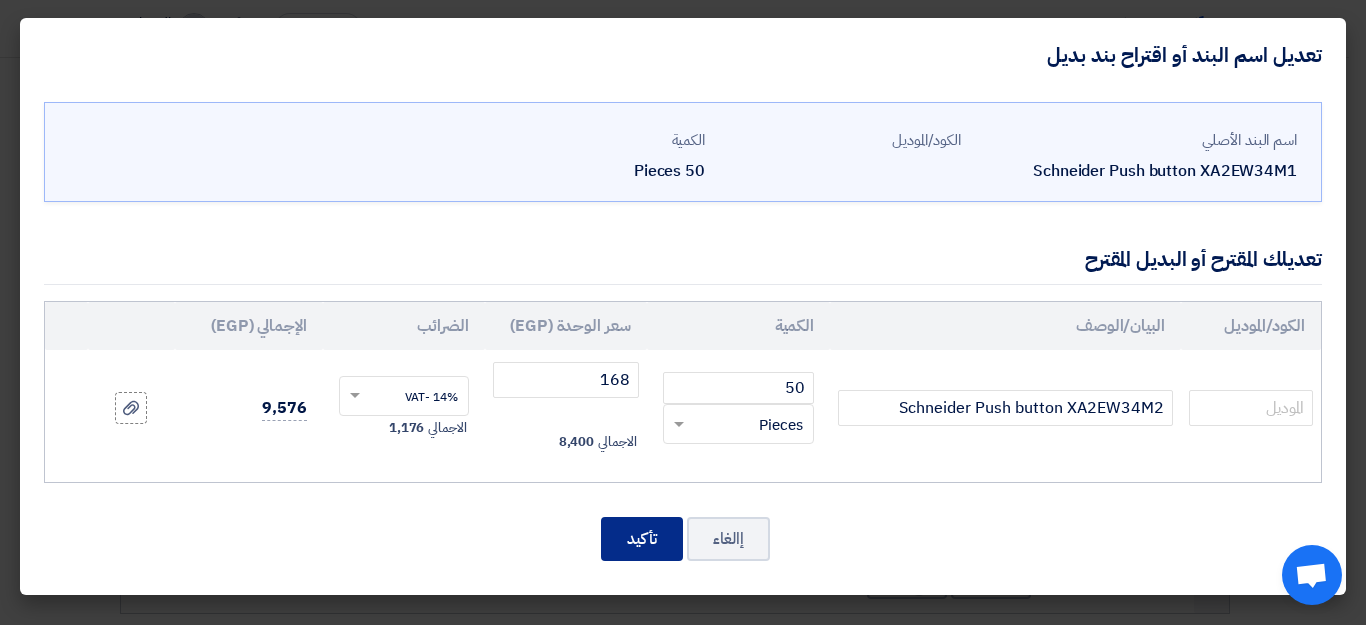 click on "تأكيد" 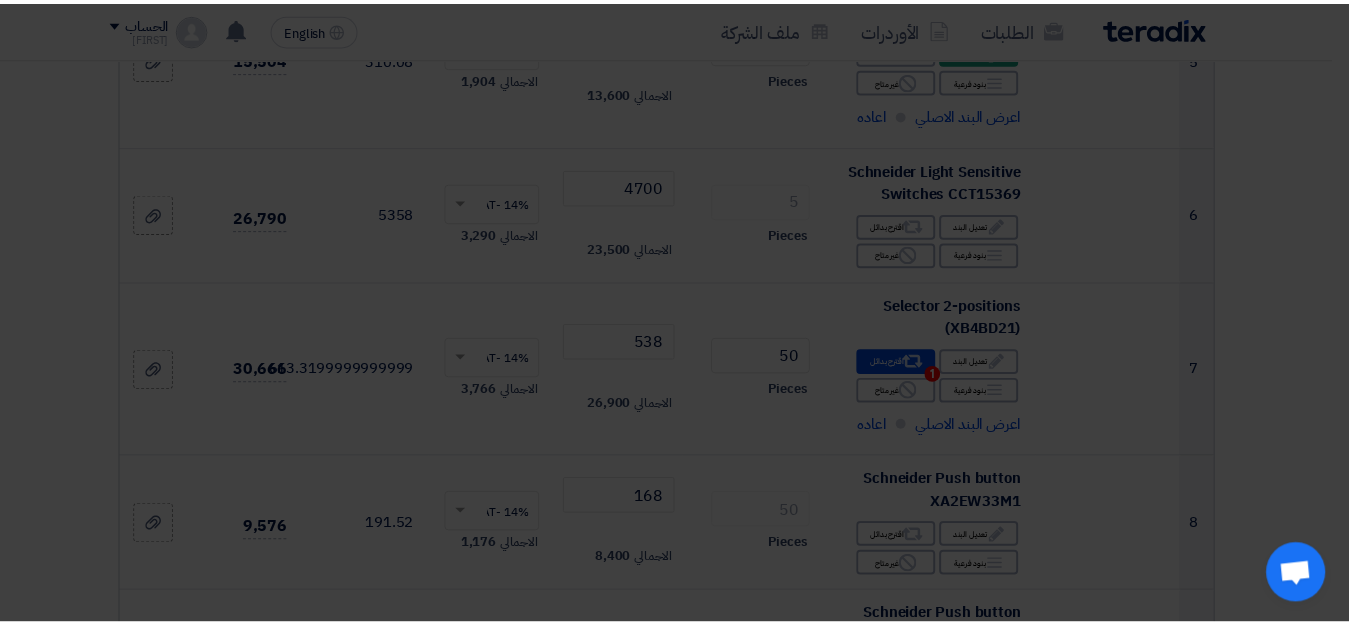 scroll, scrollTop: 1519, scrollLeft: 0, axis: vertical 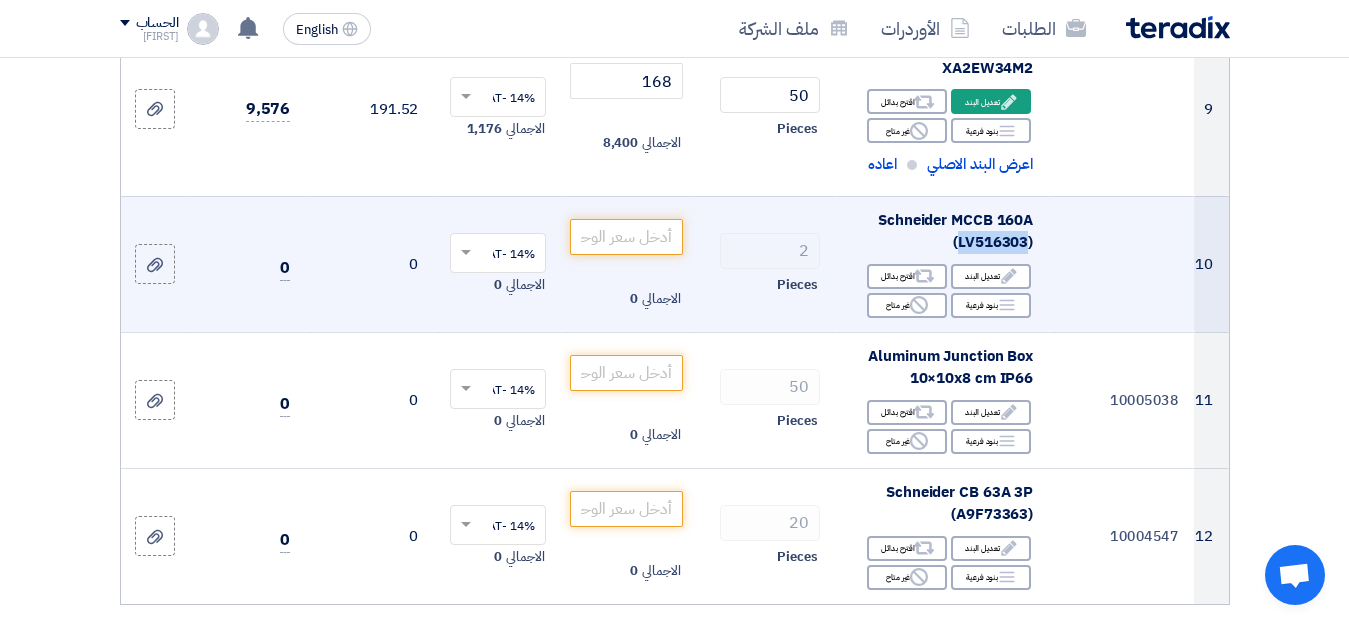 drag, startPoint x: 958, startPoint y: 256, endPoint x: 1024, endPoint y: 256, distance: 66 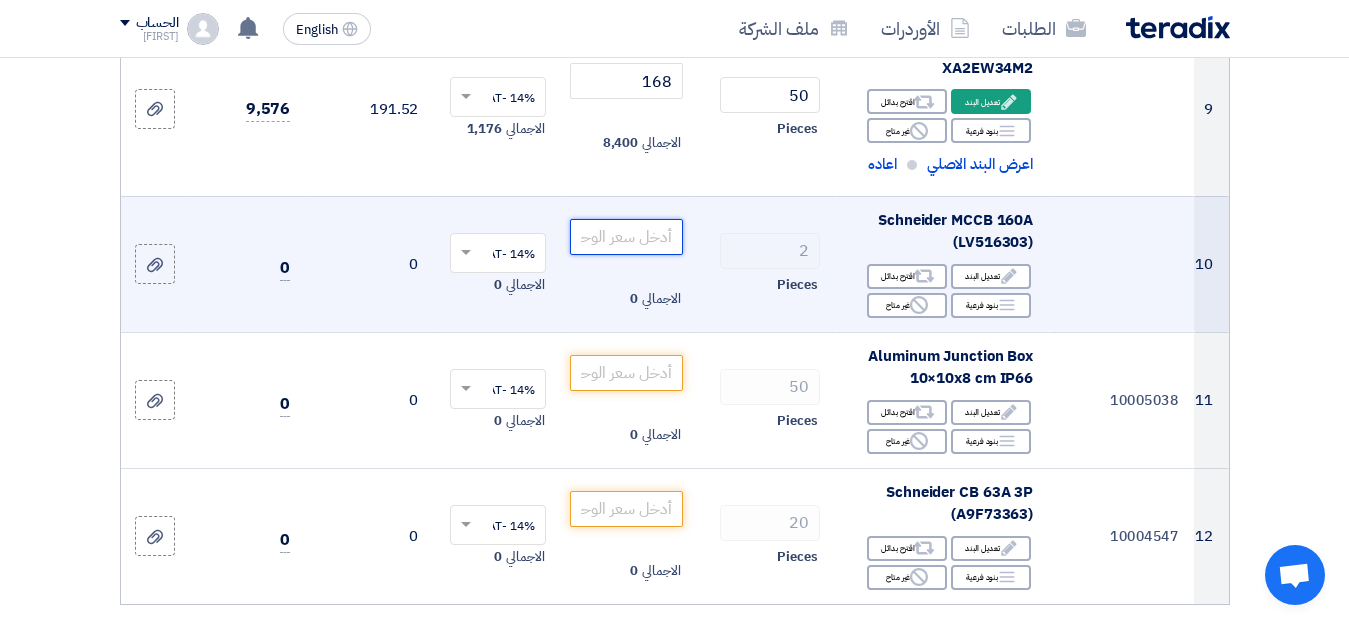 click 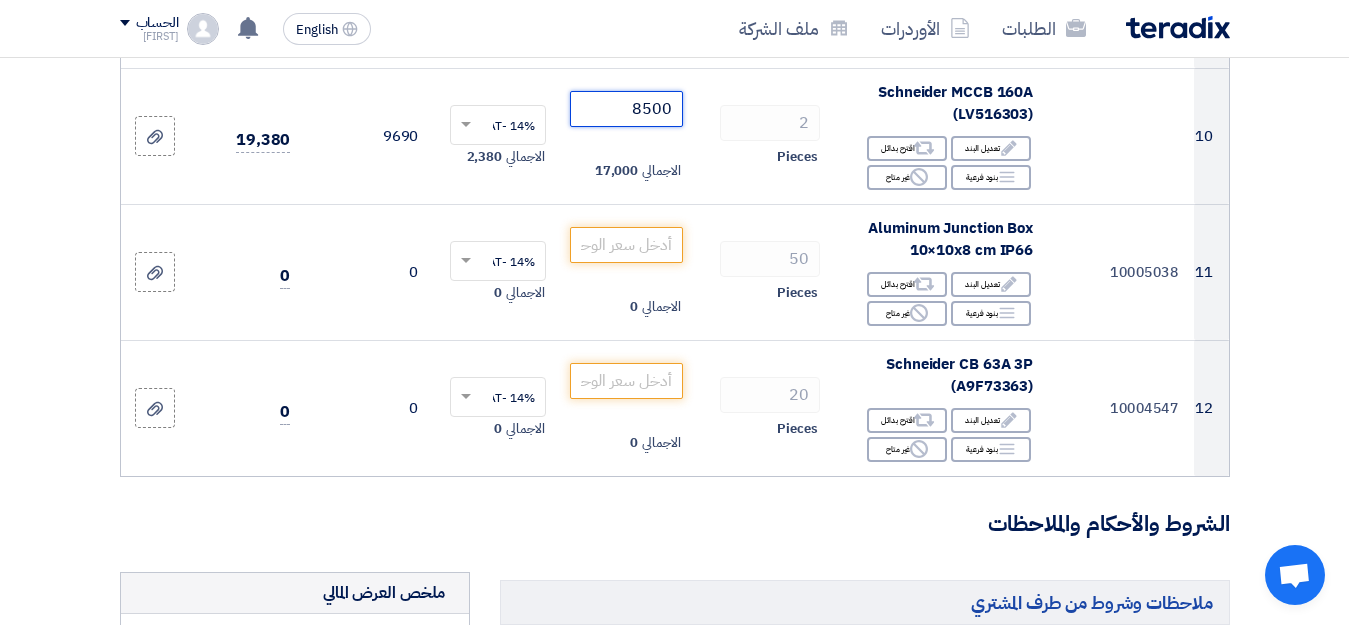 scroll, scrollTop: 1722, scrollLeft: 0, axis: vertical 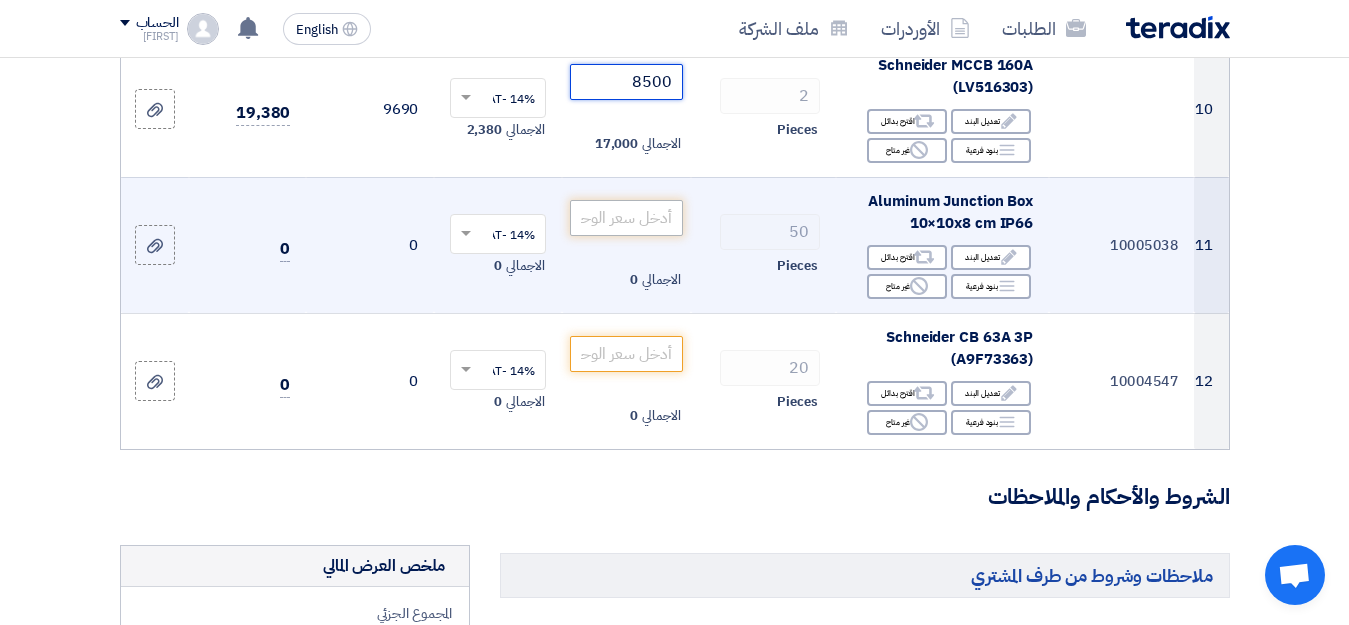 type on "8500" 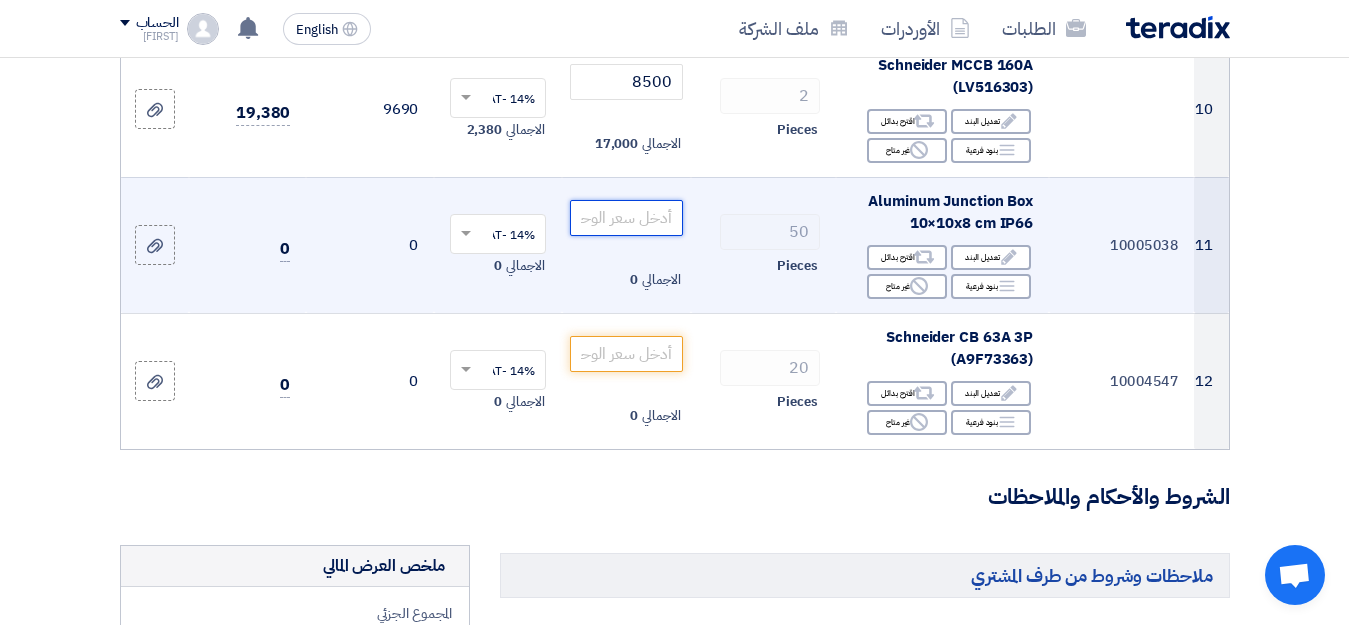 click 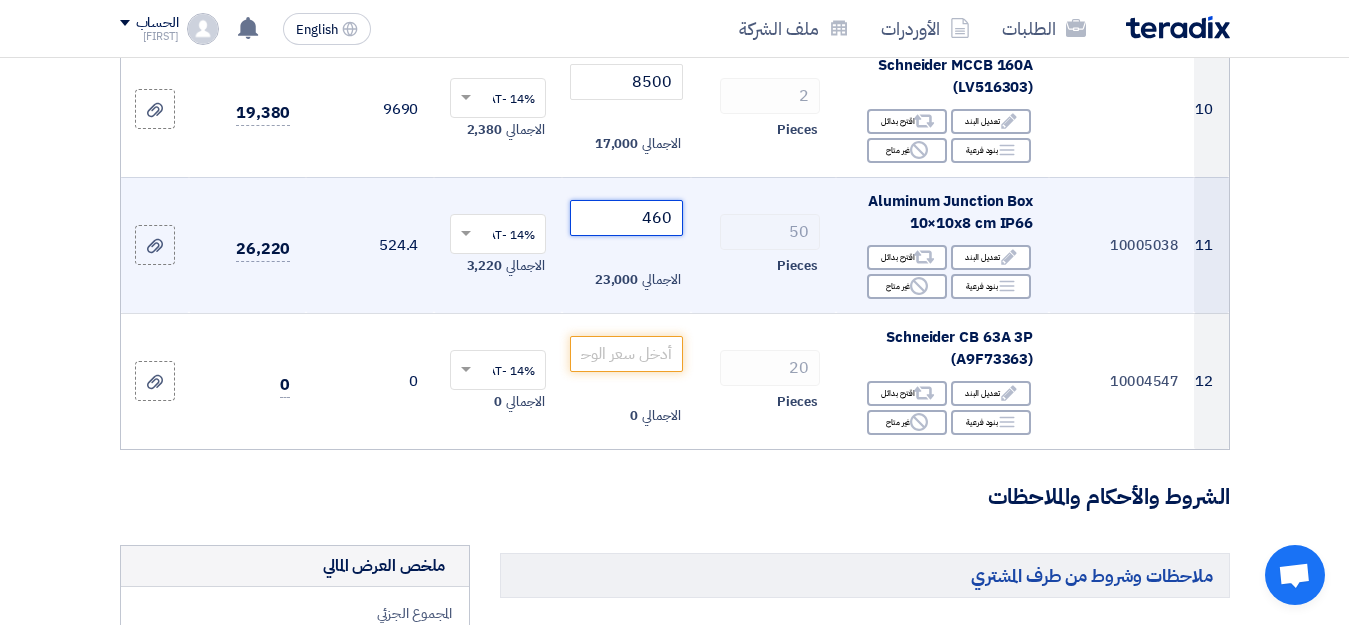 drag, startPoint x: 642, startPoint y: 235, endPoint x: 682, endPoint y: 244, distance: 41 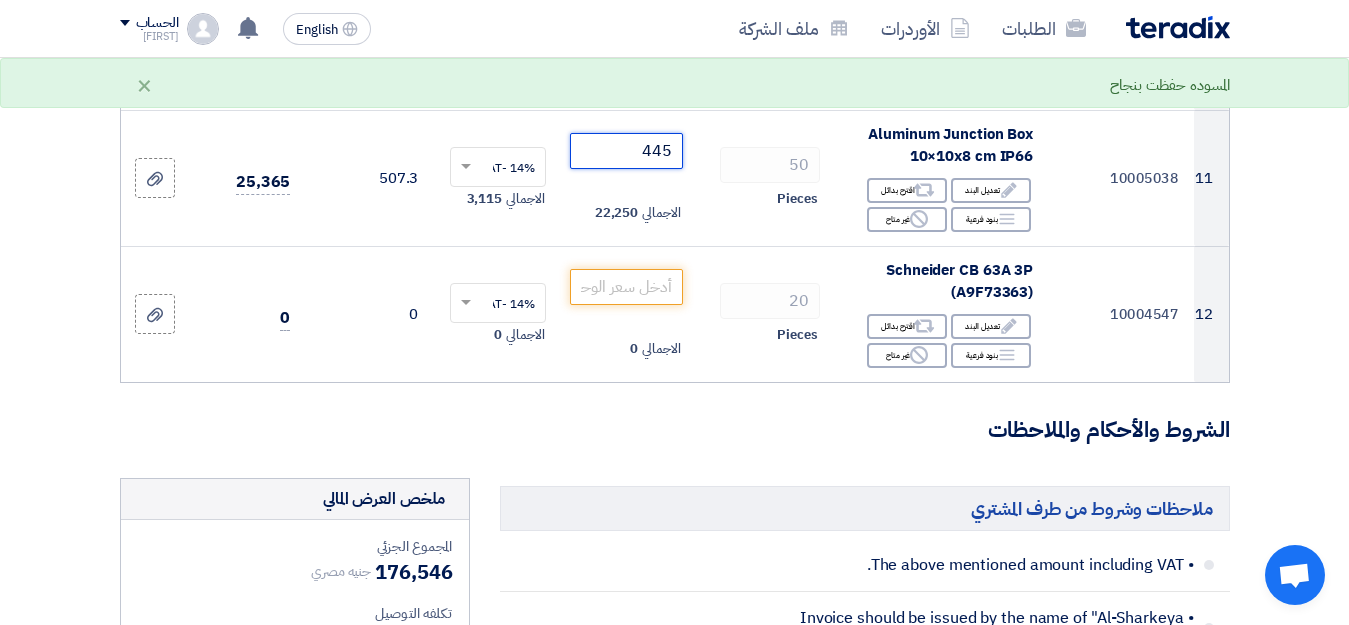 scroll, scrollTop: 1857, scrollLeft: 0, axis: vertical 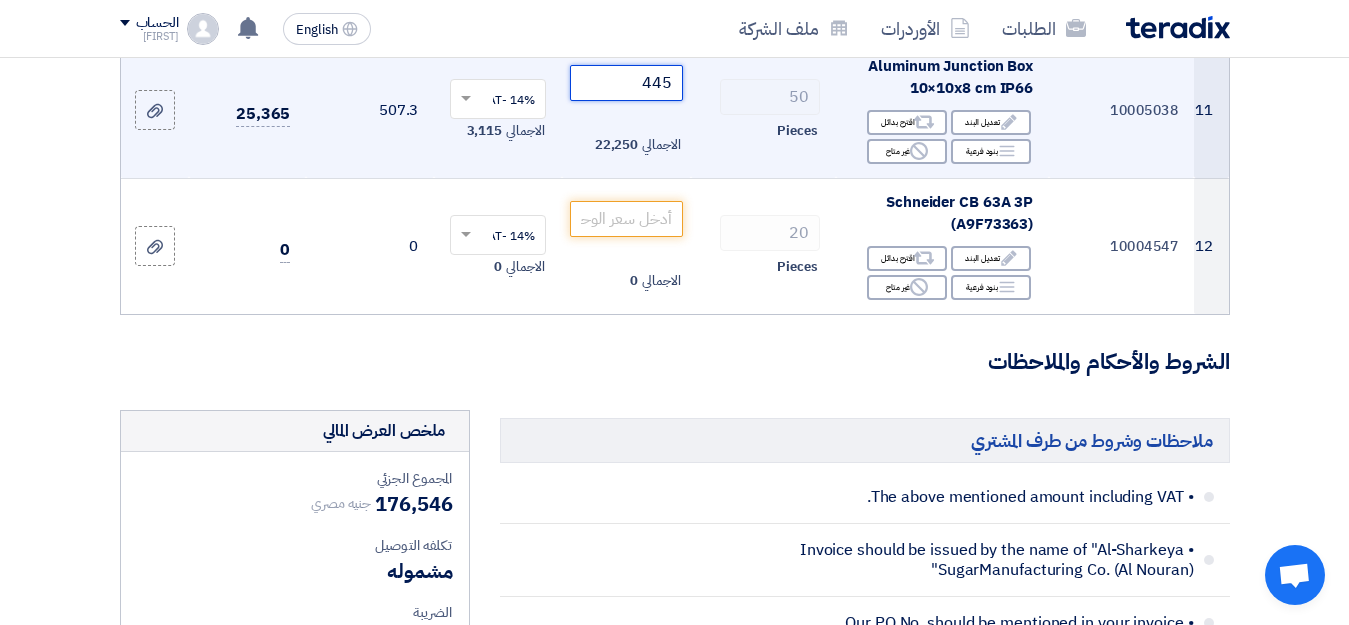 drag, startPoint x: 641, startPoint y: 101, endPoint x: 674, endPoint y: 100, distance: 33.01515 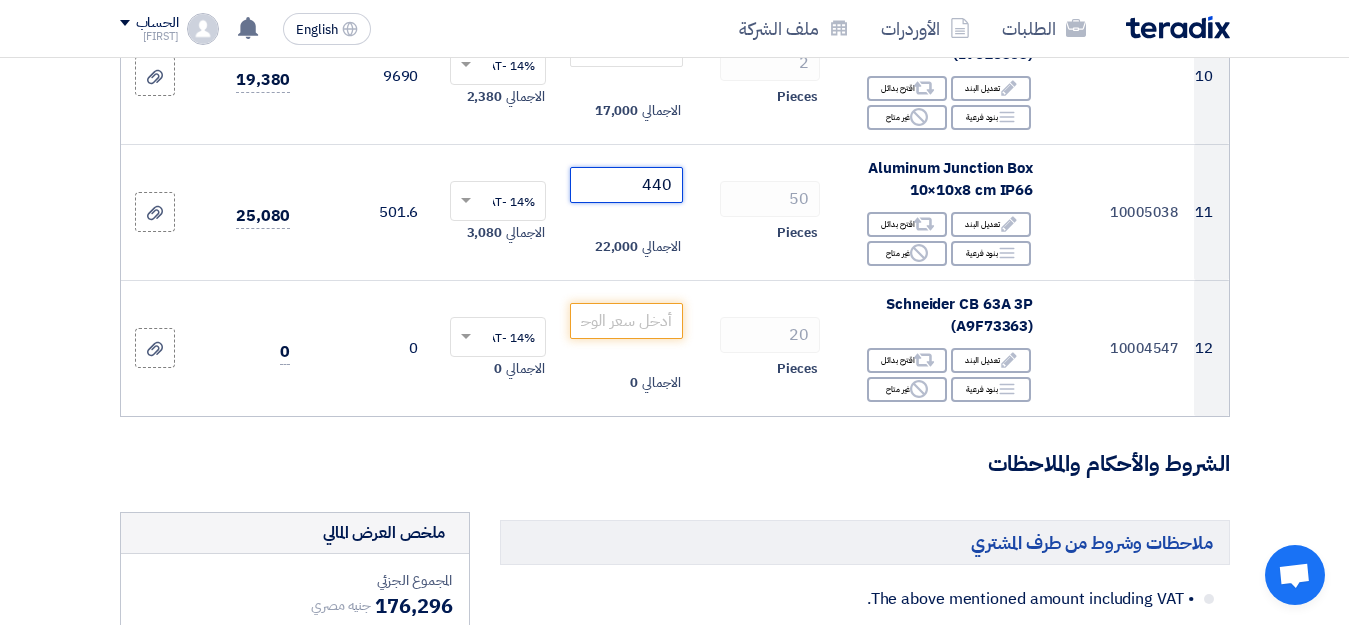 scroll, scrollTop: 1769, scrollLeft: 0, axis: vertical 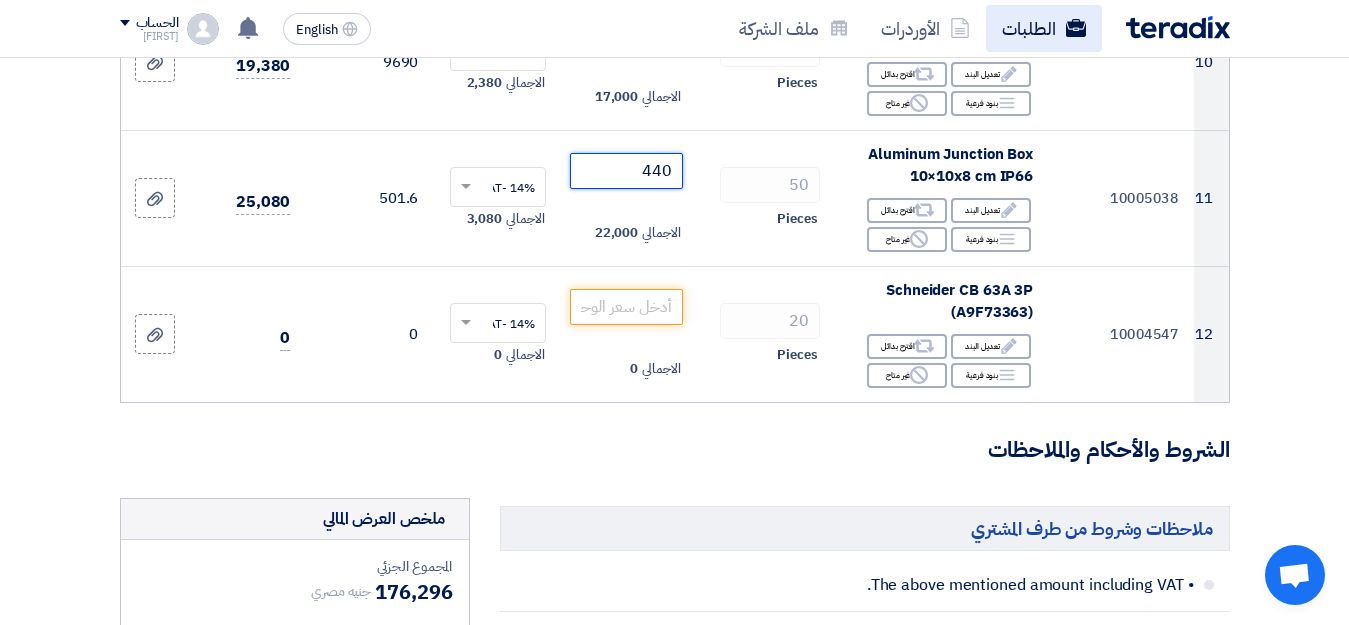 type on "440" 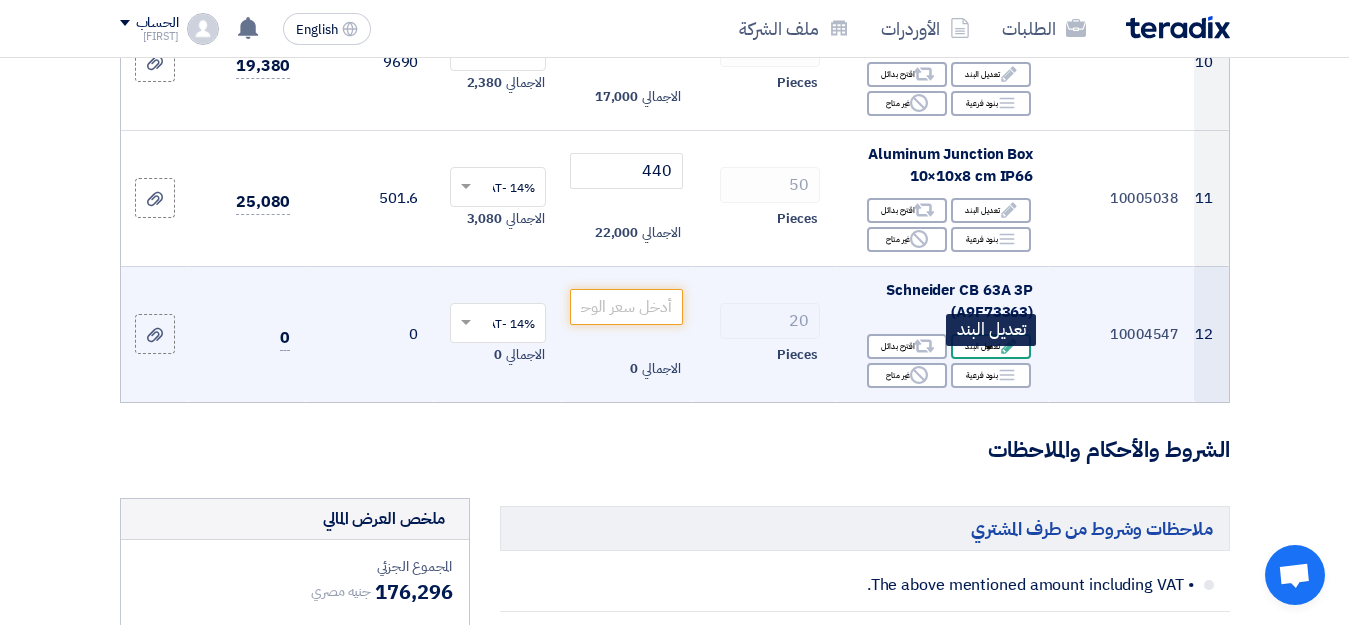 click on "Edit
تعديل البند" 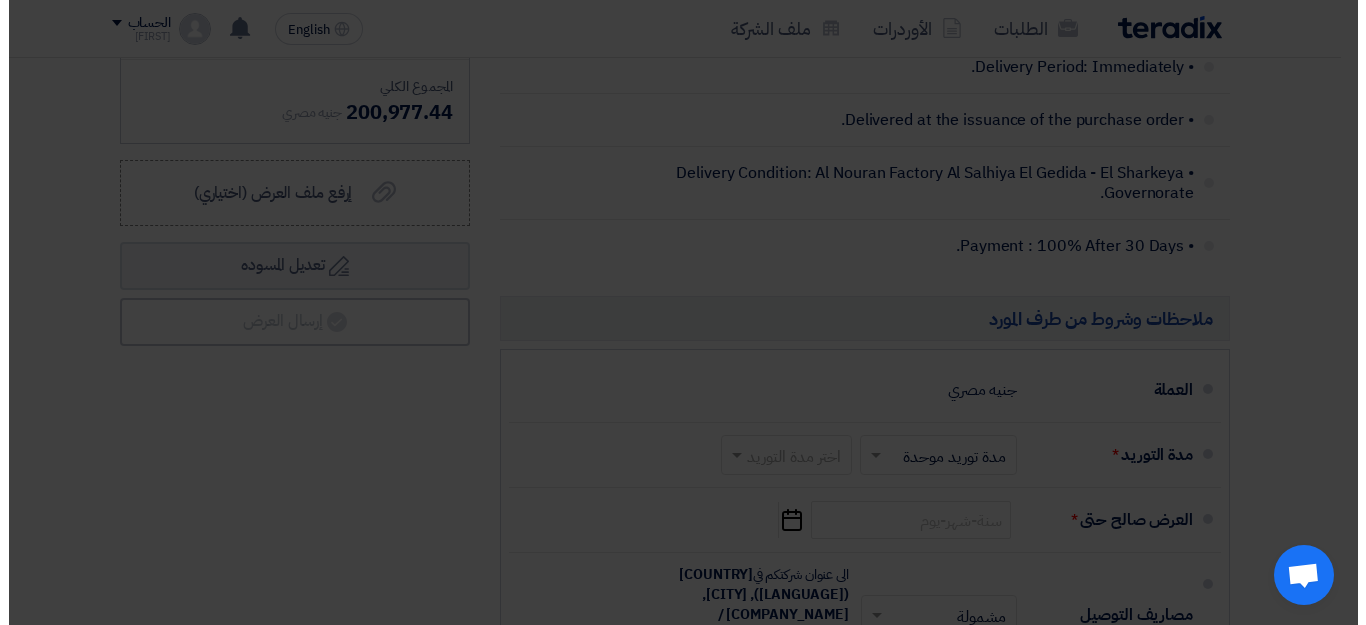 scroll, scrollTop: 1246, scrollLeft: 0, axis: vertical 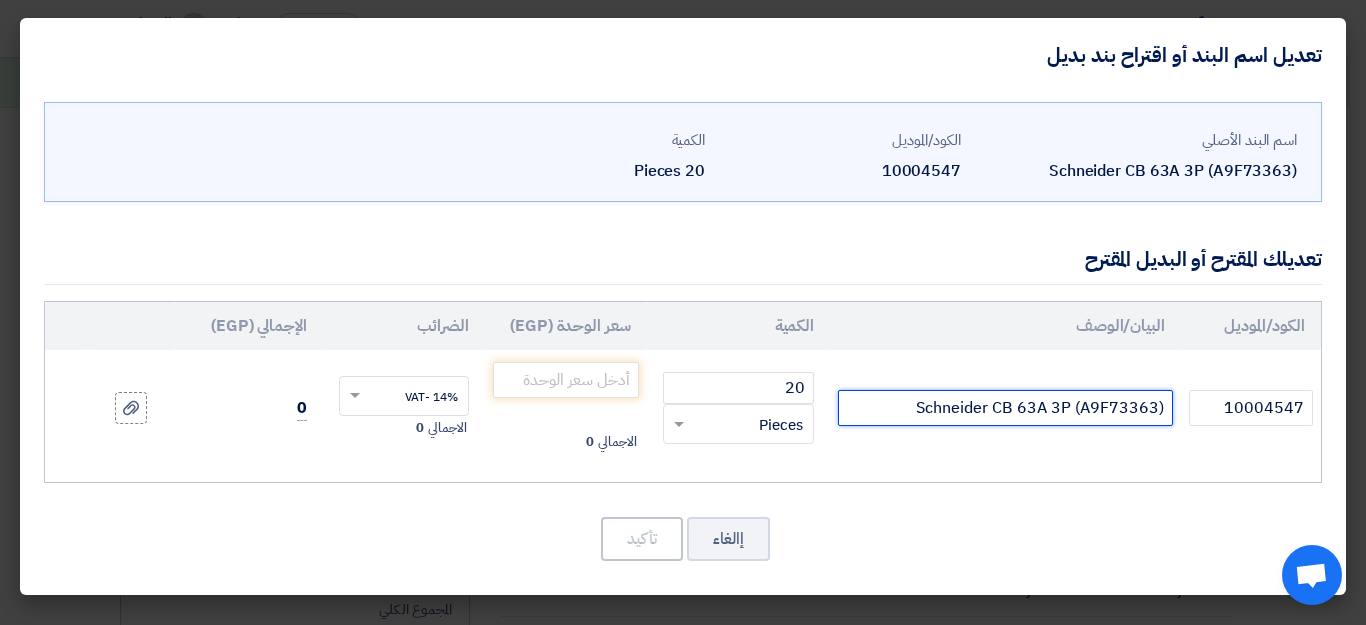 click on "Schneider CB 63A 3P (A9F73363)" 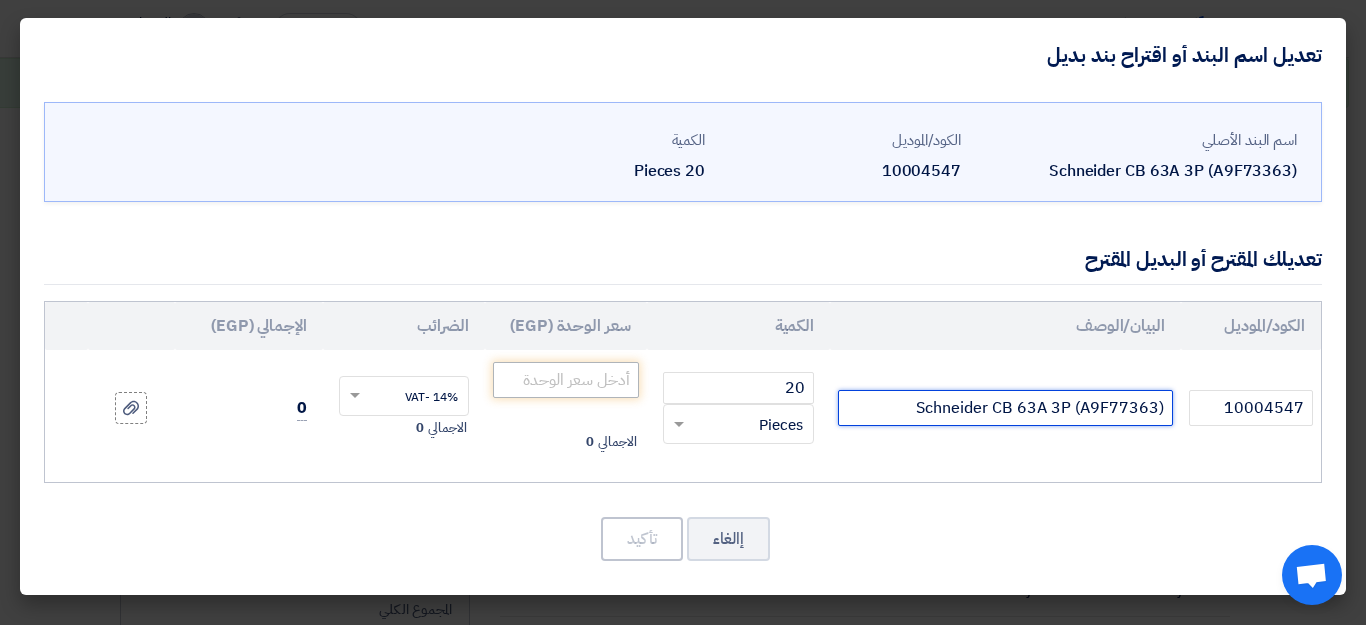 type on "Schneider CB 63A 3P (A9F77363)" 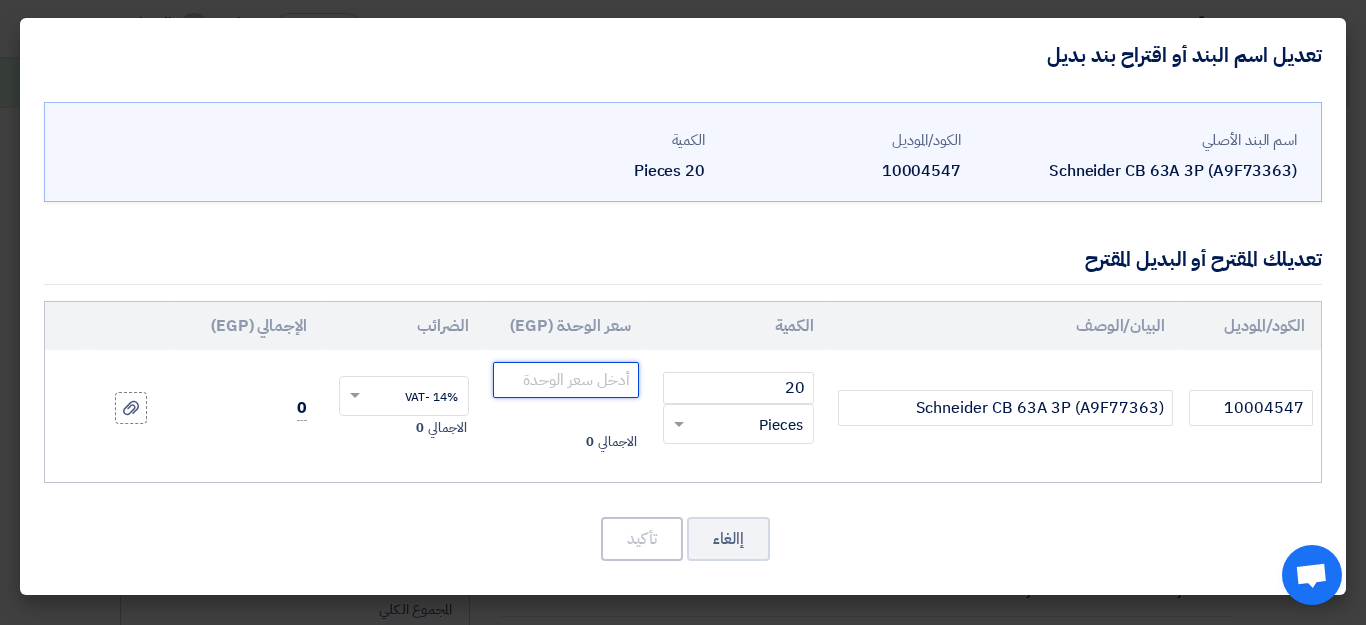 click 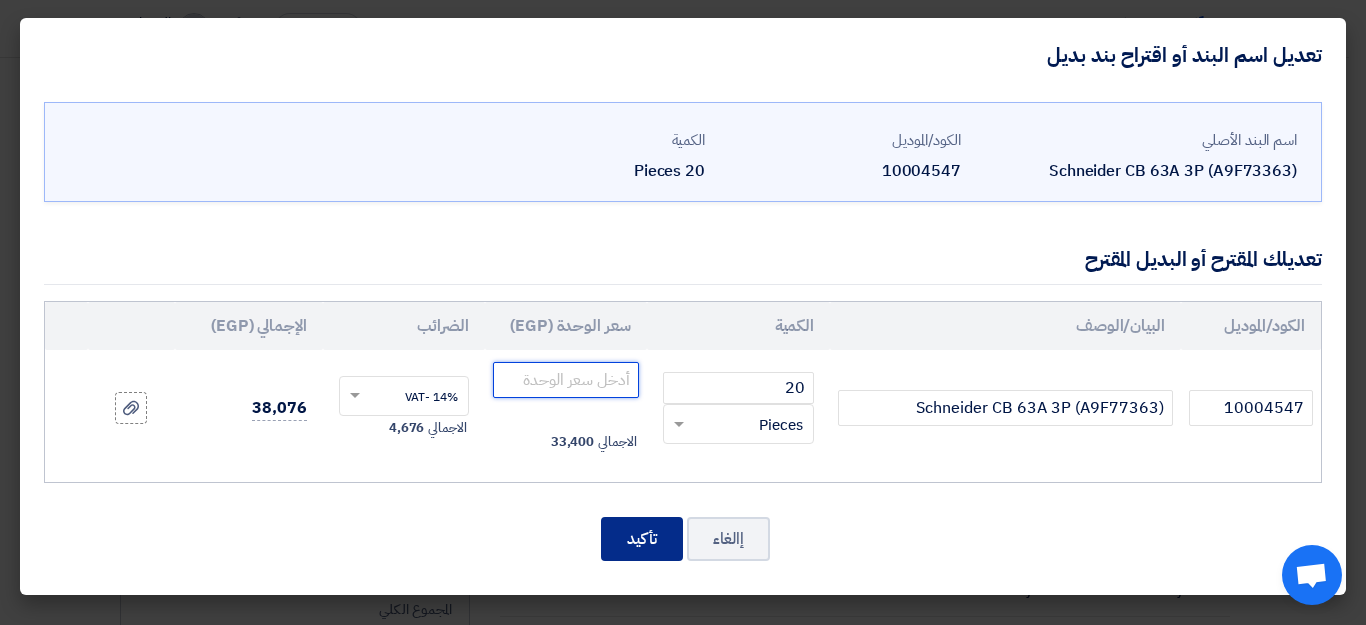 type on "[NUMBER]" 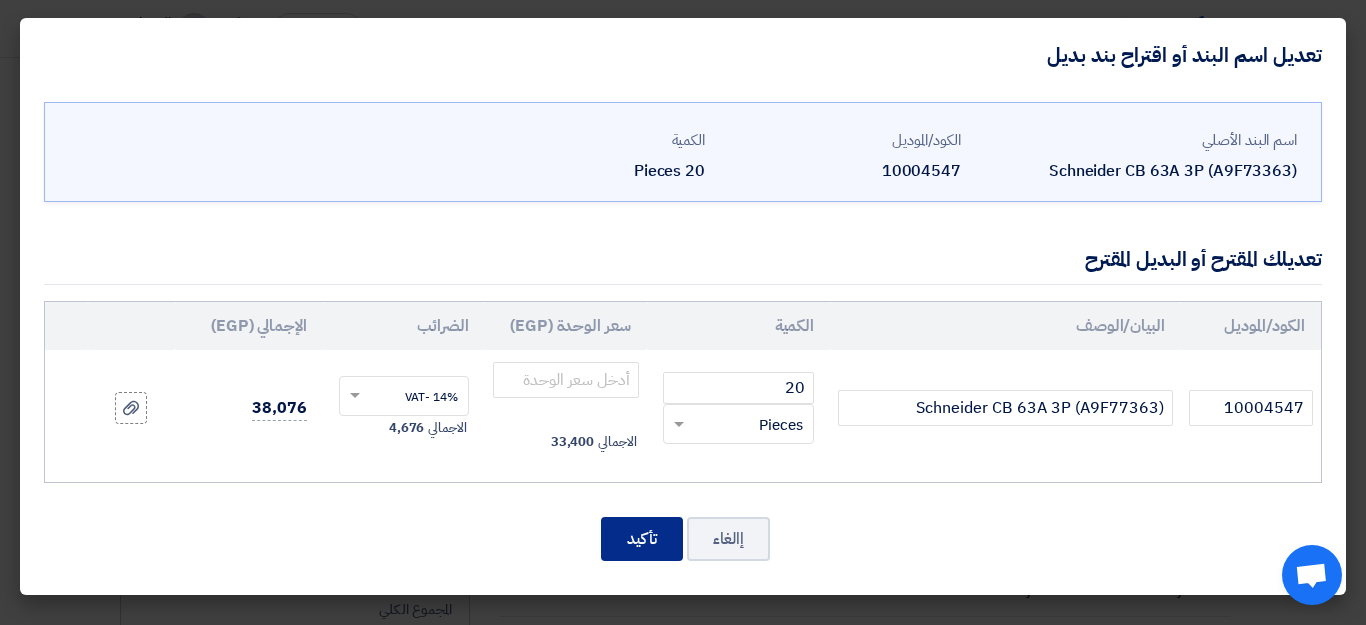 click on "تأكيد" 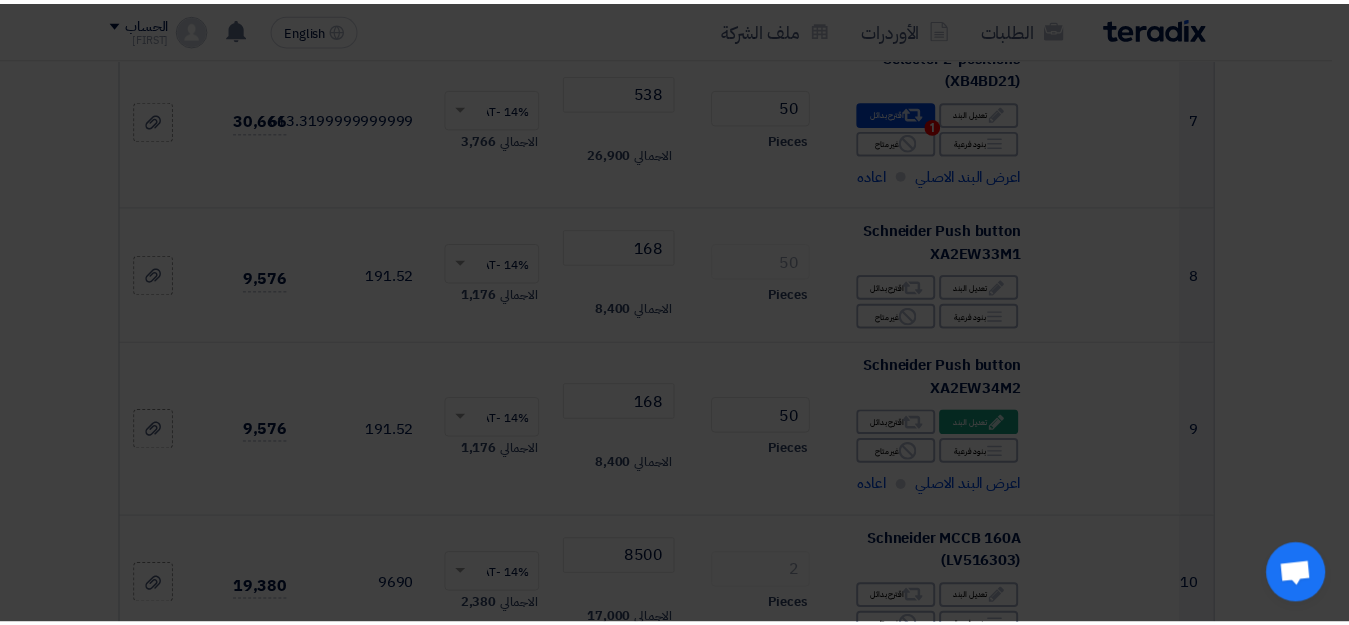 scroll, scrollTop: 1943, scrollLeft: 0, axis: vertical 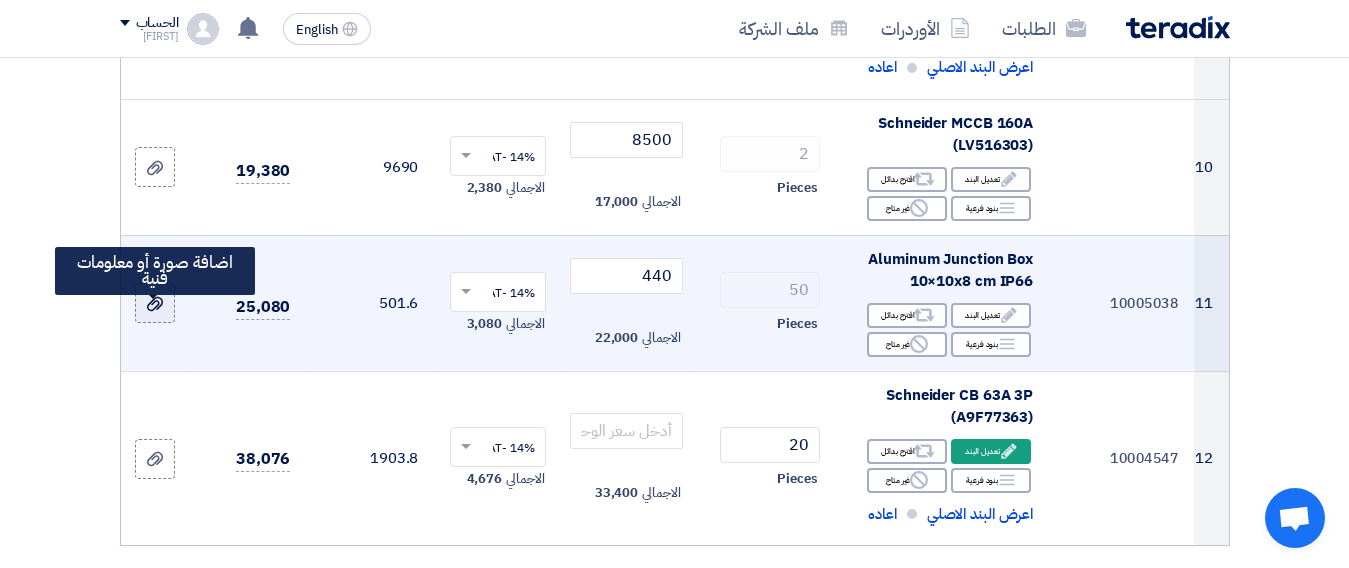 click 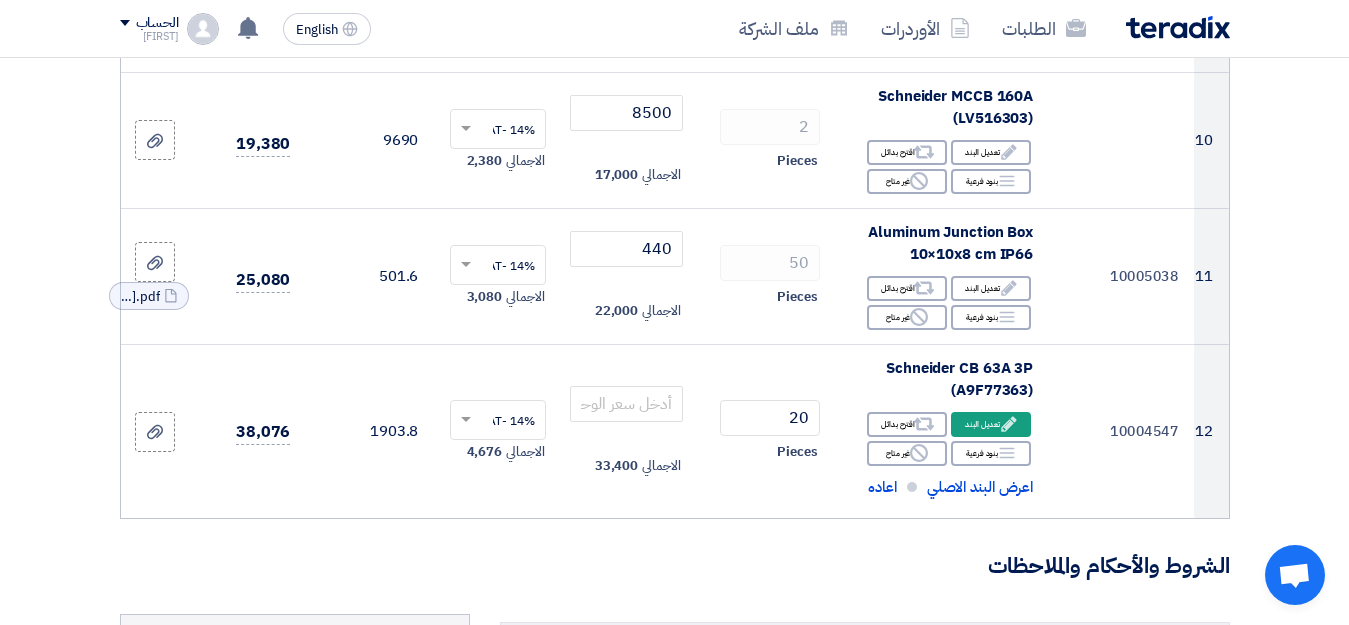 scroll, scrollTop: 1657, scrollLeft: 0, axis: vertical 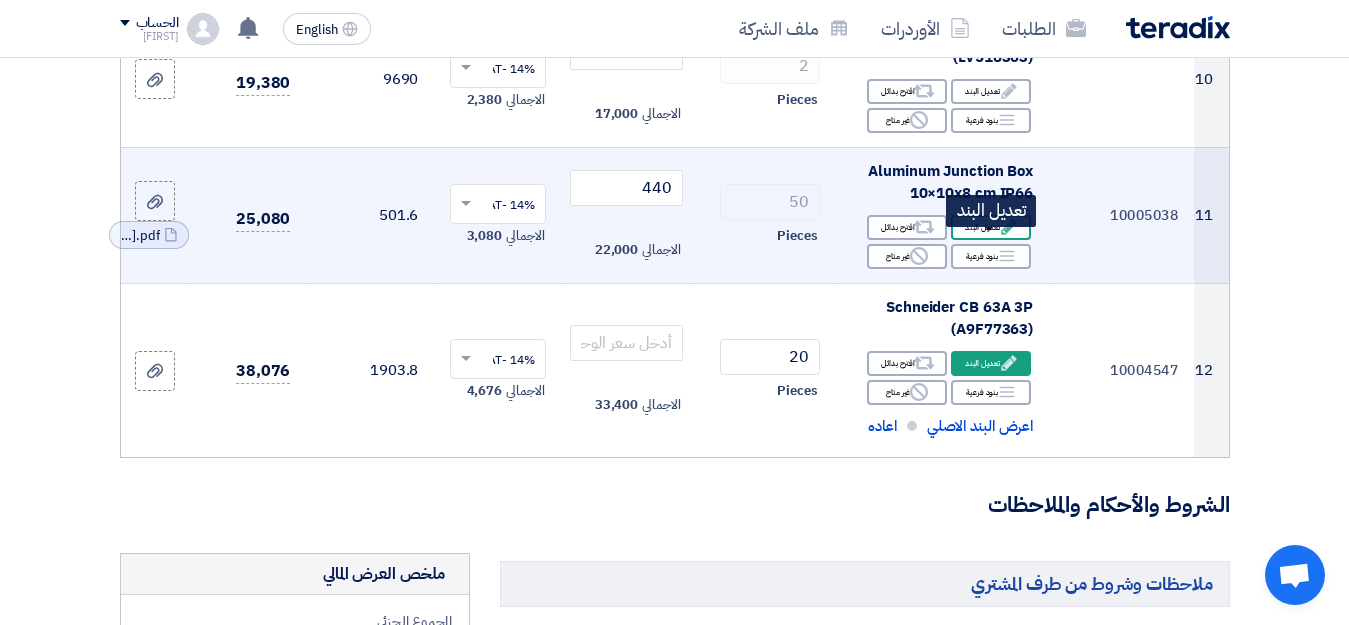 click on "Edit" 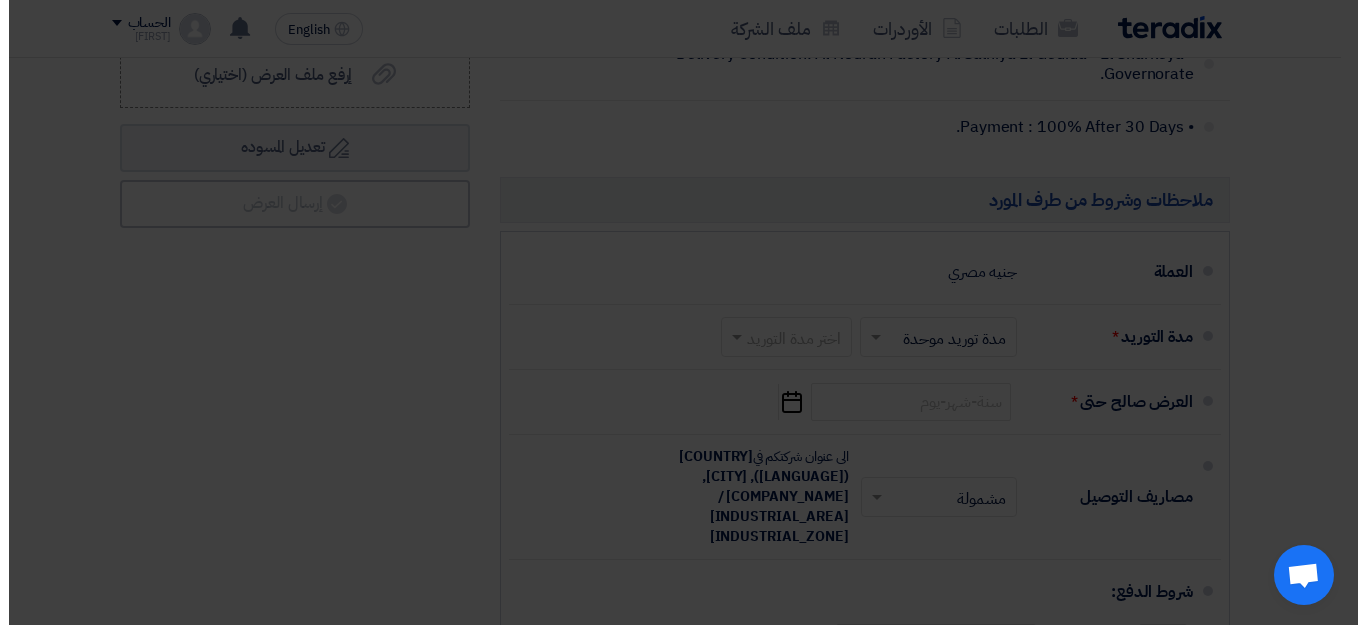 scroll, scrollTop: 1229, scrollLeft: 0, axis: vertical 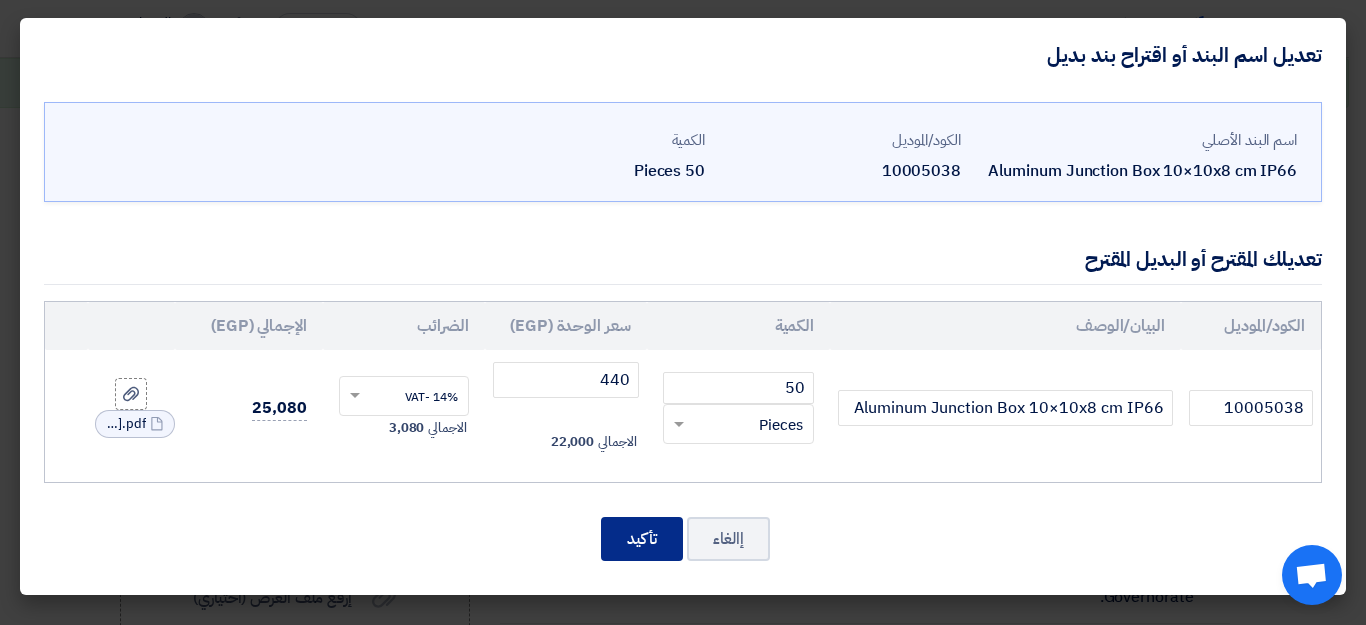 click on "تأكيد" 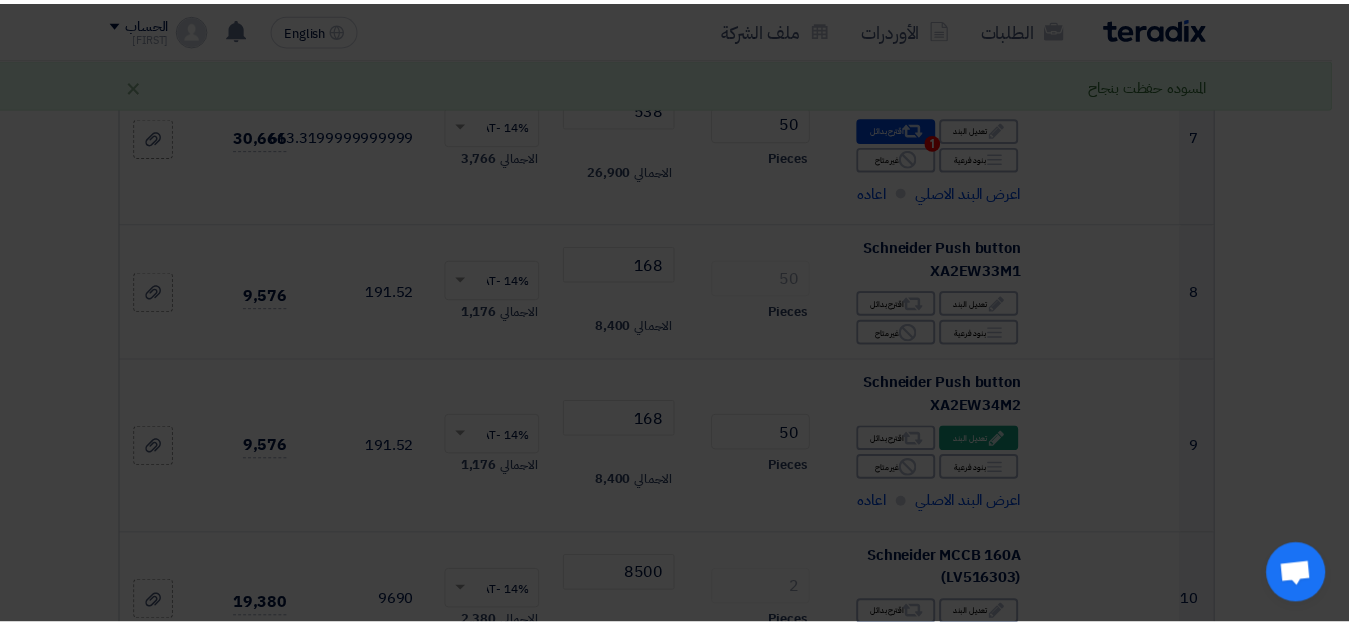scroll, scrollTop: 1926, scrollLeft: 0, axis: vertical 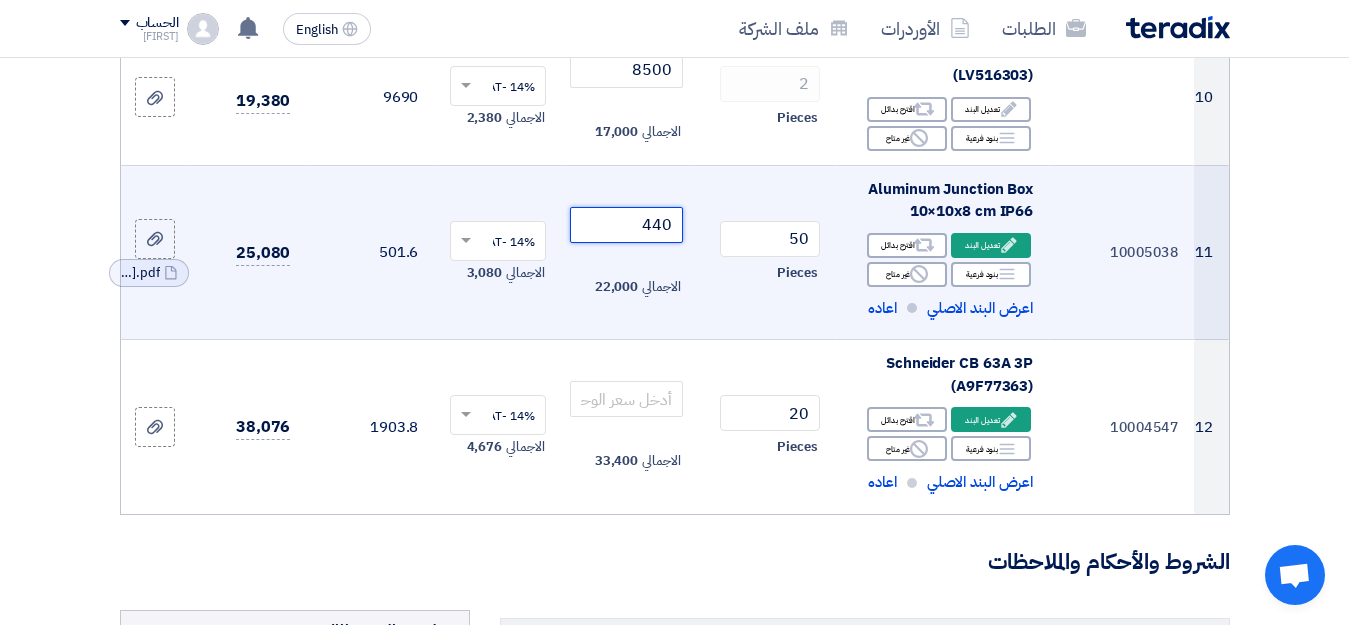 drag, startPoint x: 638, startPoint y: 244, endPoint x: 671, endPoint y: 246, distance: 33.06055 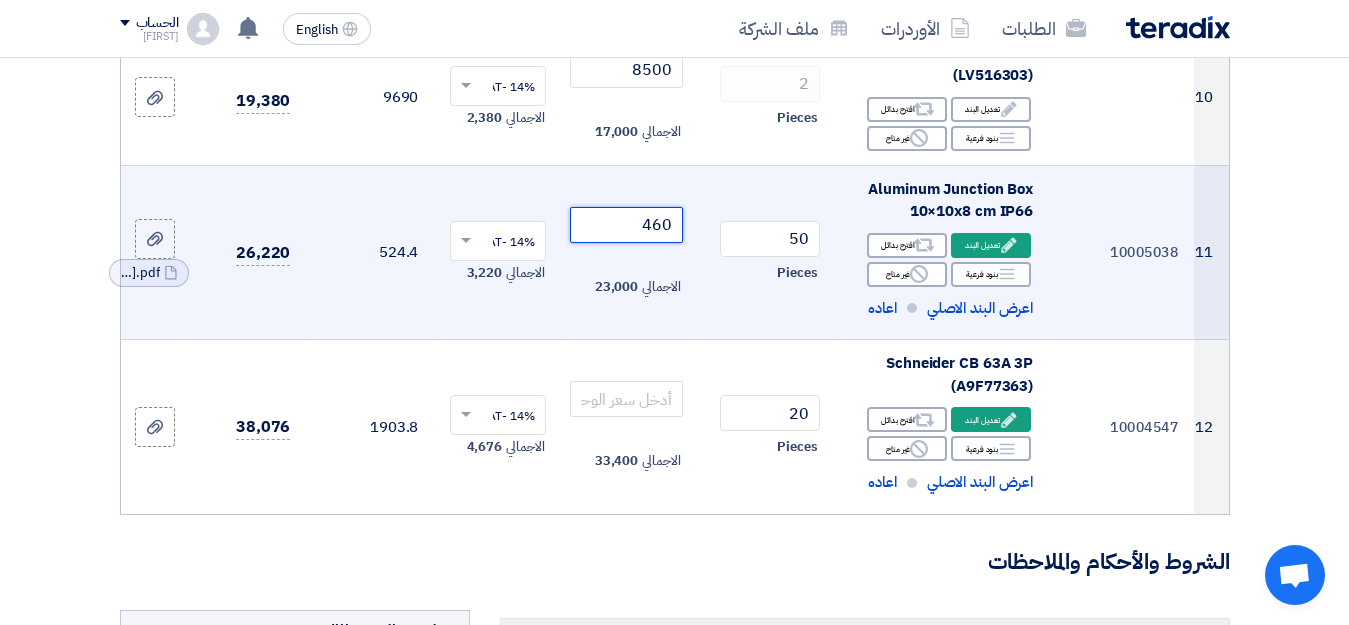click on "460" 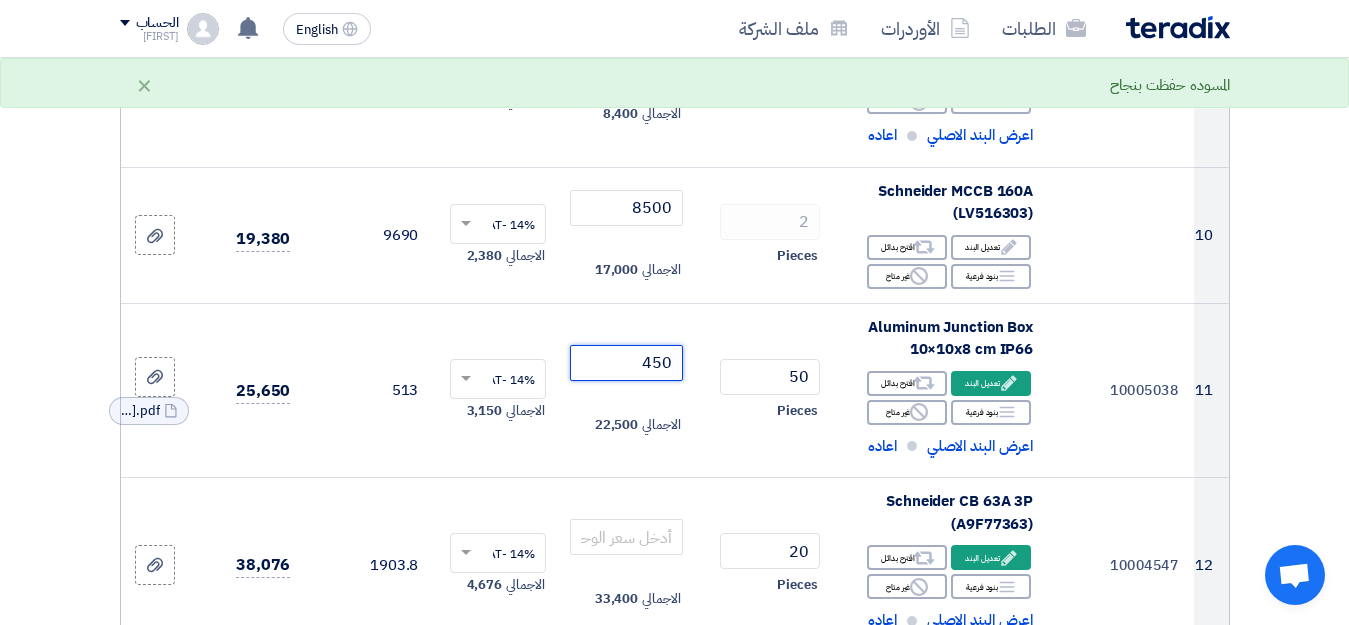 scroll, scrollTop: 1624, scrollLeft: 0, axis: vertical 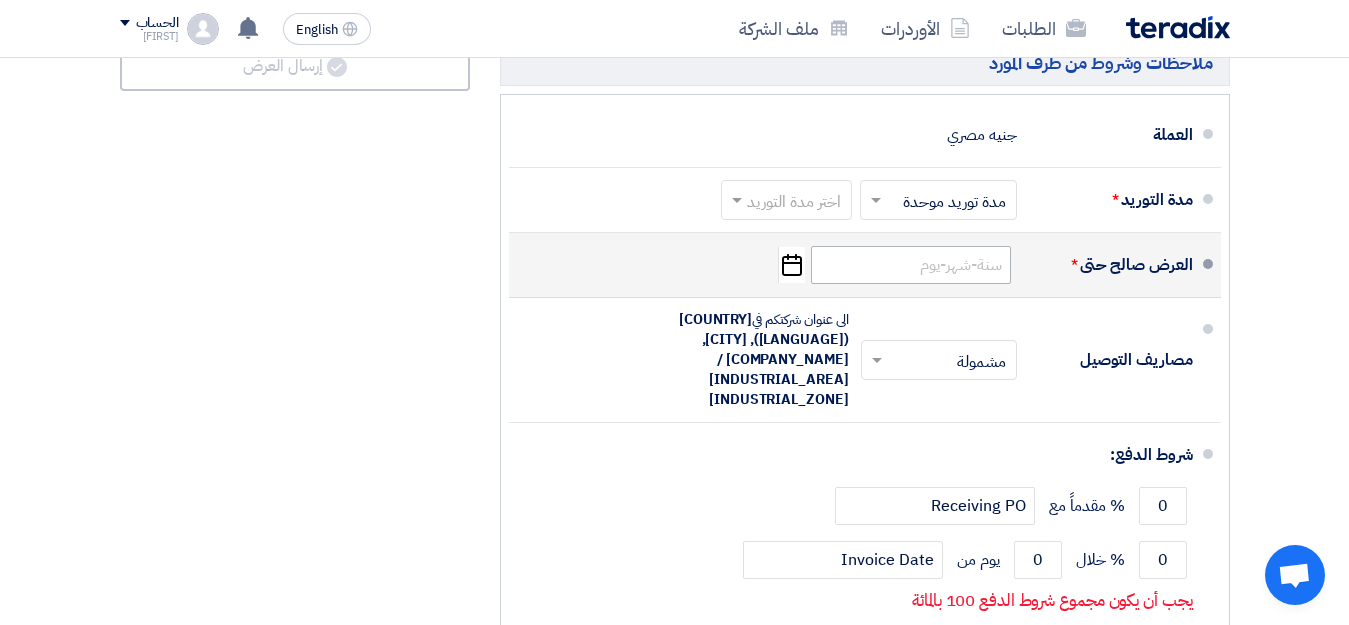 type on "450" 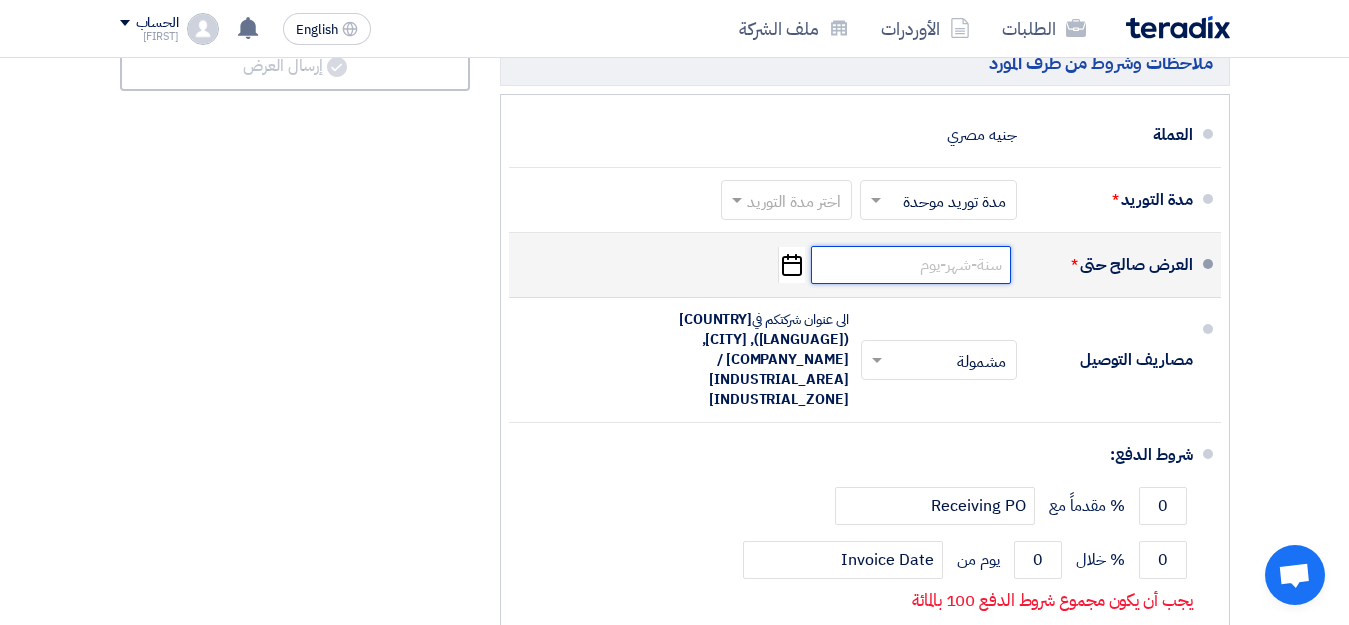 click 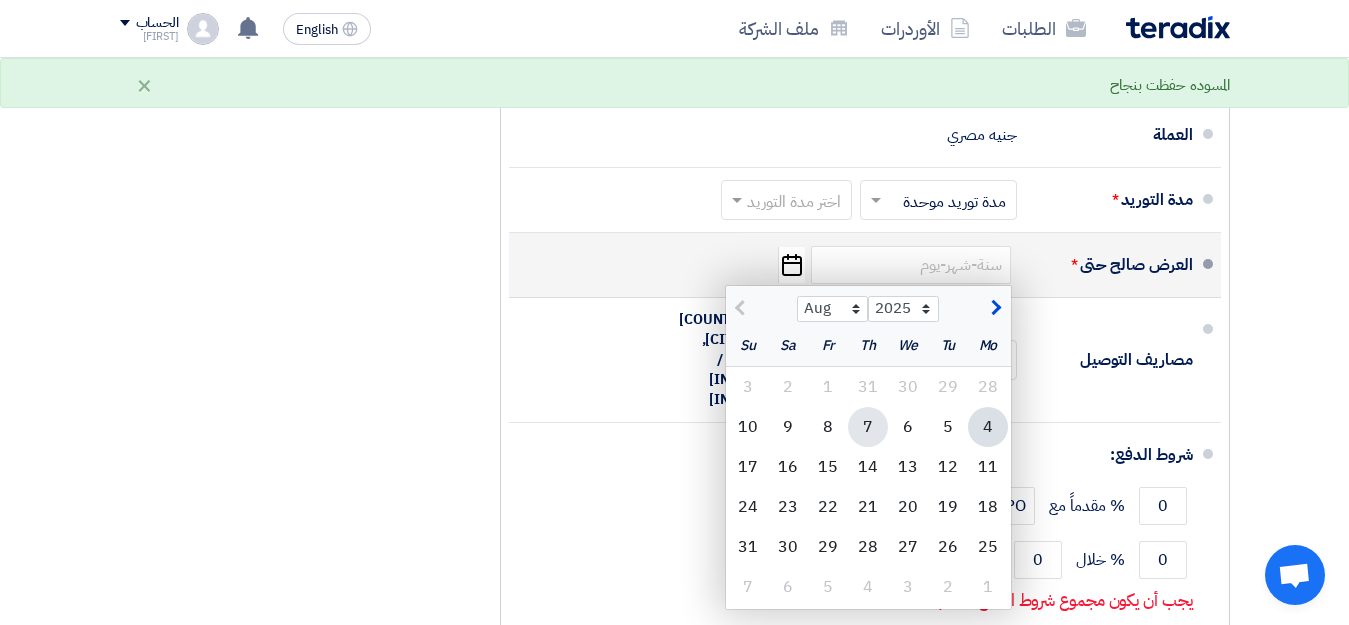 click on "7" 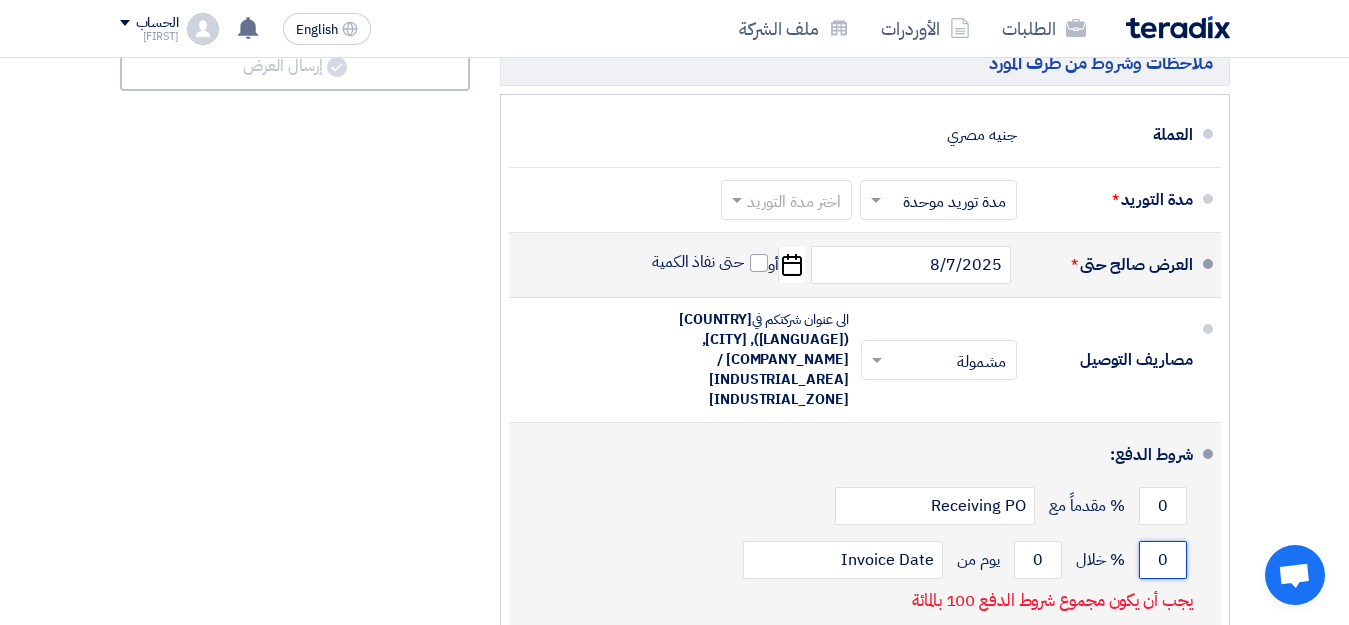 drag, startPoint x: 1154, startPoint y: 548, endPoint x: 1176, endPoint y: 548, distance: 22 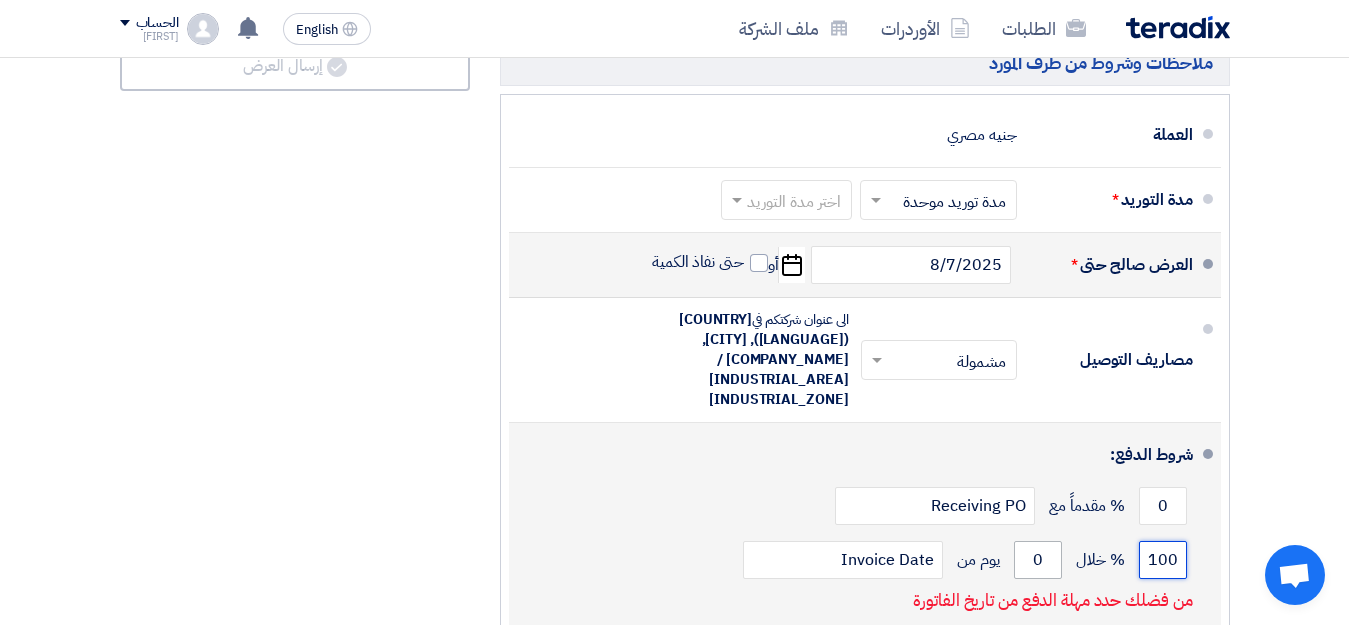 type on "100" 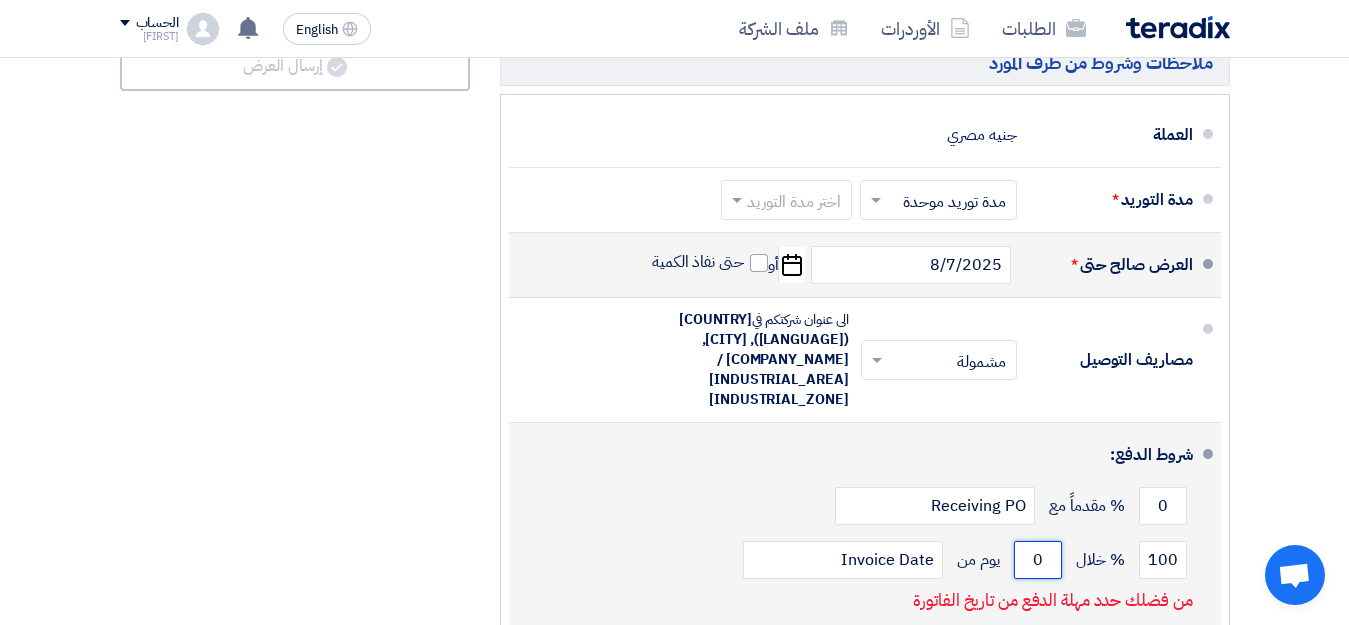 click on "0" 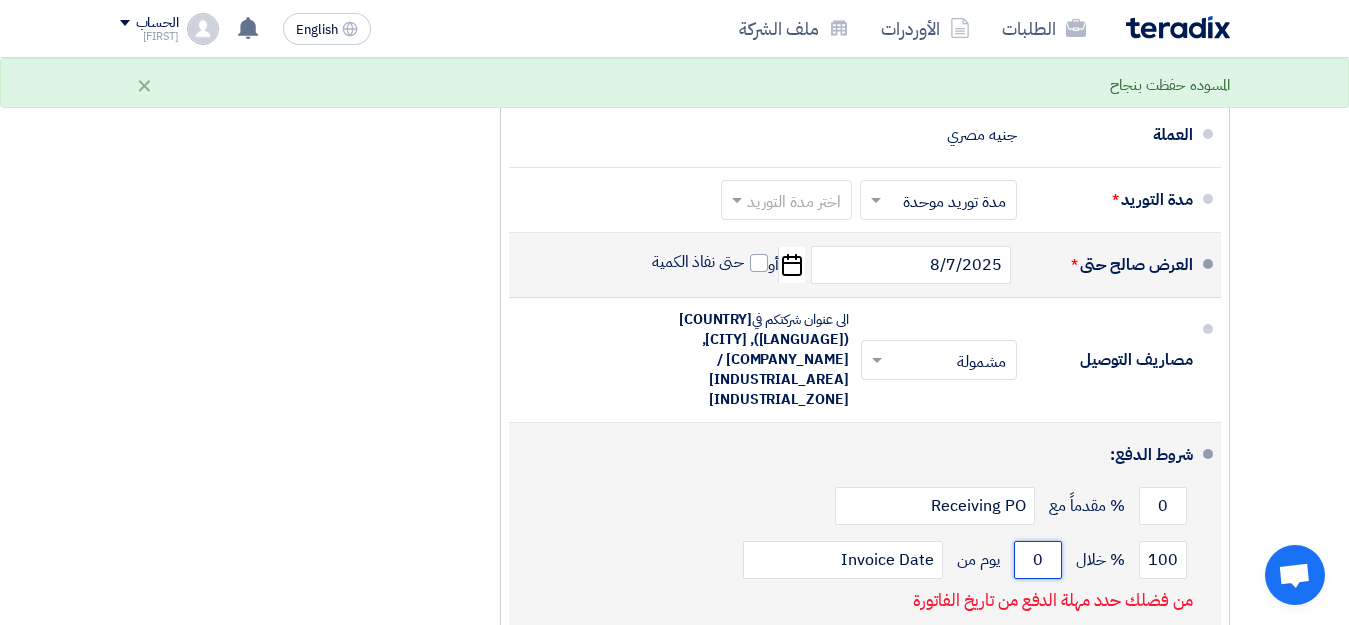 drag, startPoint x: 1026, startPoint y: 563, endPoint x: 1051, endPoint y: 566, distance: 25.179358 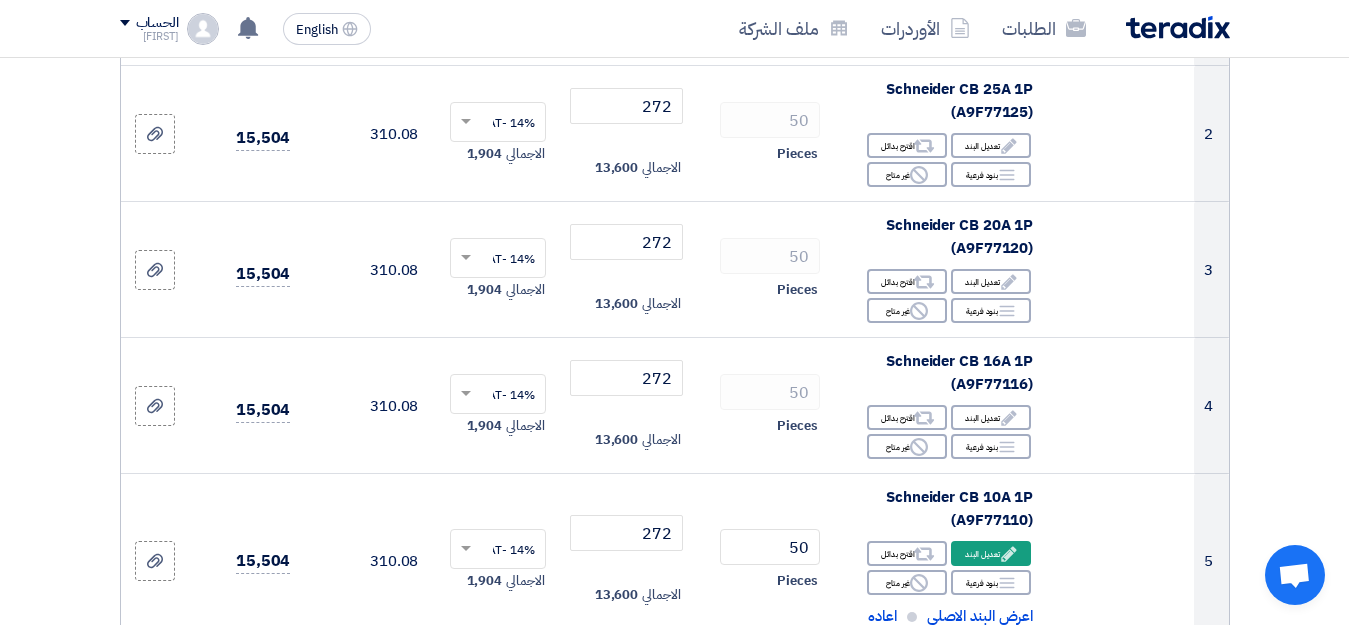 scroll, scrollTop: 487, scrollLeft: 0, axis: vertical 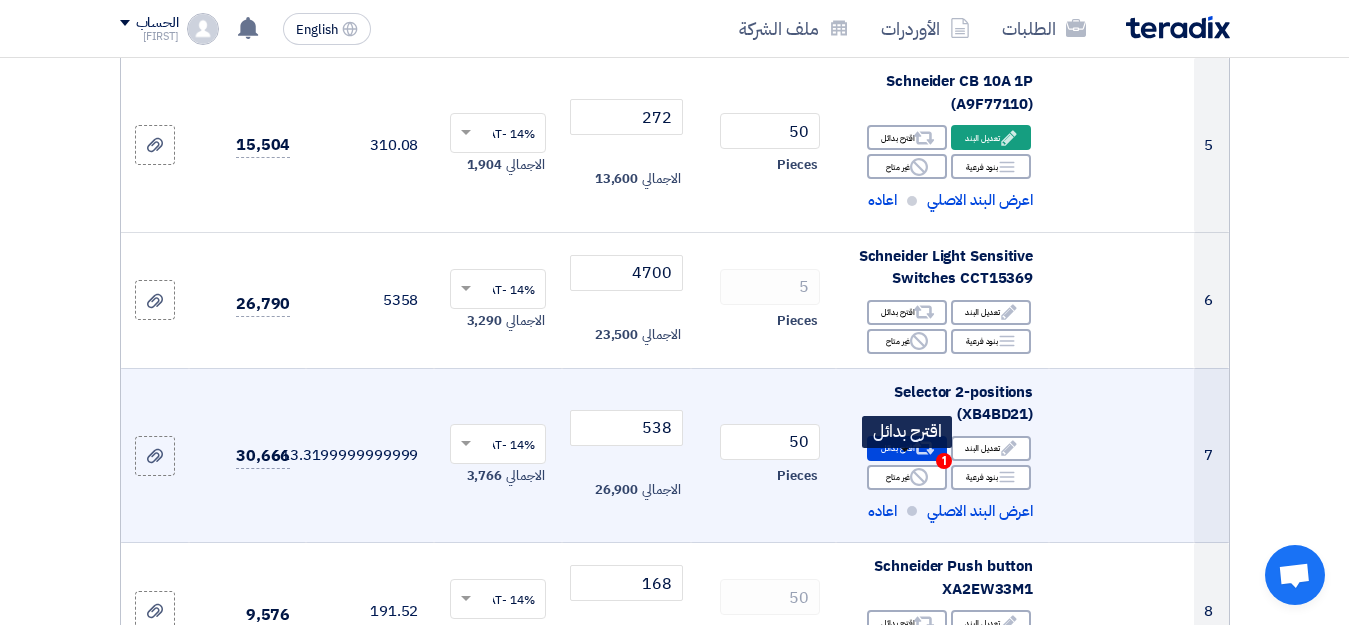 type on "30" 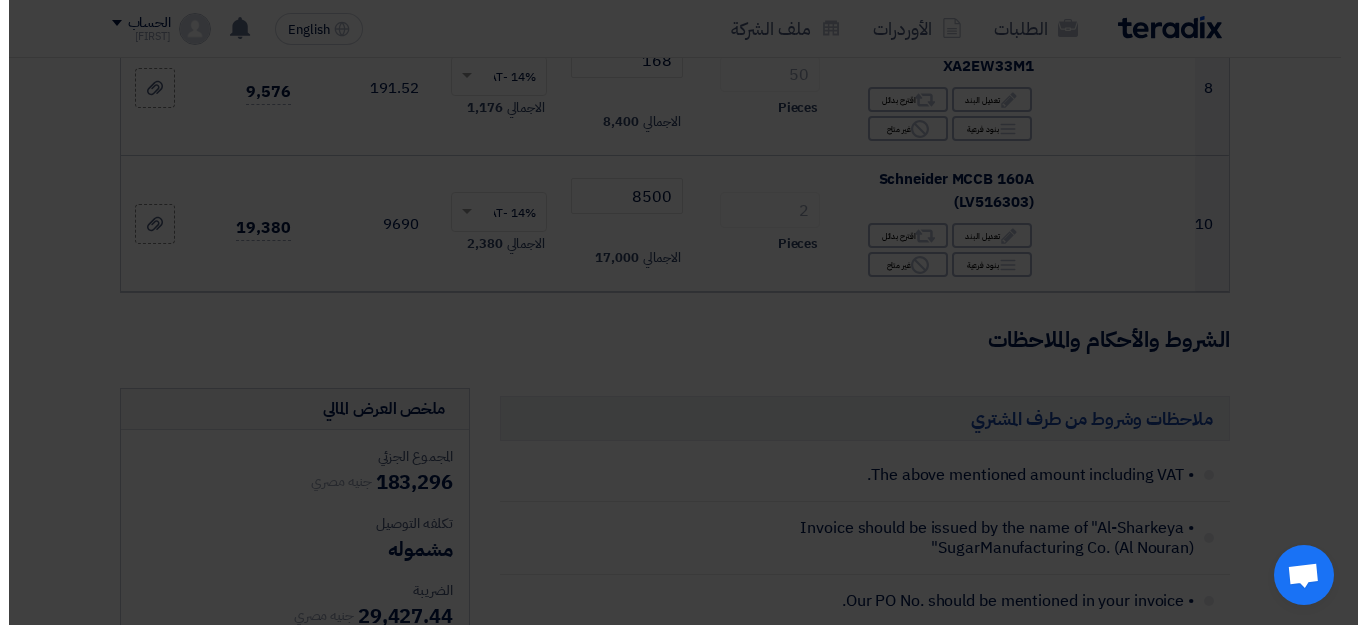 scroll, scrollTop: 736, scrollLeft: 0, axis: vertical 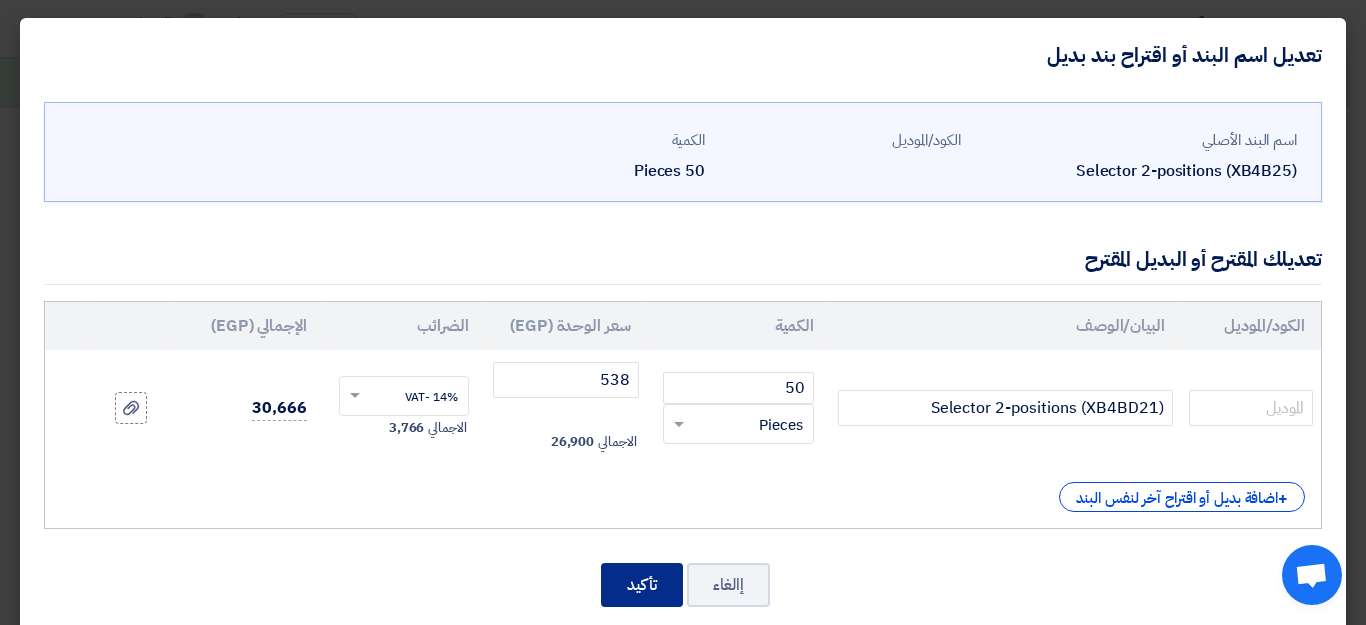 click on "تأكيد" 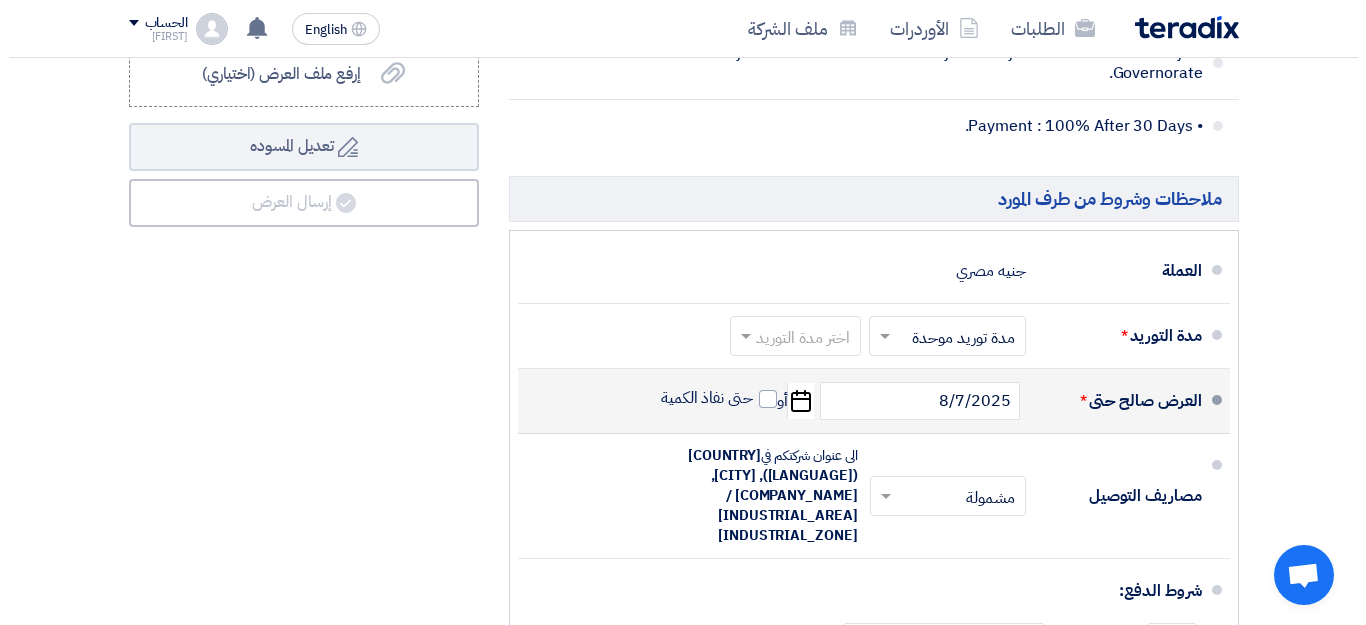 scroll, scrollTop: 2656, scrollLeft: 0, axis: vertical 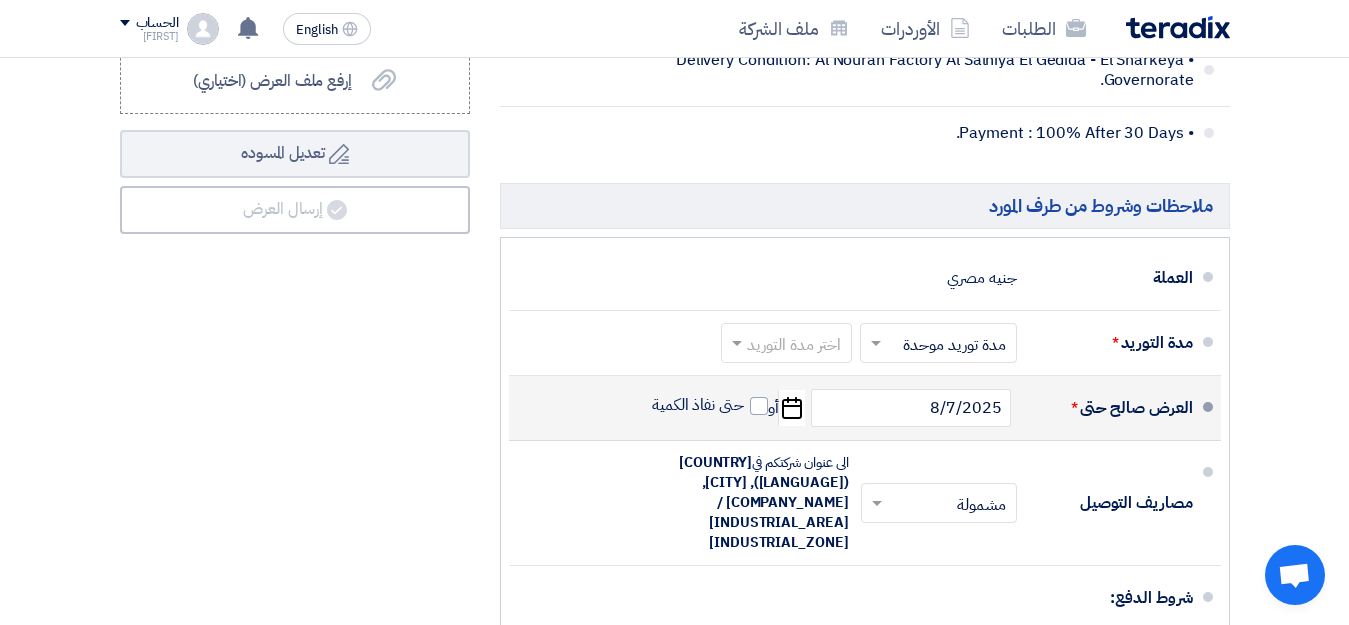 click on "Pick a date" 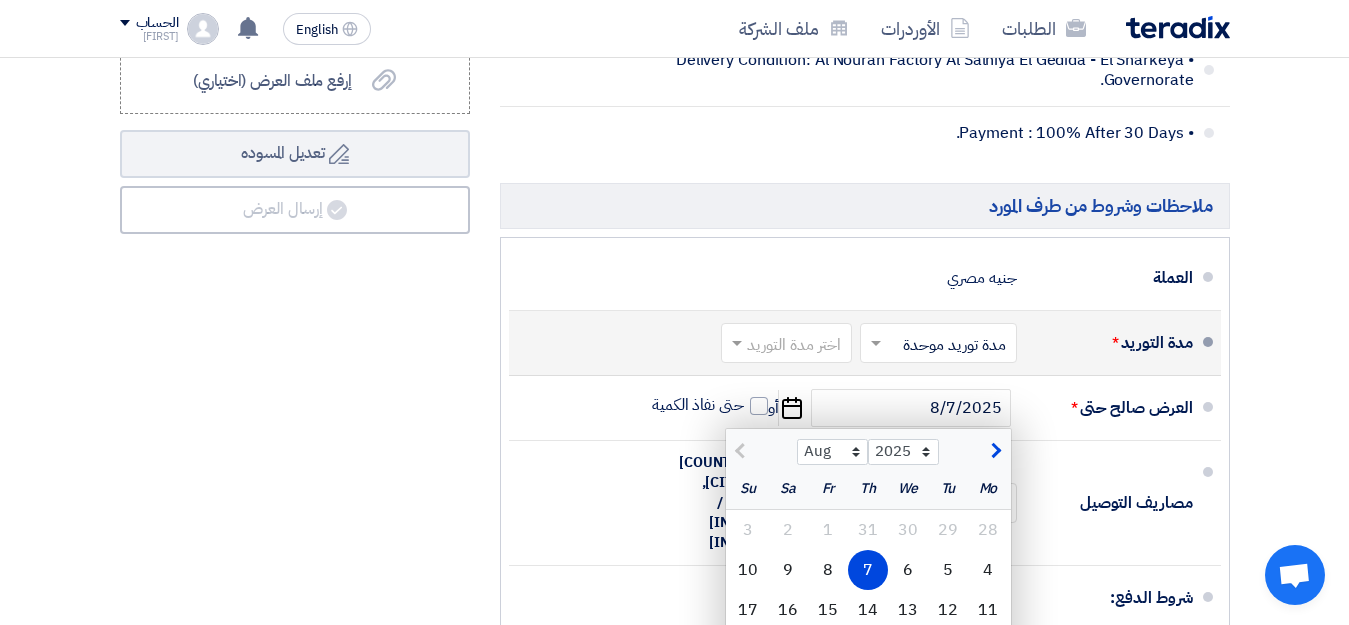 click 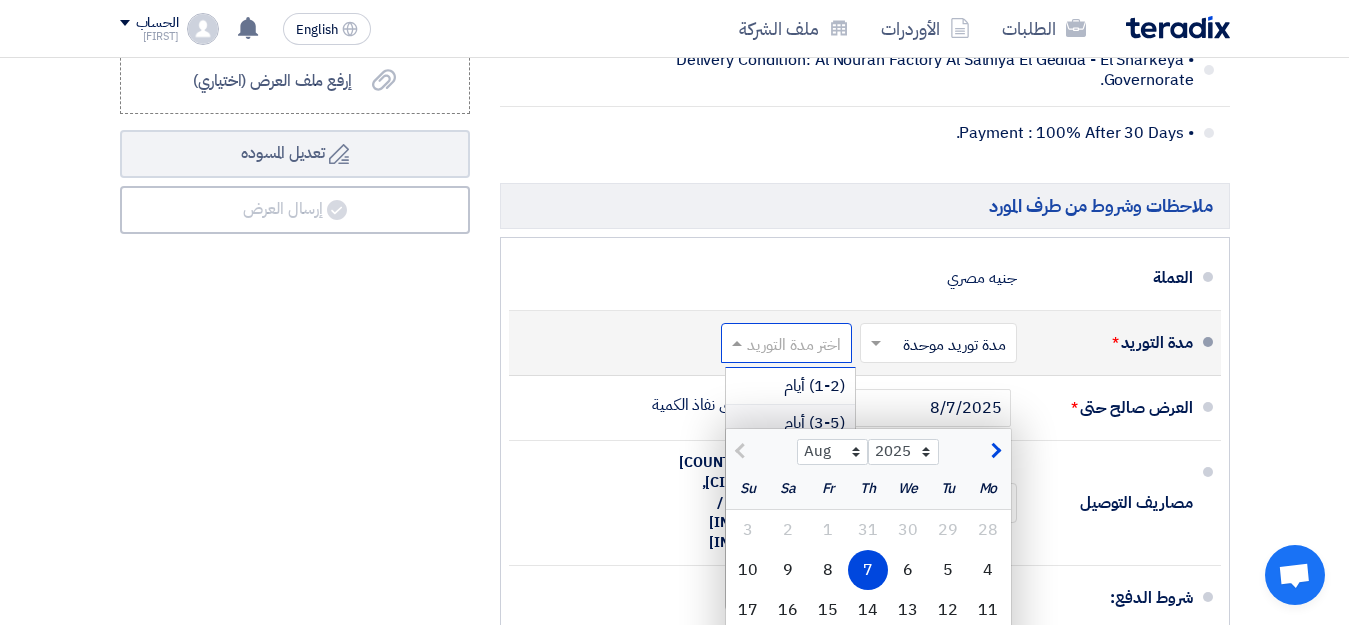 click on "(3-5) أيام" at bounding box center (814, 423) 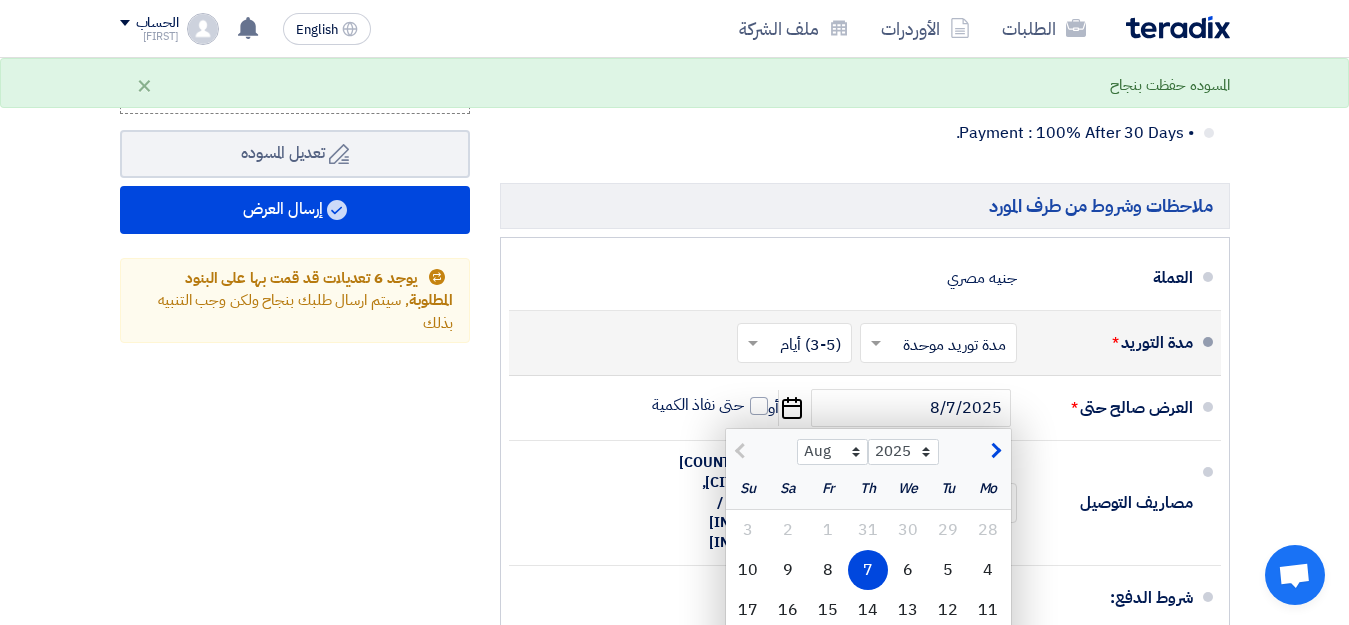click on "ملخص العرض المالي
المجموع الجزئي
جنيه مصري
210,196
تكلفه التوصيل" 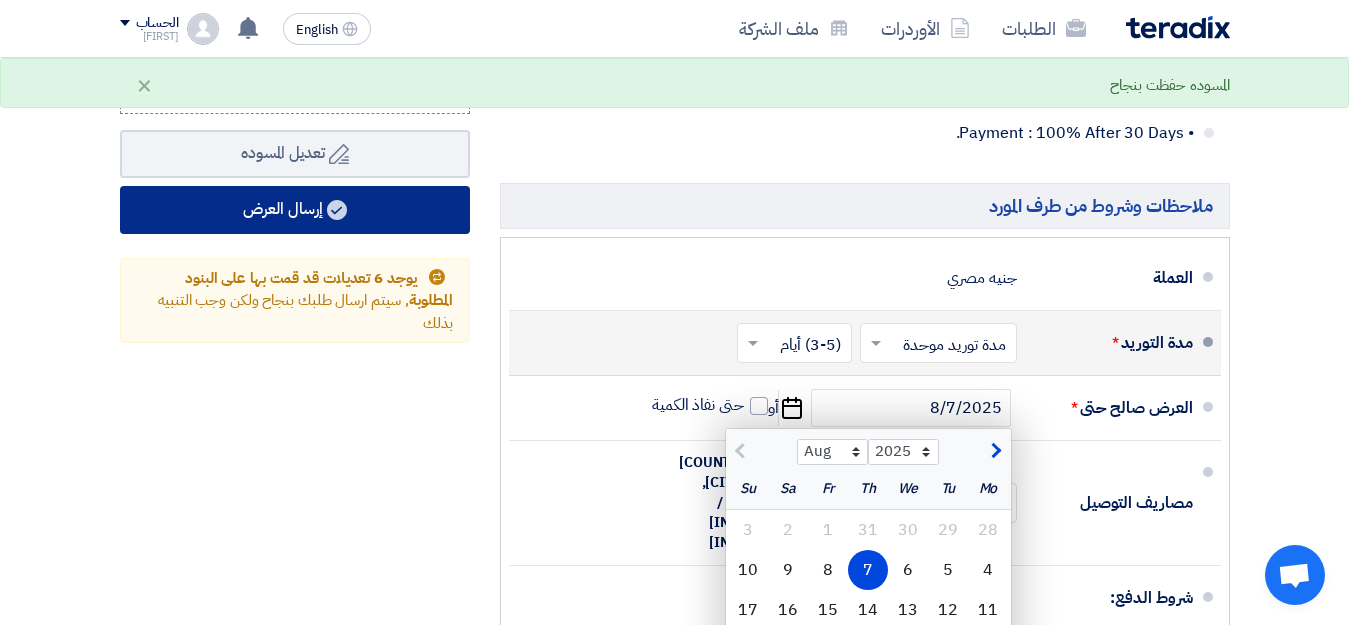 click on "إرسال العرض" 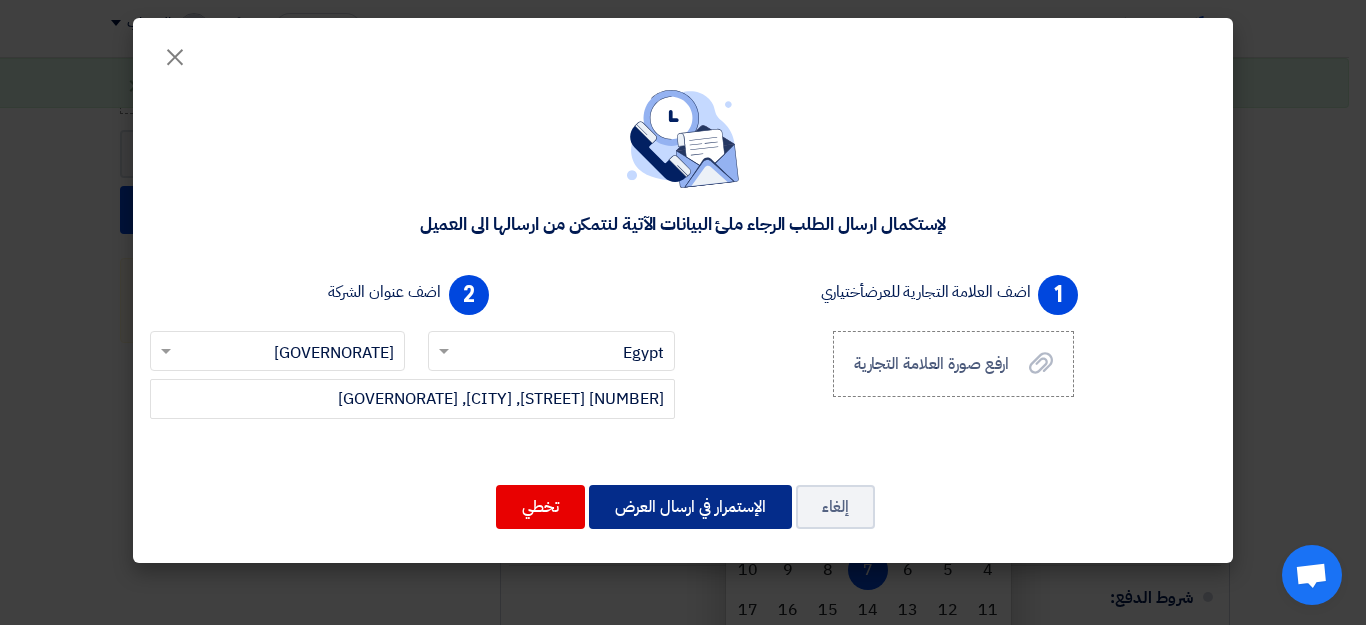 click on "الإستمرار في ارسال العرض" 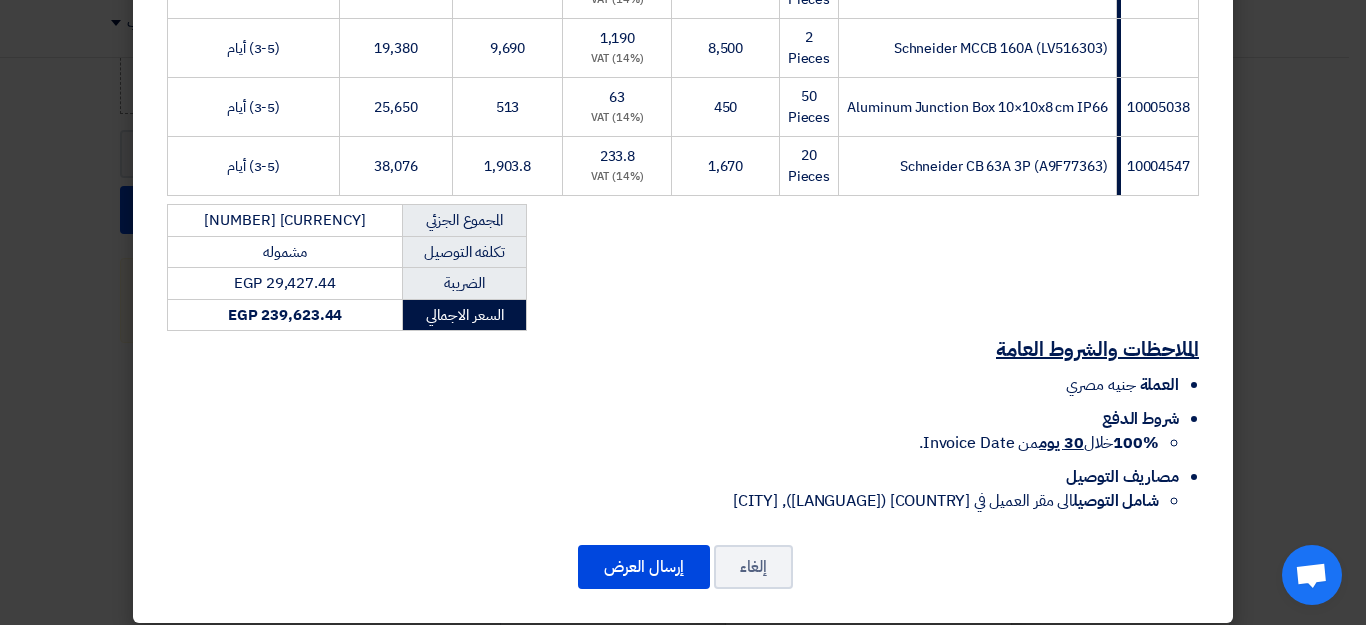scroll, scrollTop: 926, scrollLeft: 0, axis: vertical 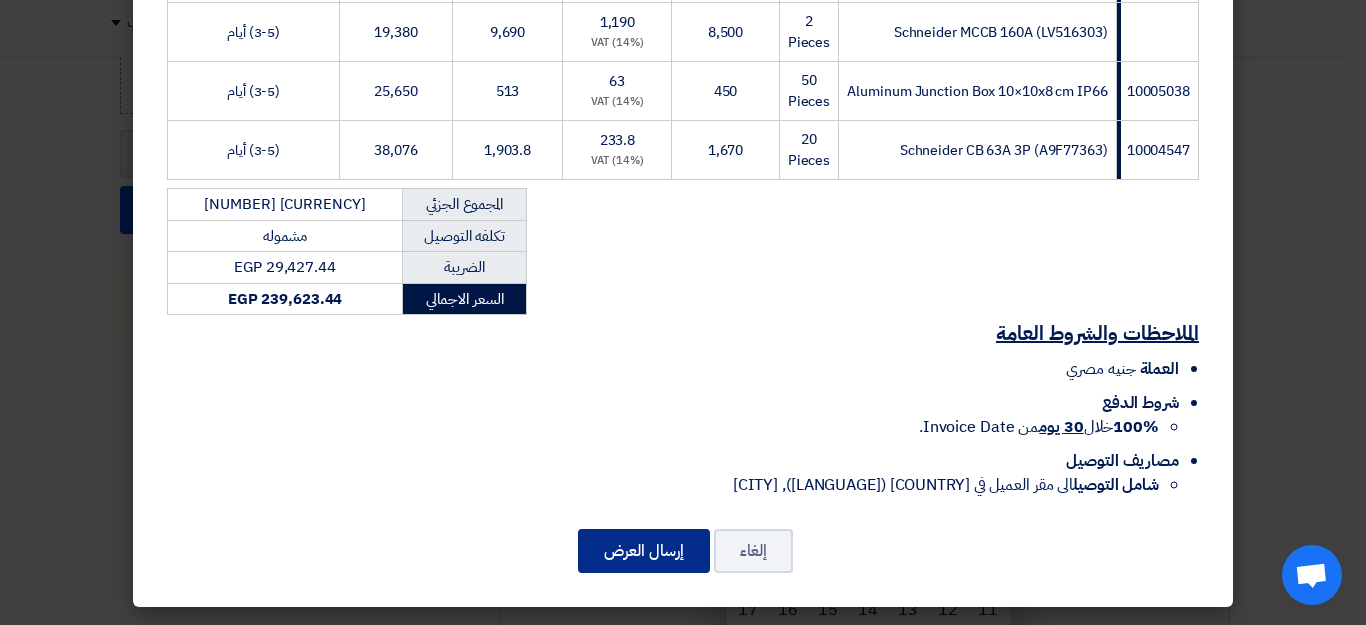 click on "إرسال العرض" 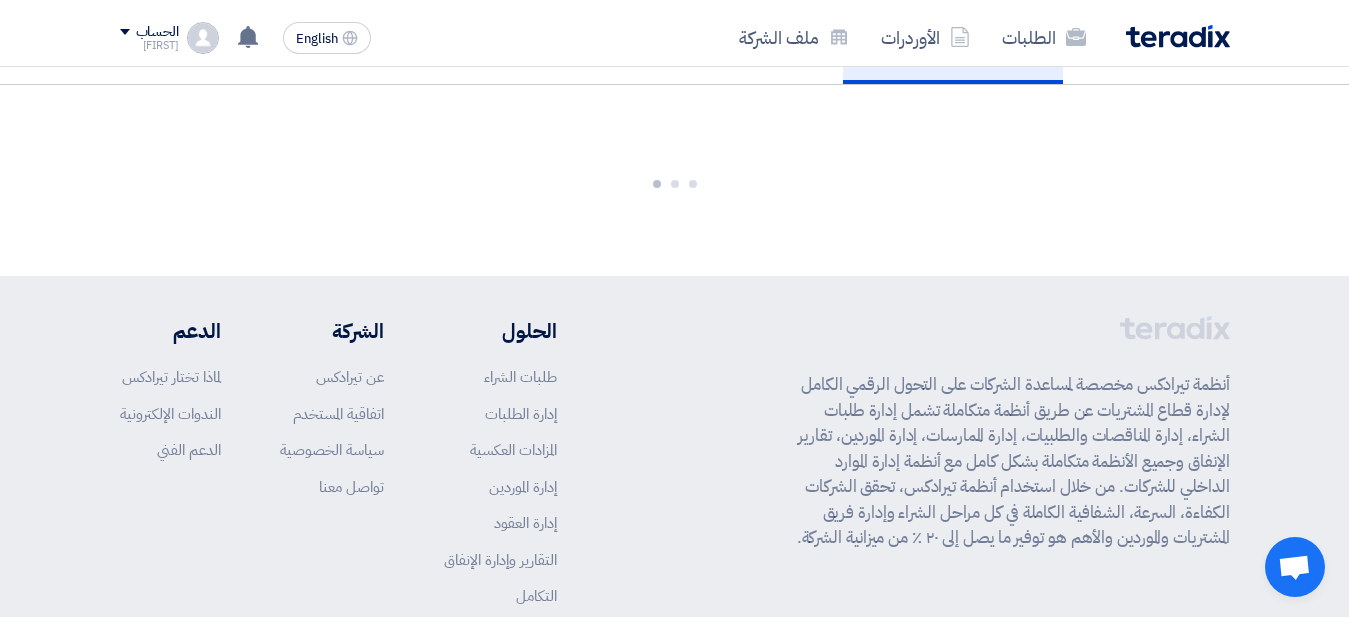 scroll, scrollTop: 2246, scrollLeft: 0, axis: vertical 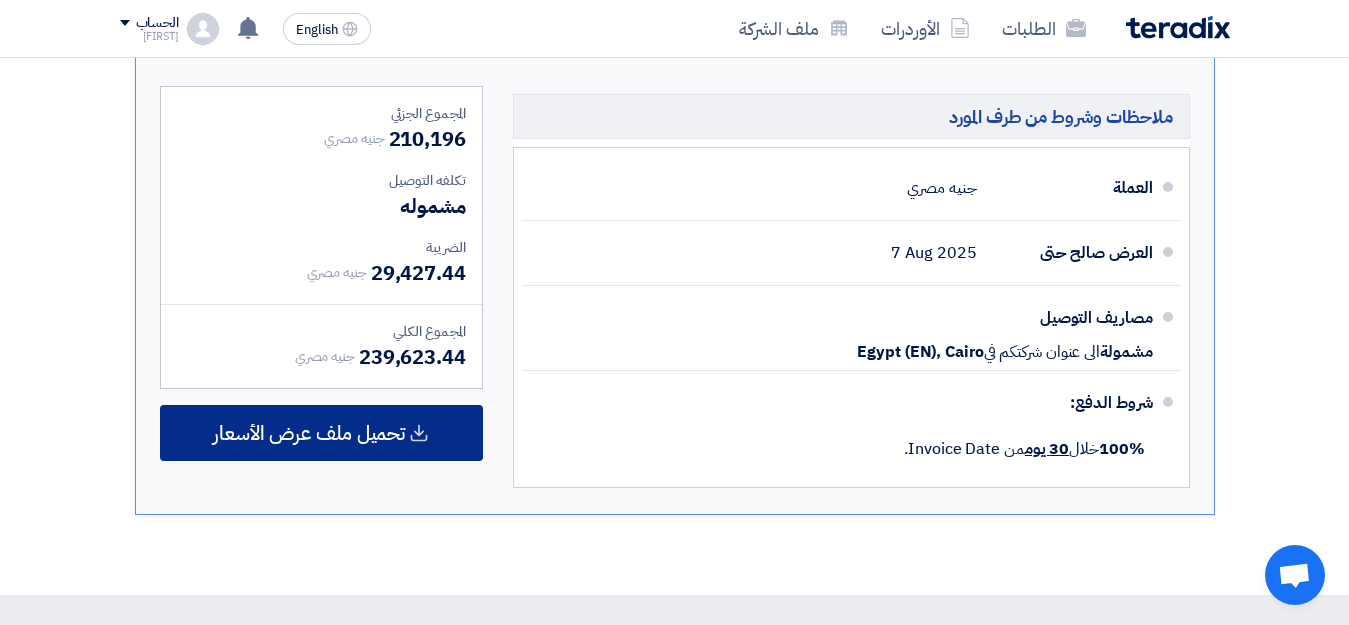 click 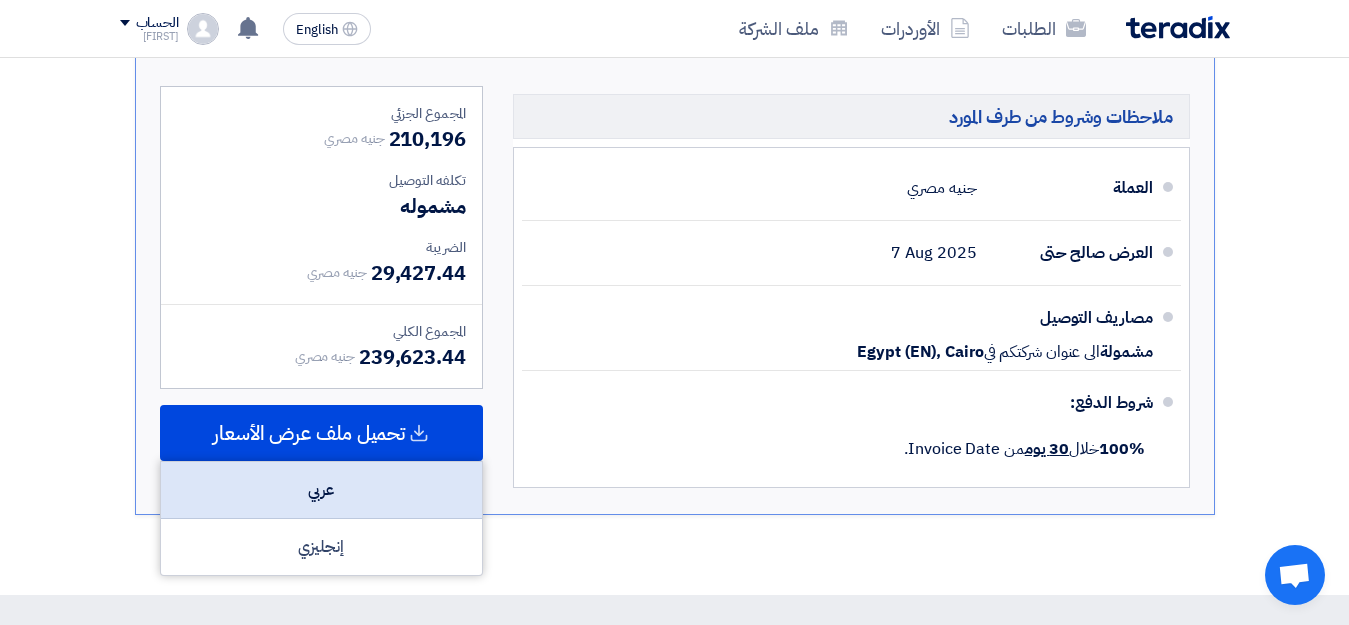 click on "عربي" at bounding box center [321, 490] 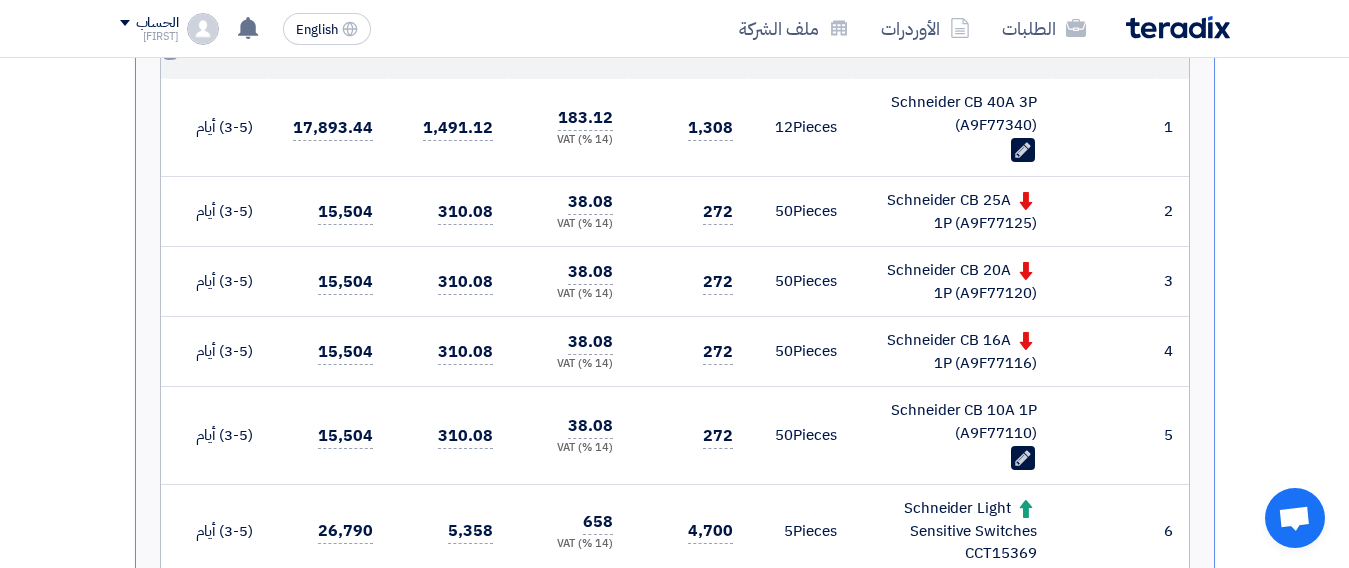 scroll, scrollTop: 790, scrollLeft: 0, axis: vertical 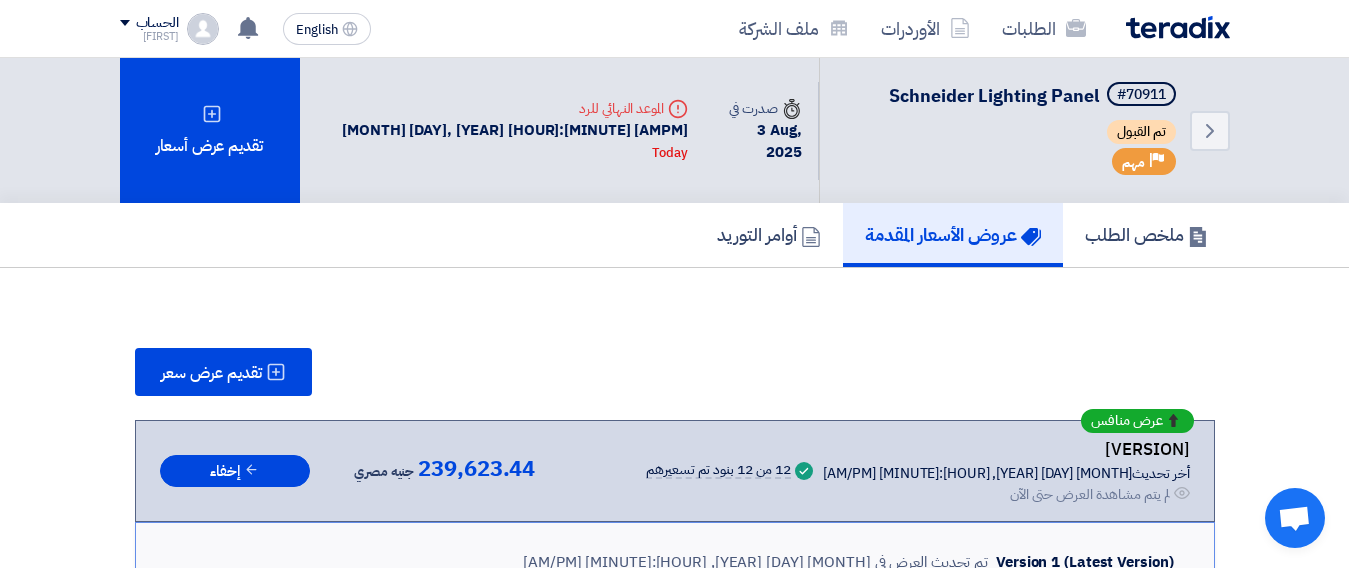click on "الطلبات
الأوردرات
ملف الشركة" 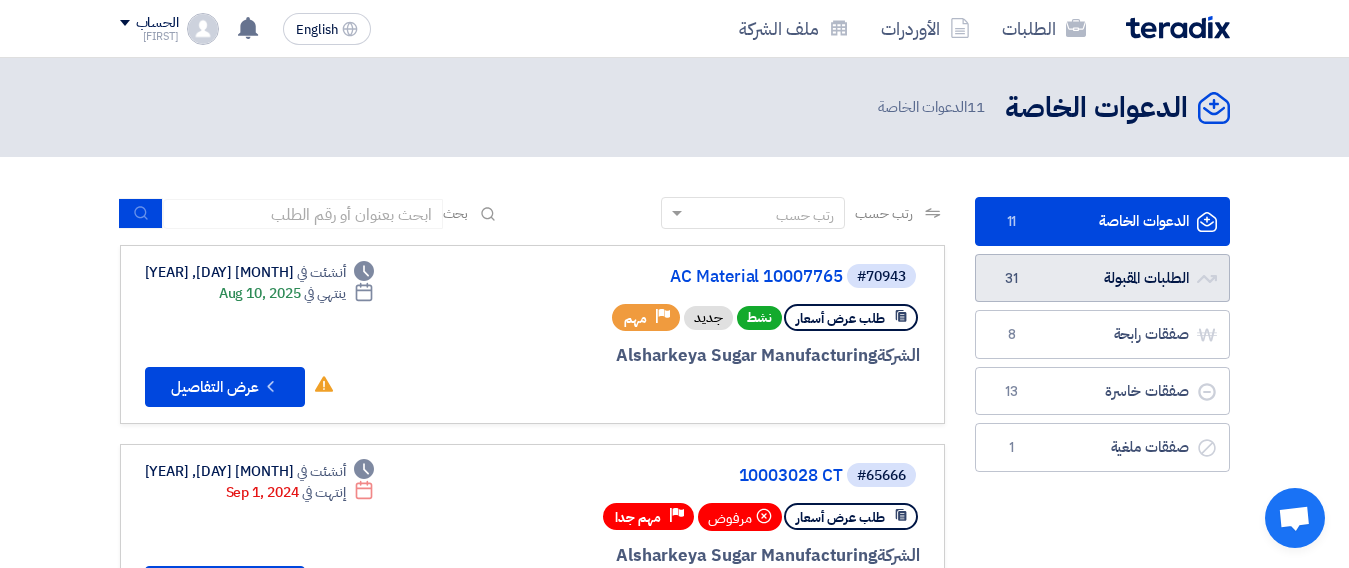 click on "الطلبات المقبولة
الطلبات المقبولة
31" 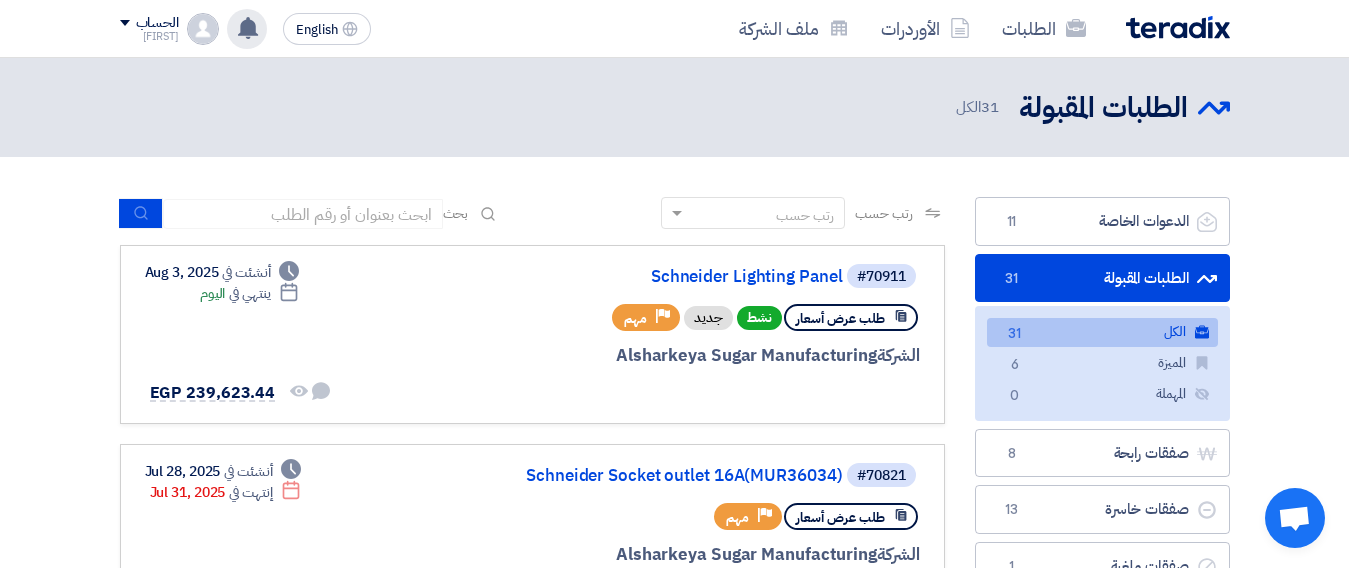 click 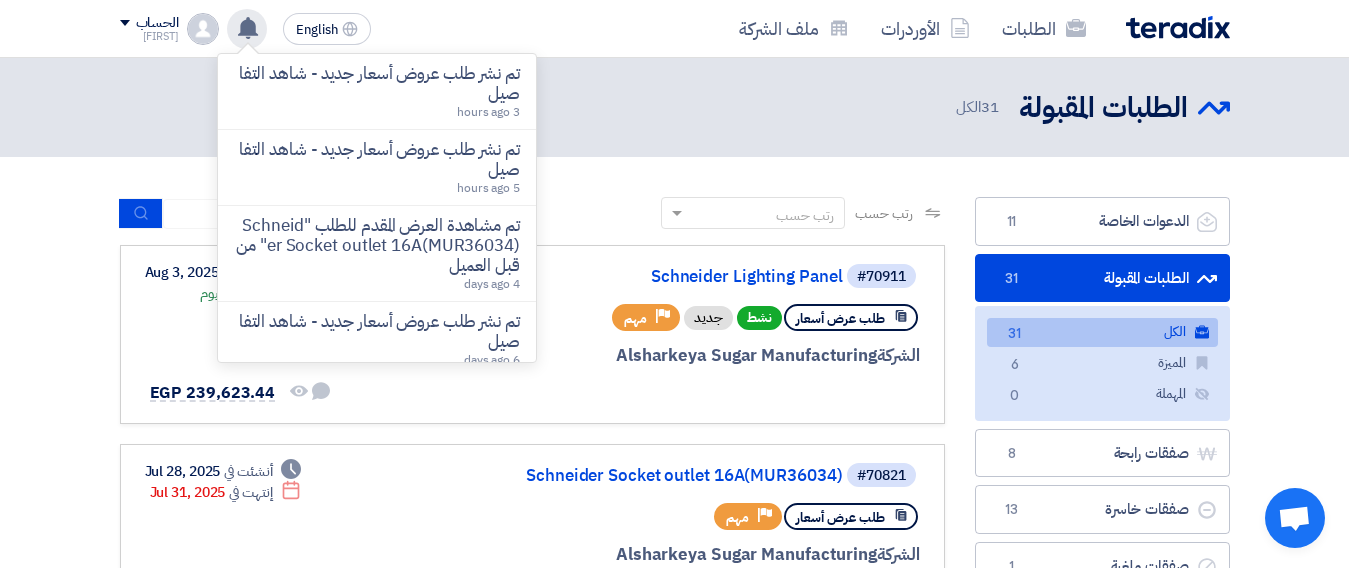 click 